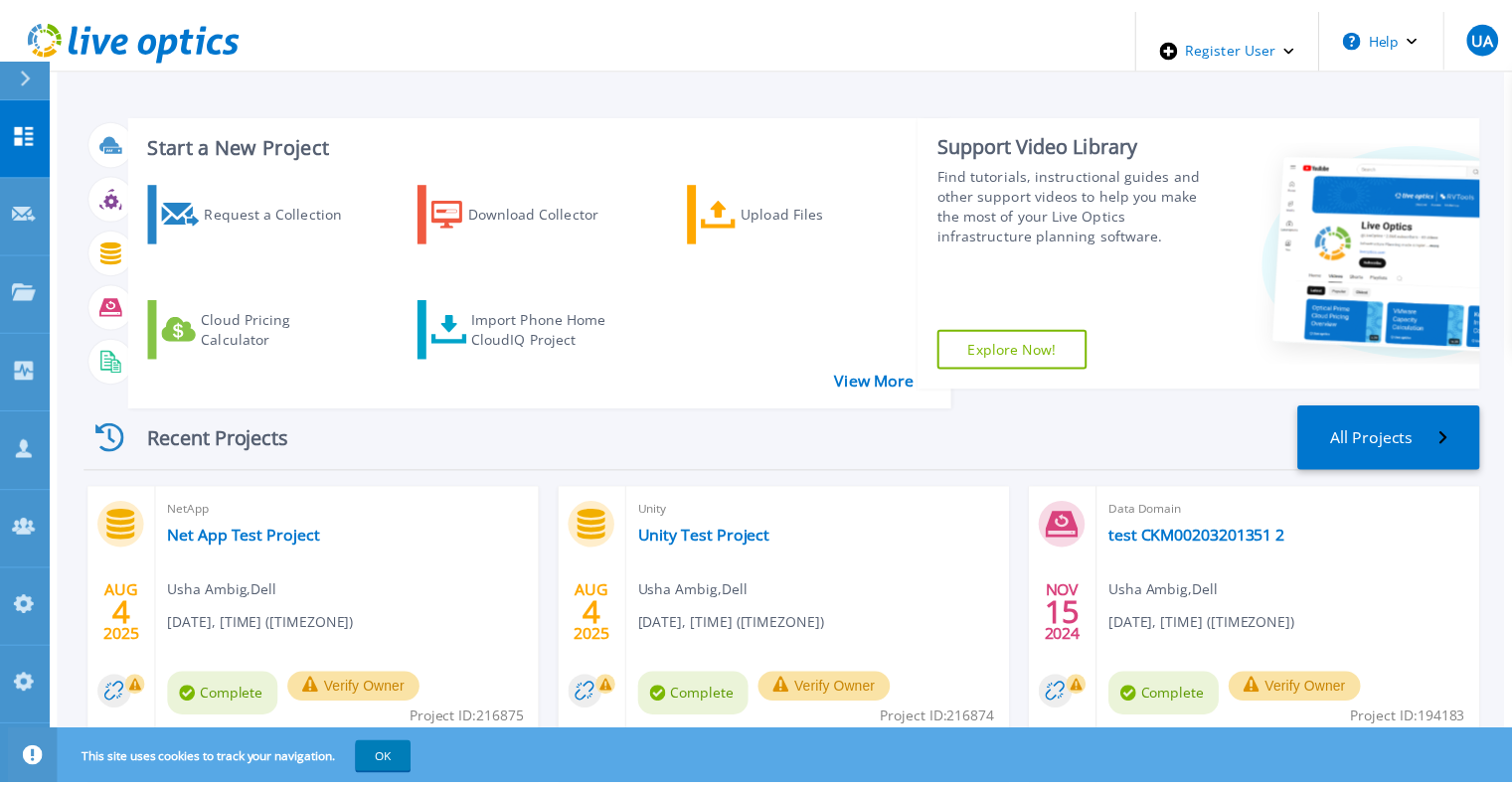 scroll, scrollTop: 0, scrollLeft: 0, axis: both 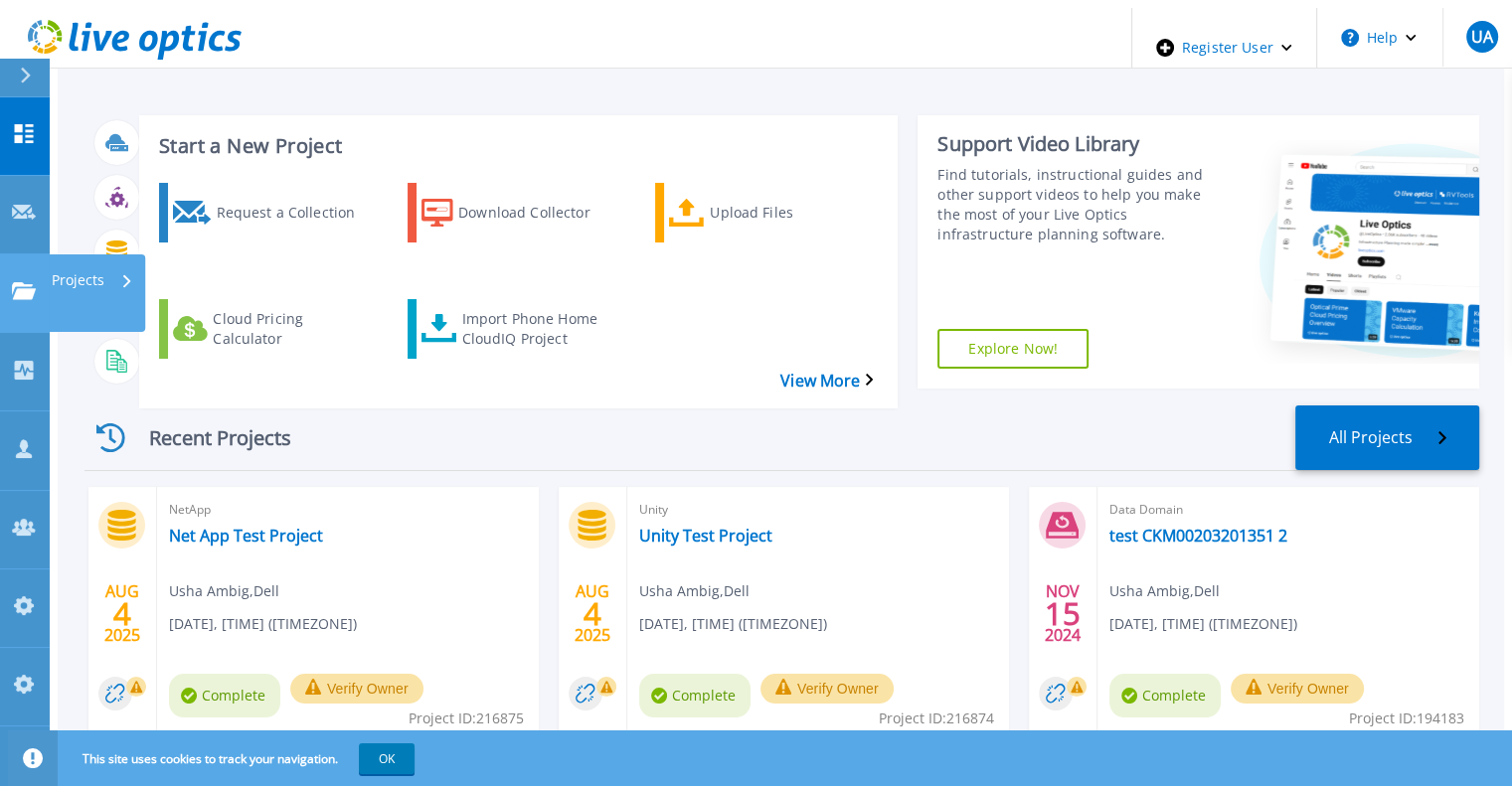 click 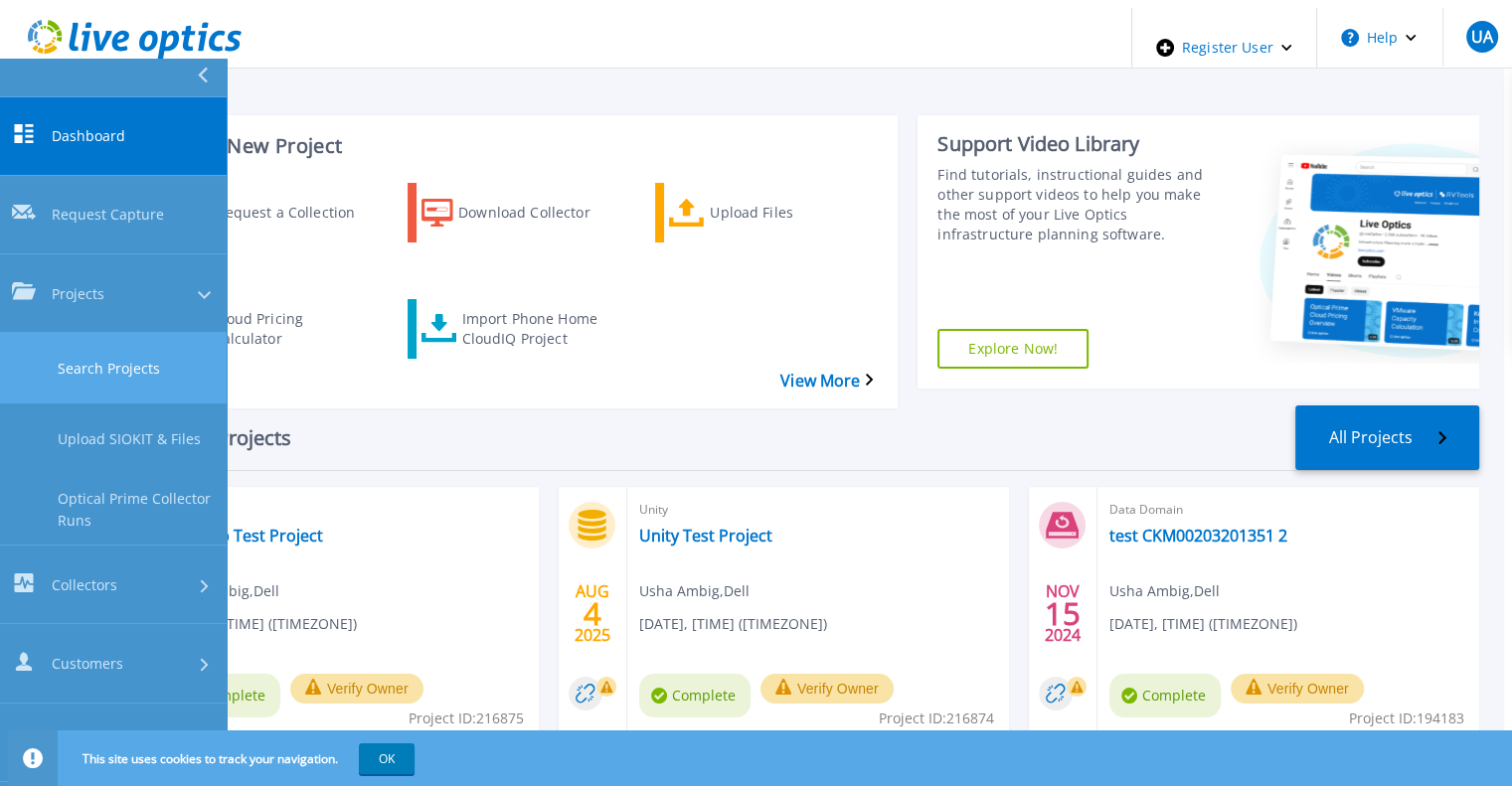 click on "Search Projects" at bounding box center [113, 368] 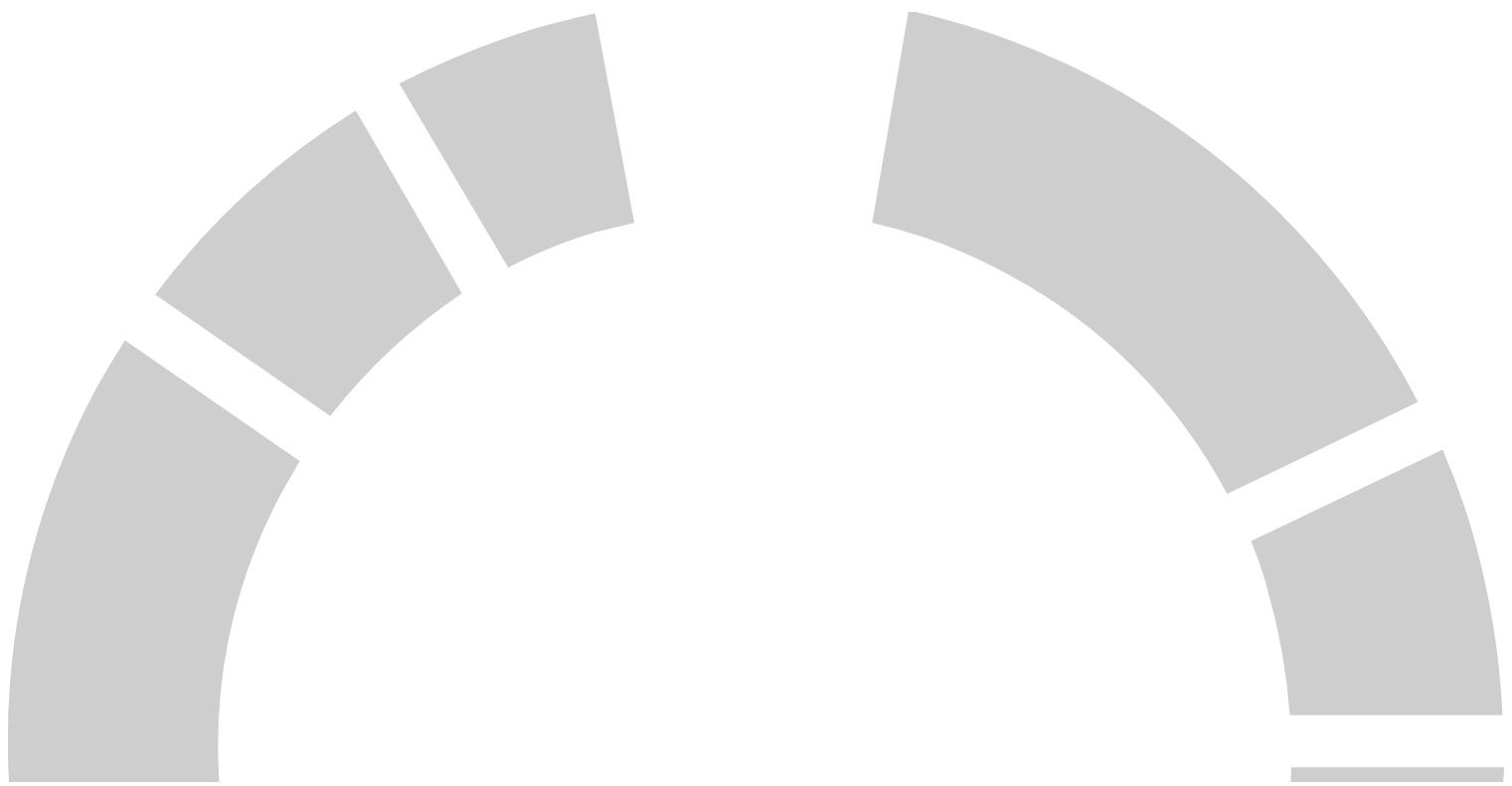 scroll, scrollTop: 0, scrollLeft: 0, axis: both 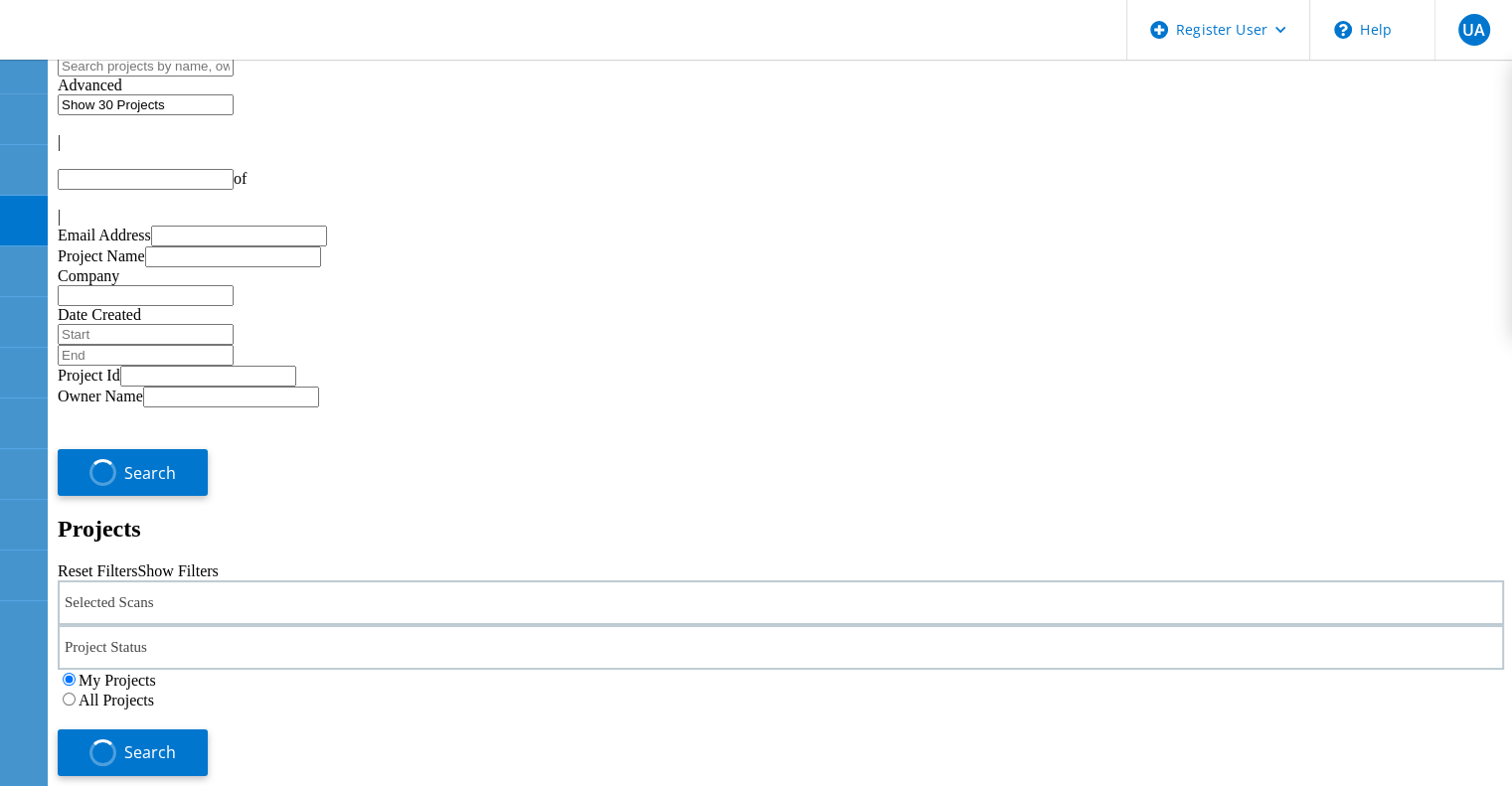 type on "1" 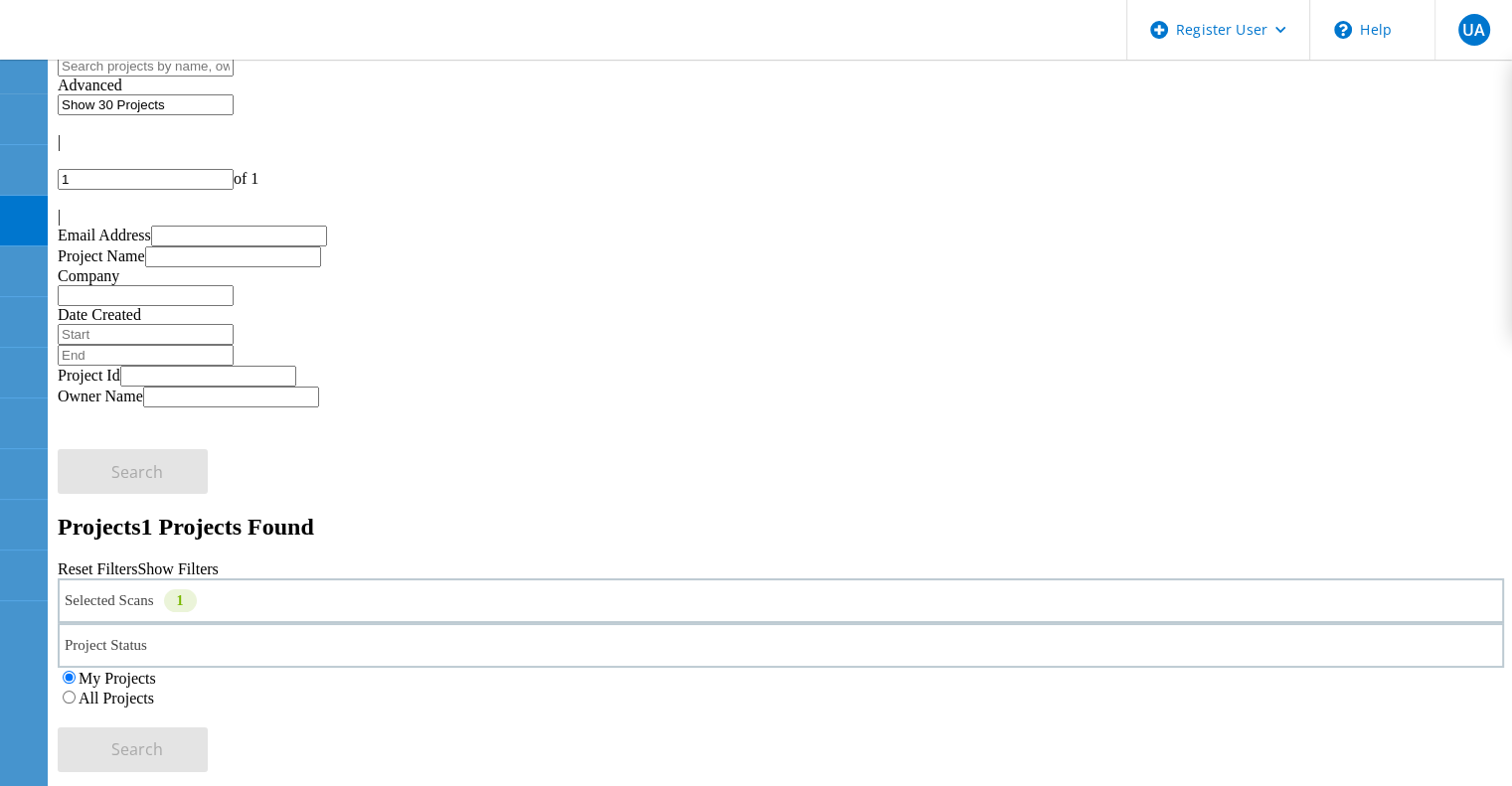click on "All Projects" 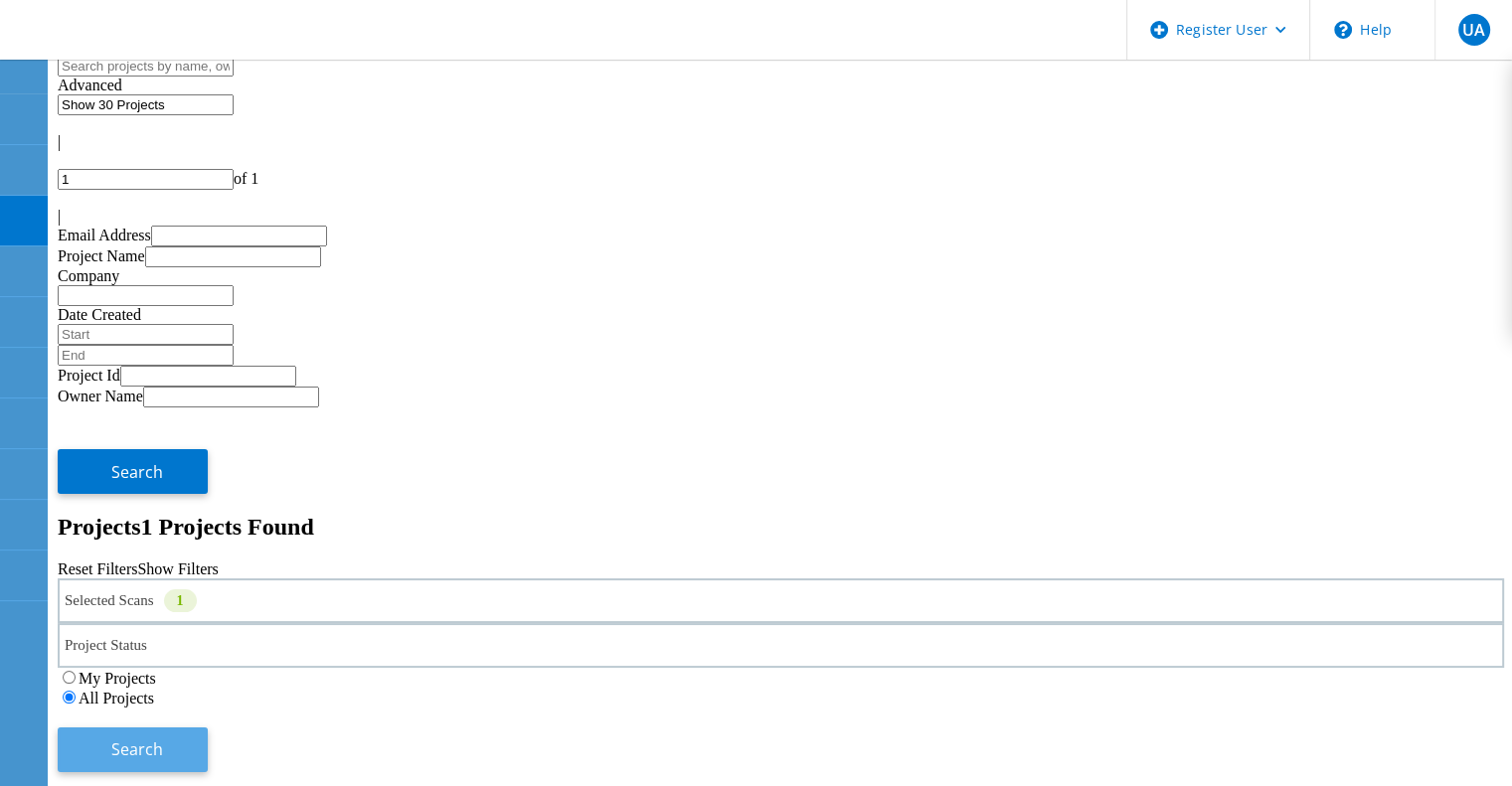 click on "Search" 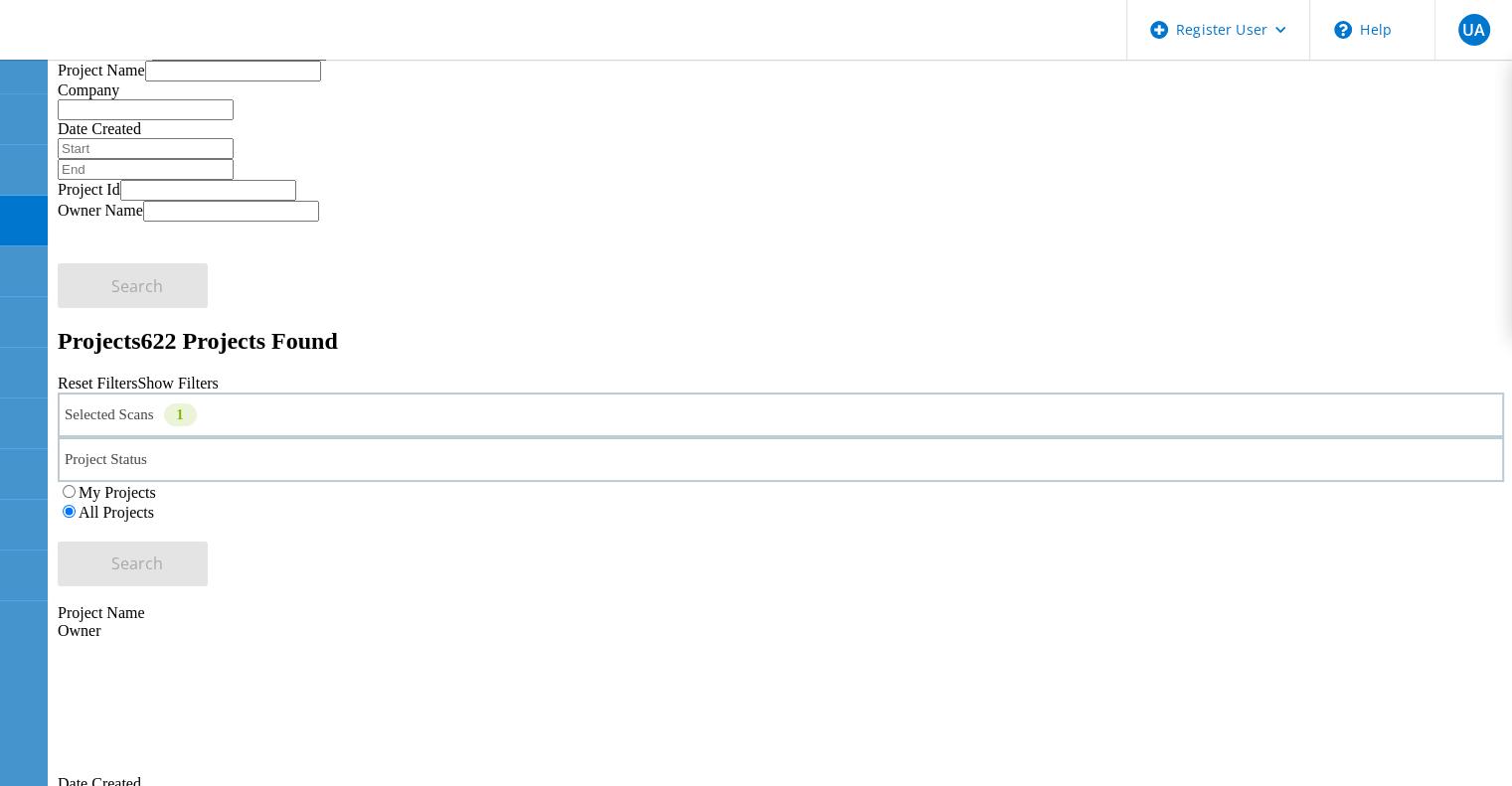 scroll, scrollTop: 148, scrollLeft: 0, axis: vertical 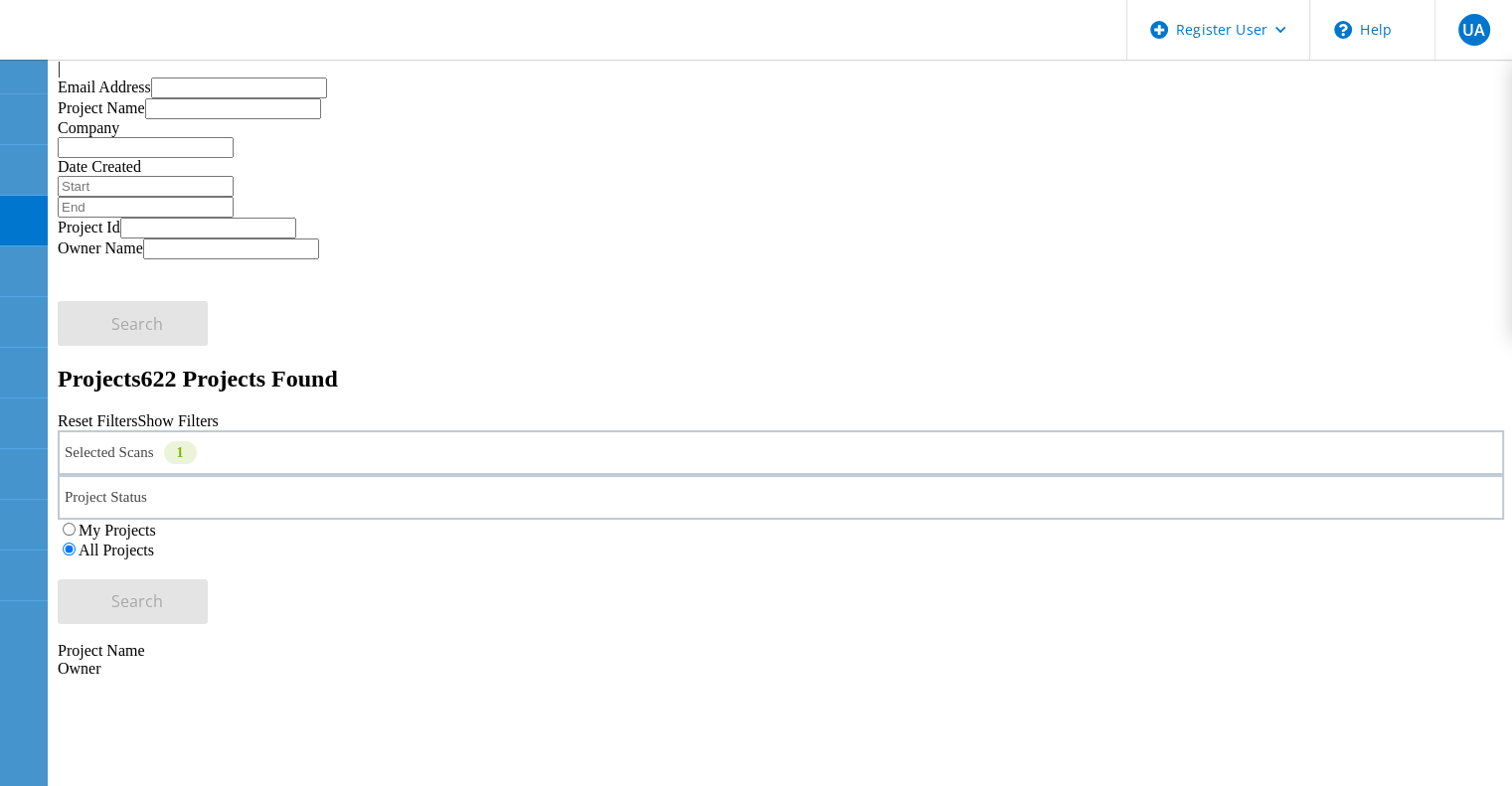 click on "Project ID: 216813" 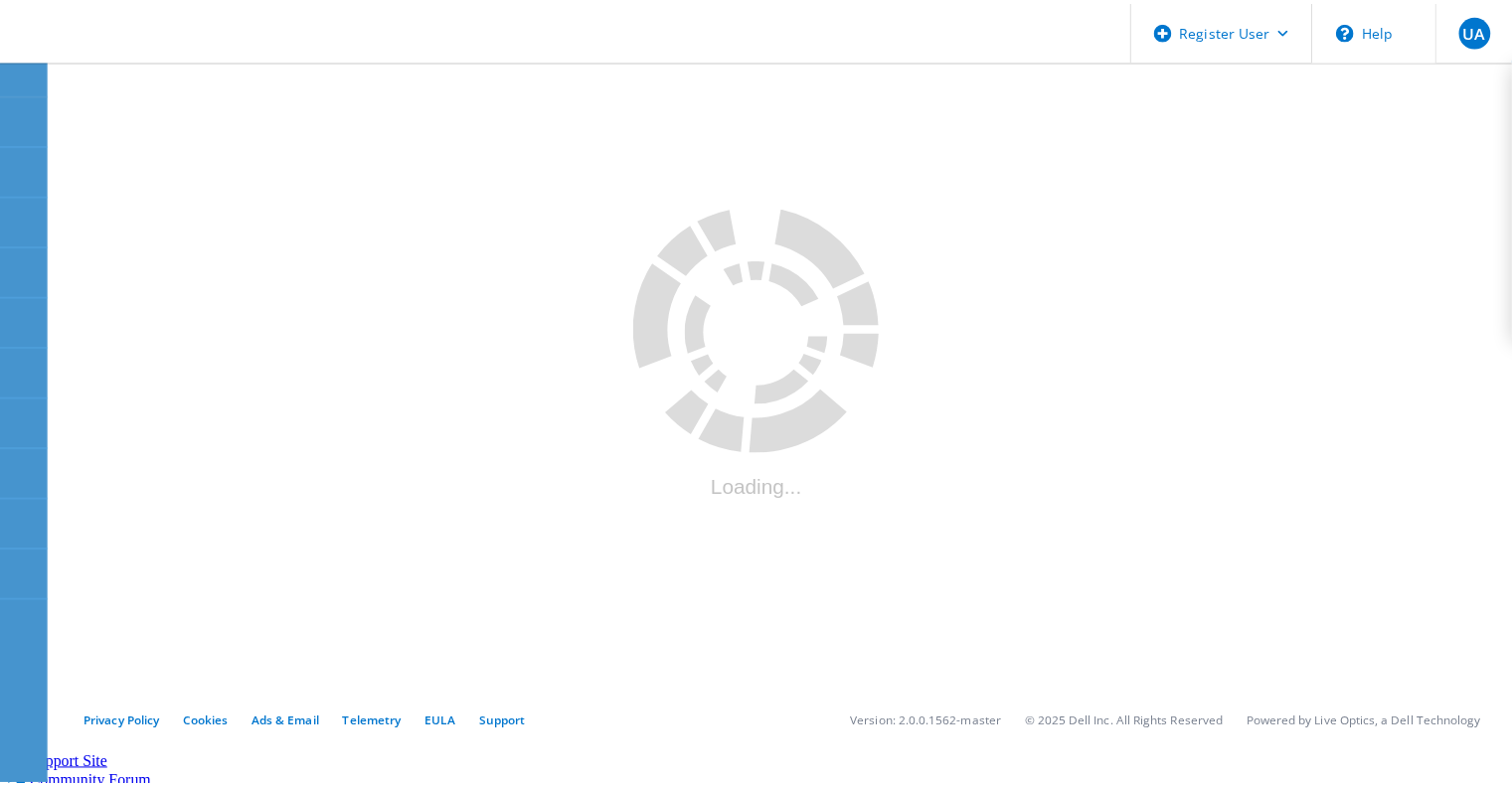 scroll, scrollTop: 0, scrollLeft: 0, axis: both 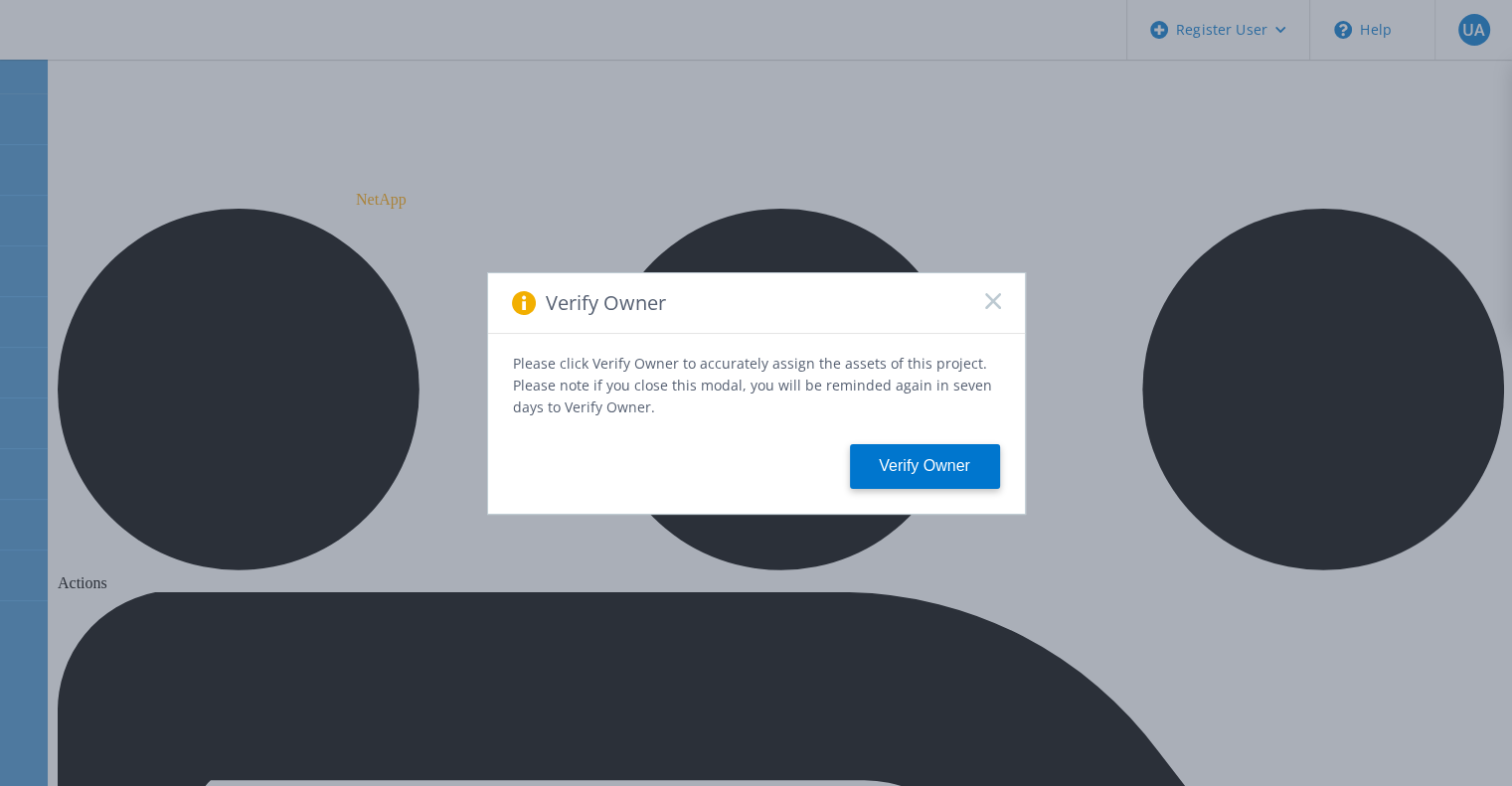 click on "Verify Owner" at bounding box center (756, 303) 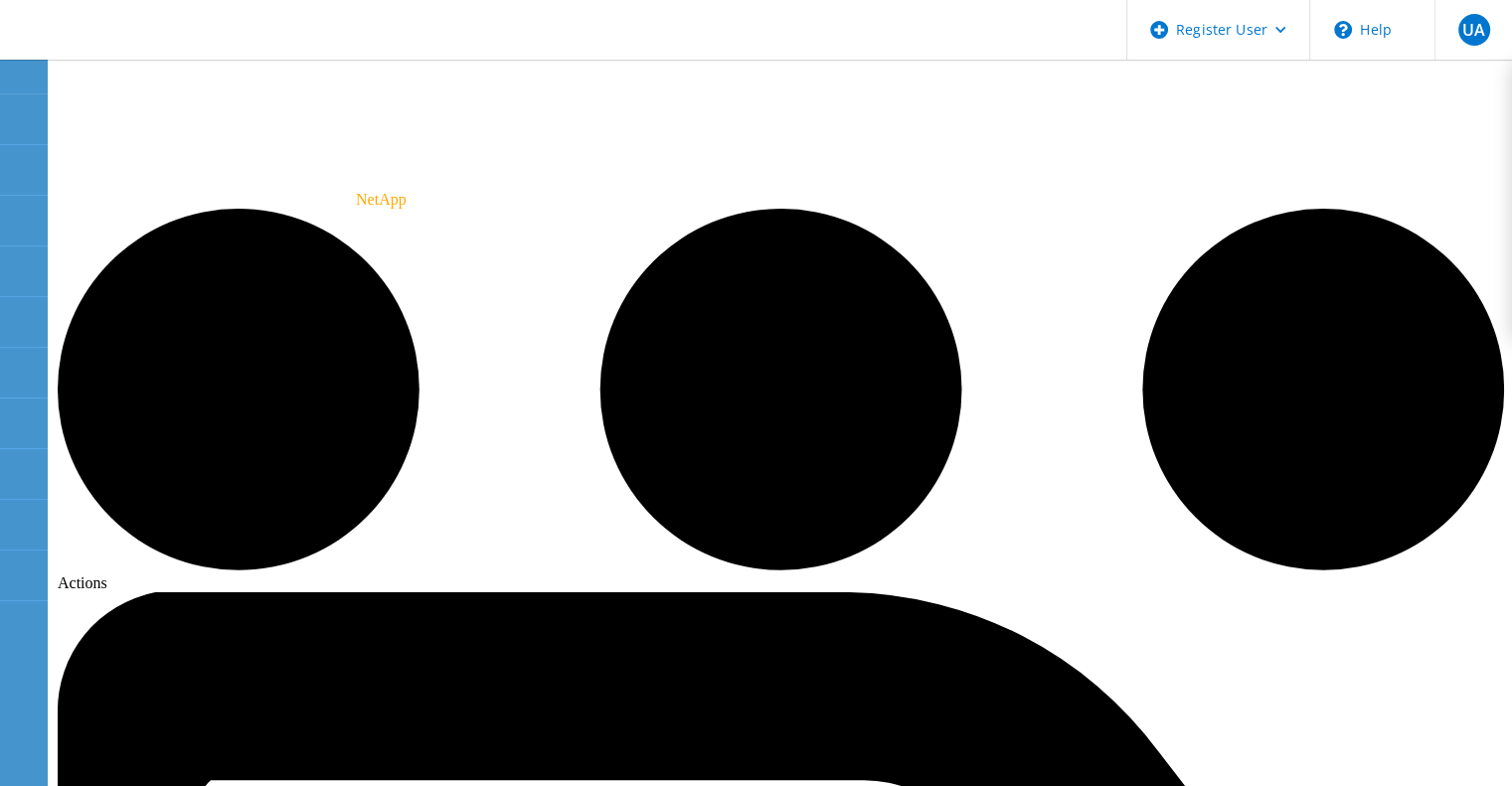 click on "Tech Refresh" at bounding box center (407, 8156) 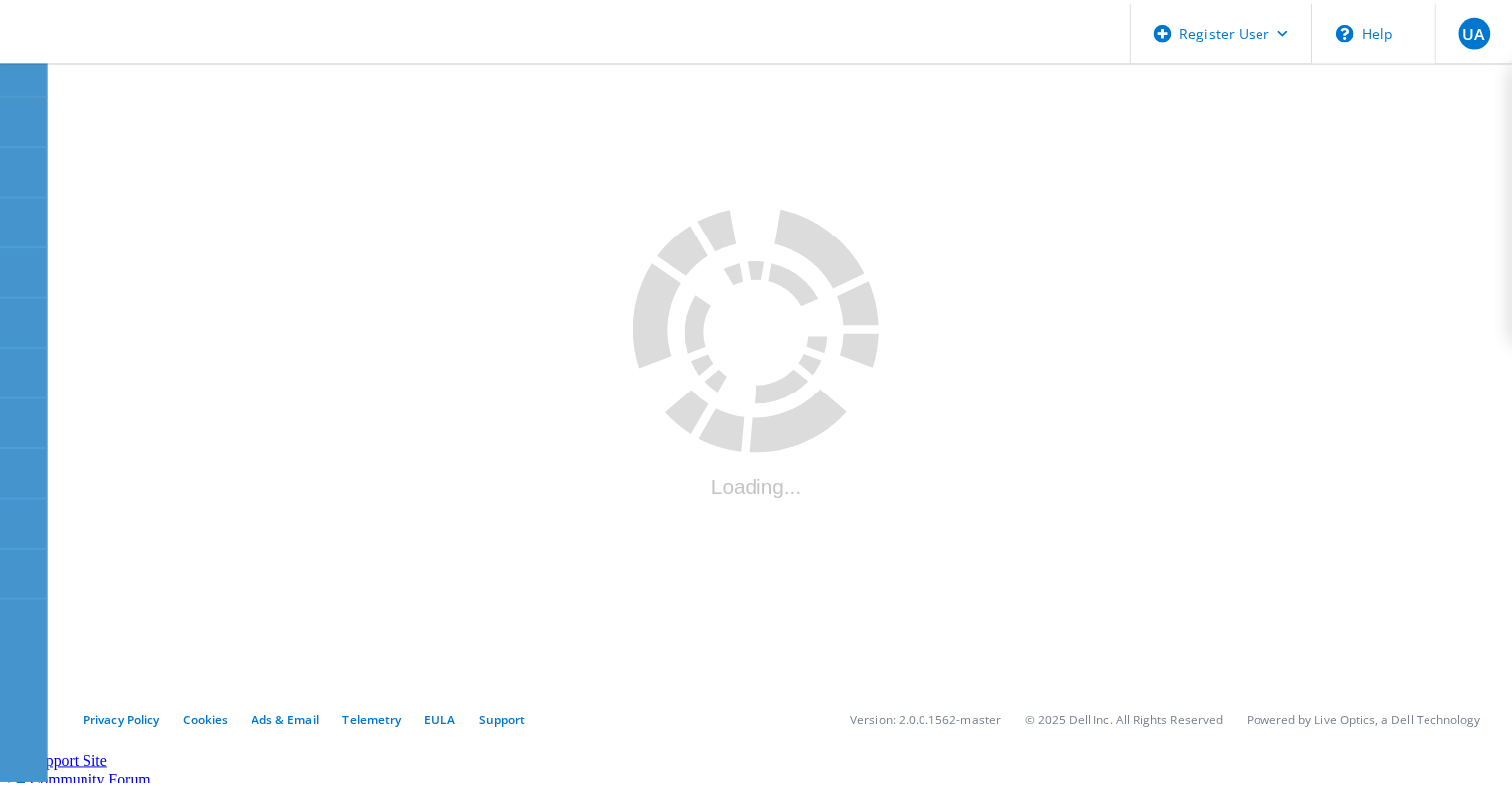 scroll, scrollTop: 0, scrollLeft: 0, axis: both 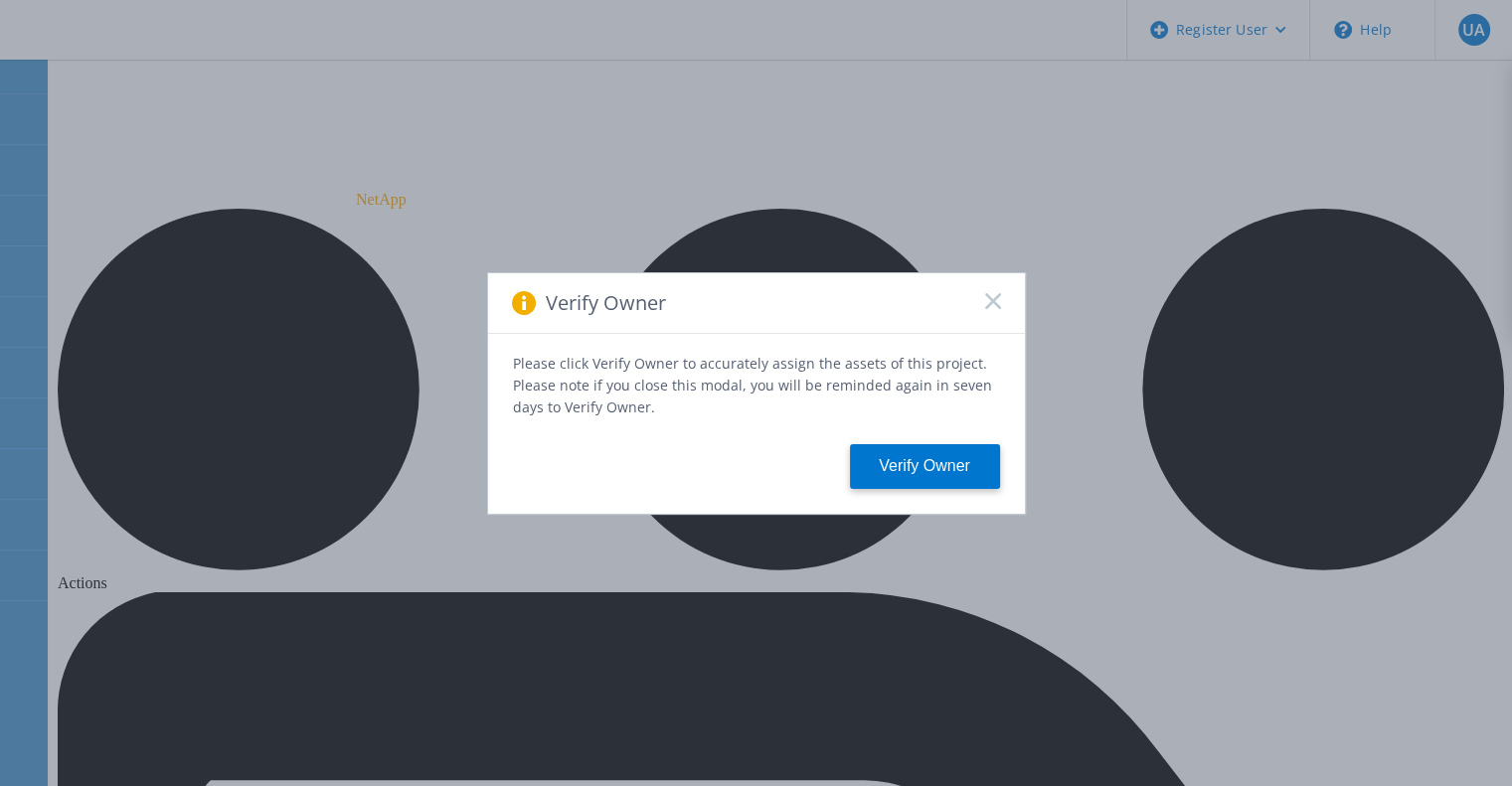 click 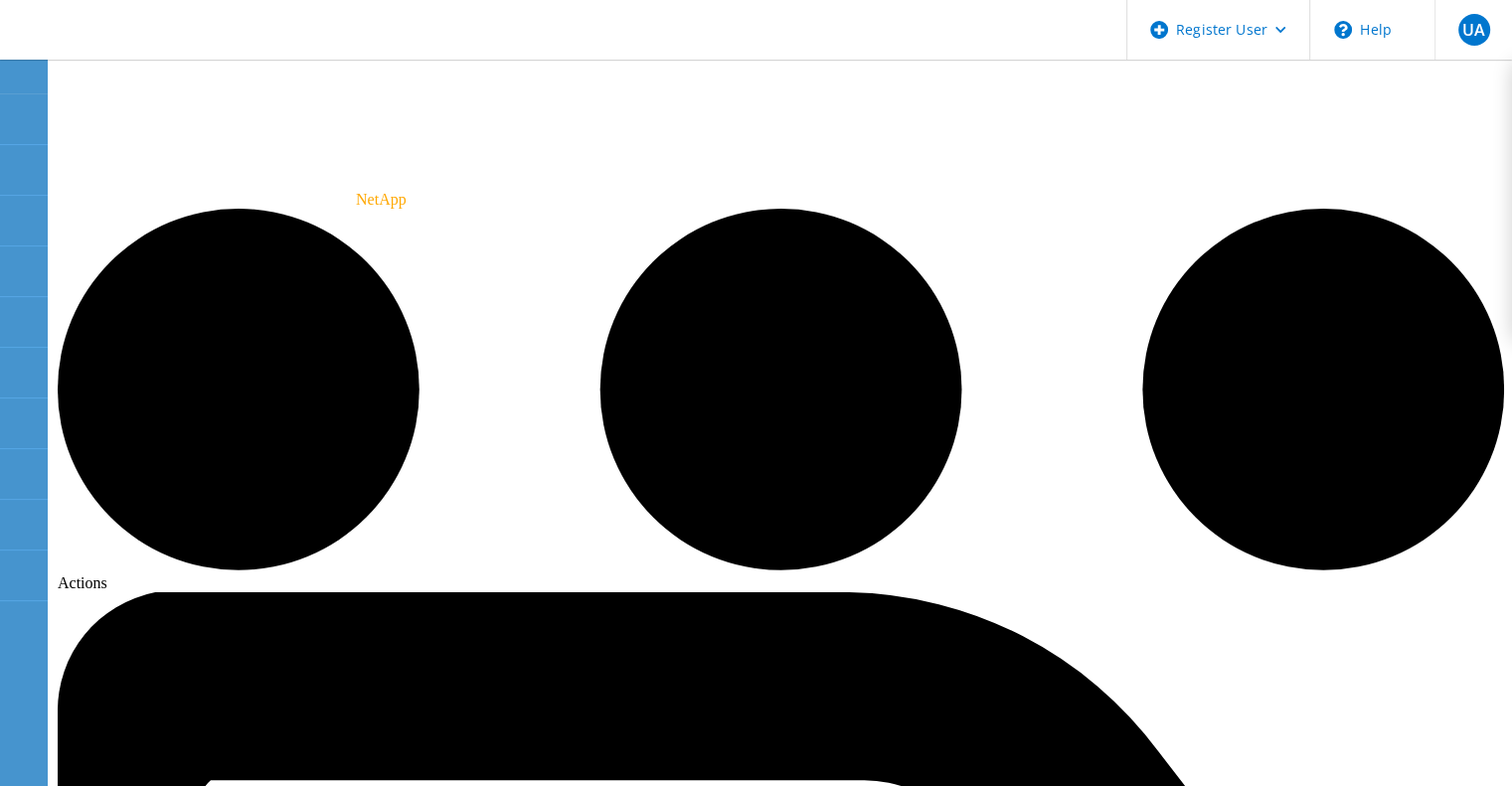 click on "Tech Refresh" at bounding box center [602, 8156] 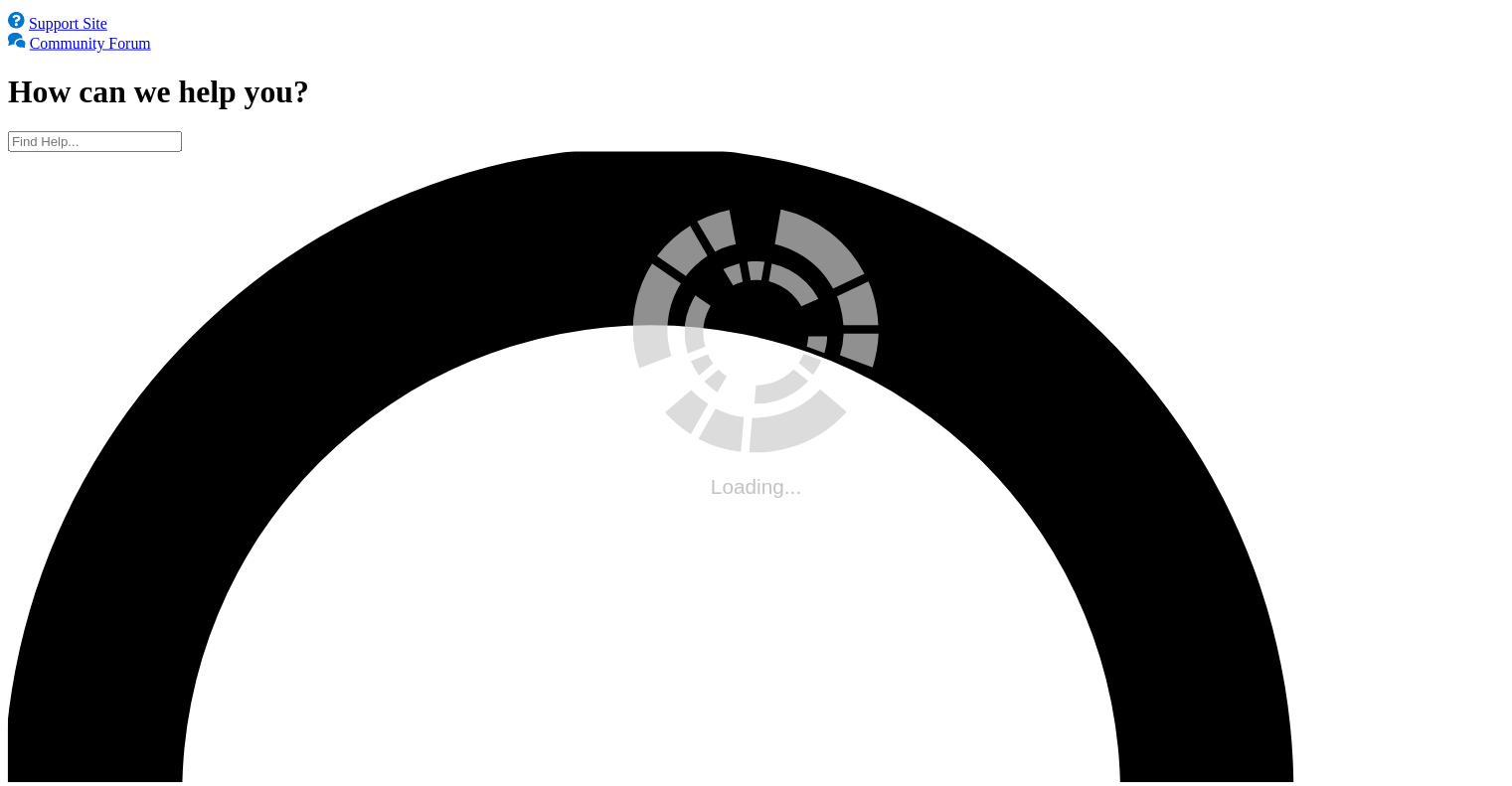 scroll, scrollTop: 0, scrollLeft: 0, axis: both 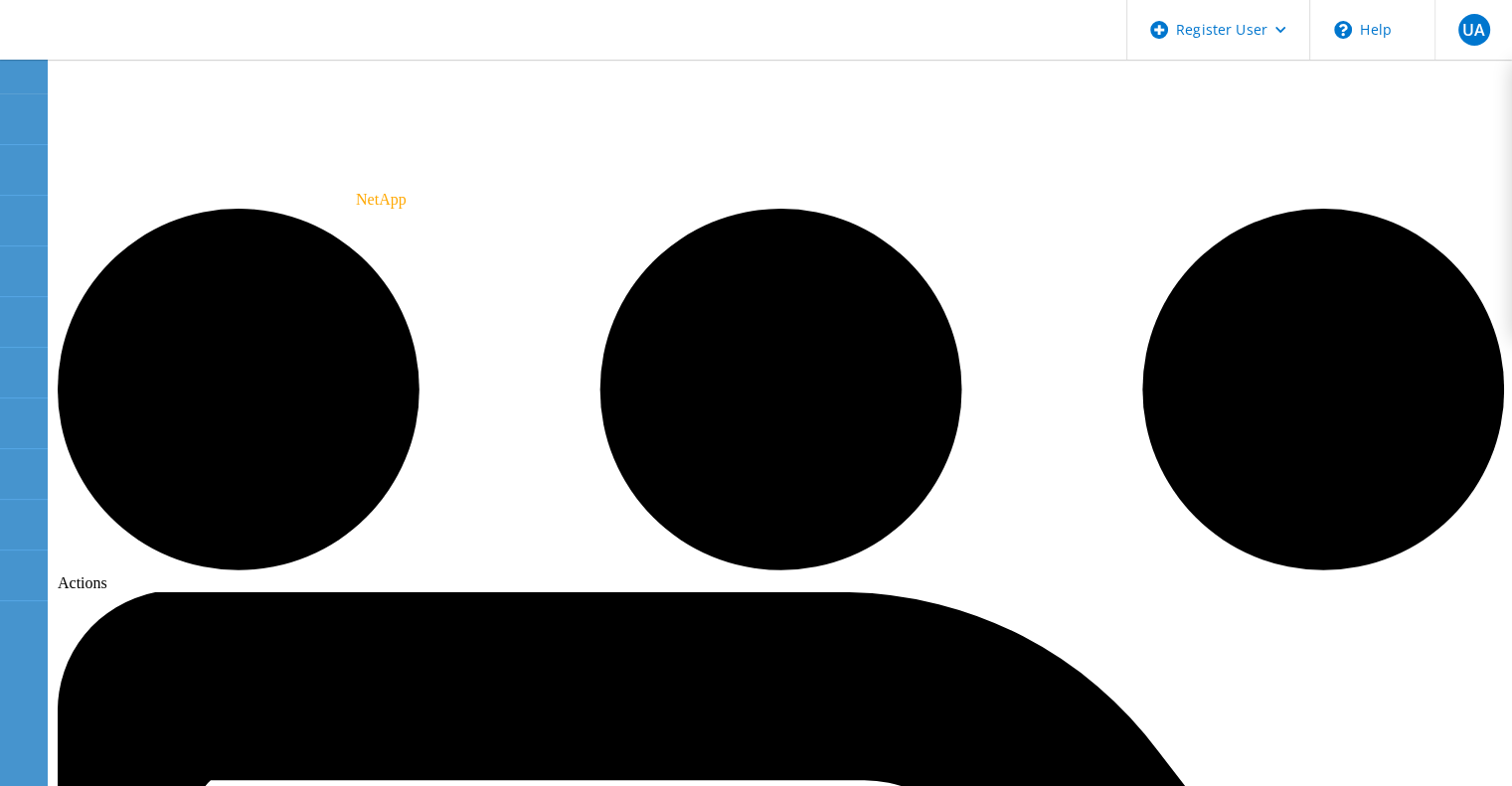 click on "Tech Refresh" at bounding box center [602, 8156] 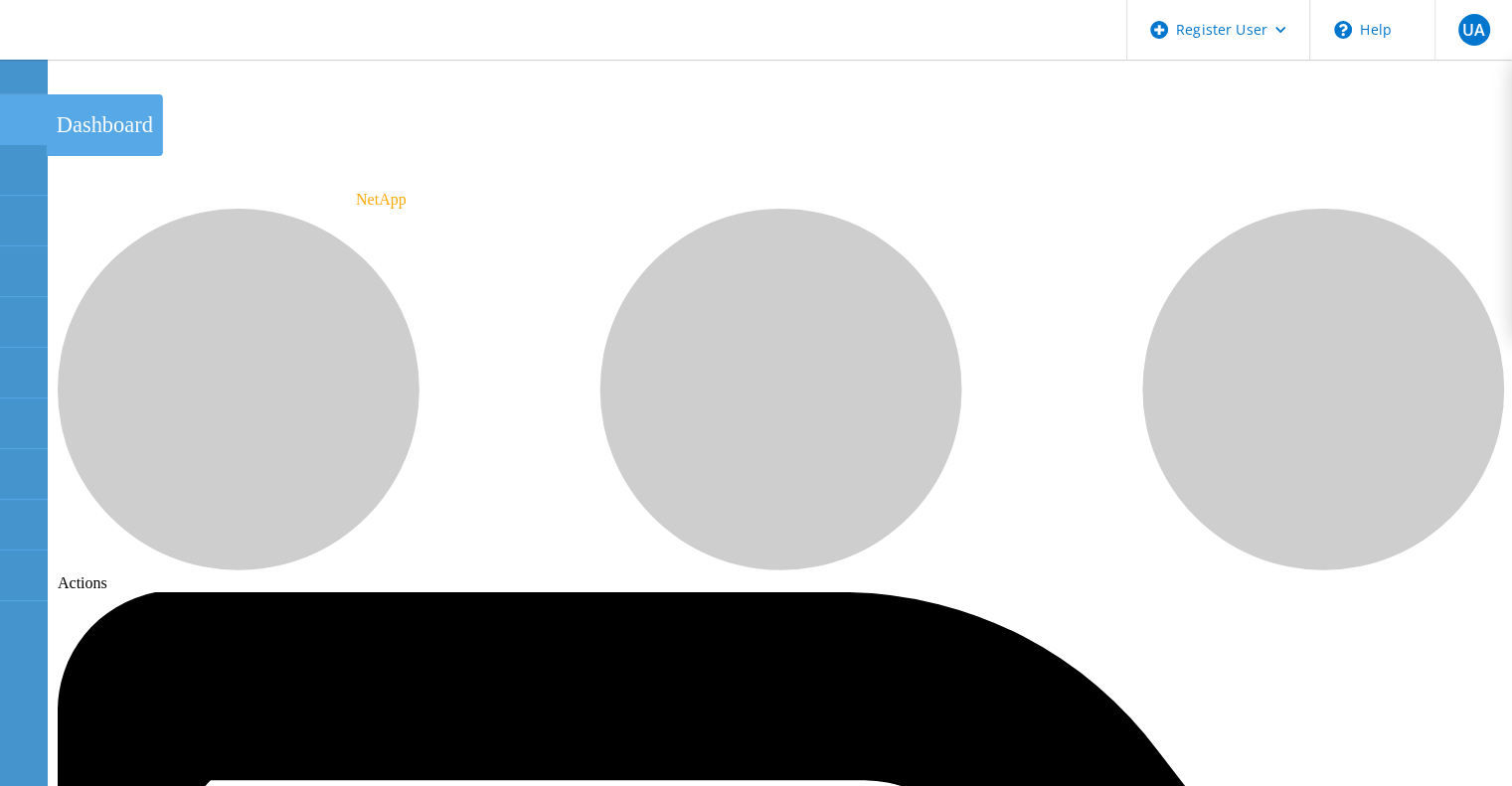 click 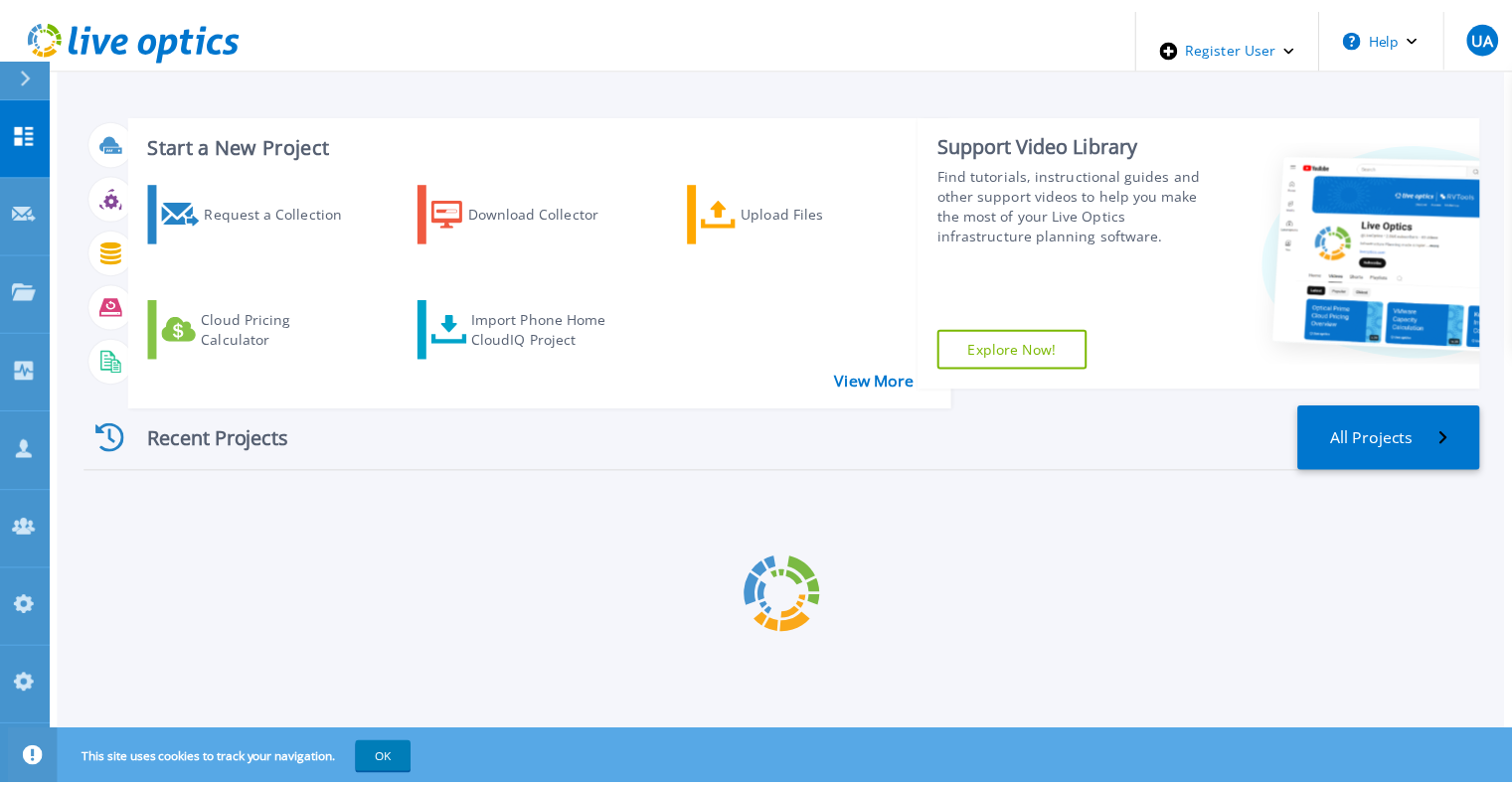 scroll, scrollTop: 0, scrollLeft: 0, axis: both 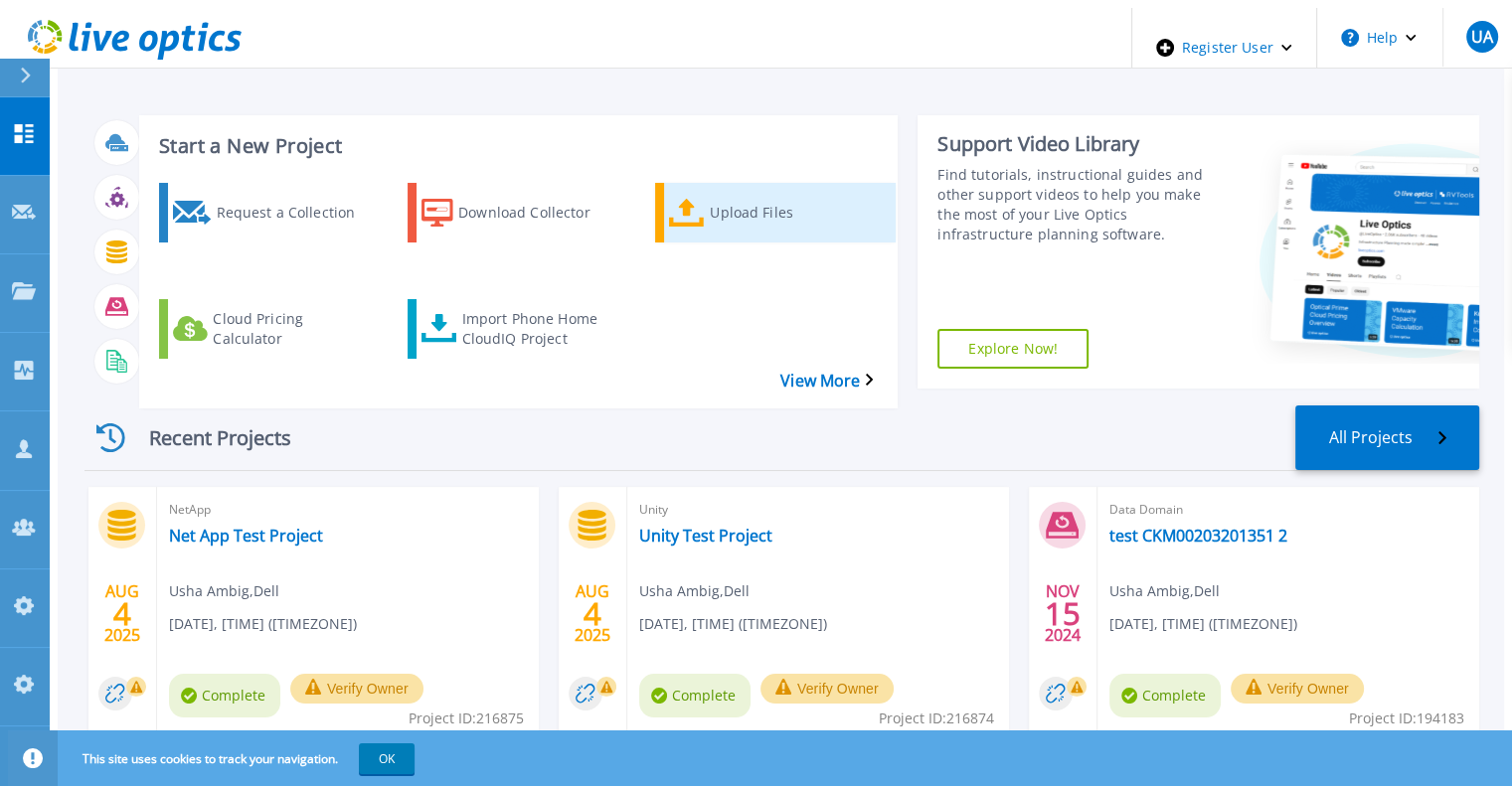 click on "Upload Files" at bounding box center (789, 213) 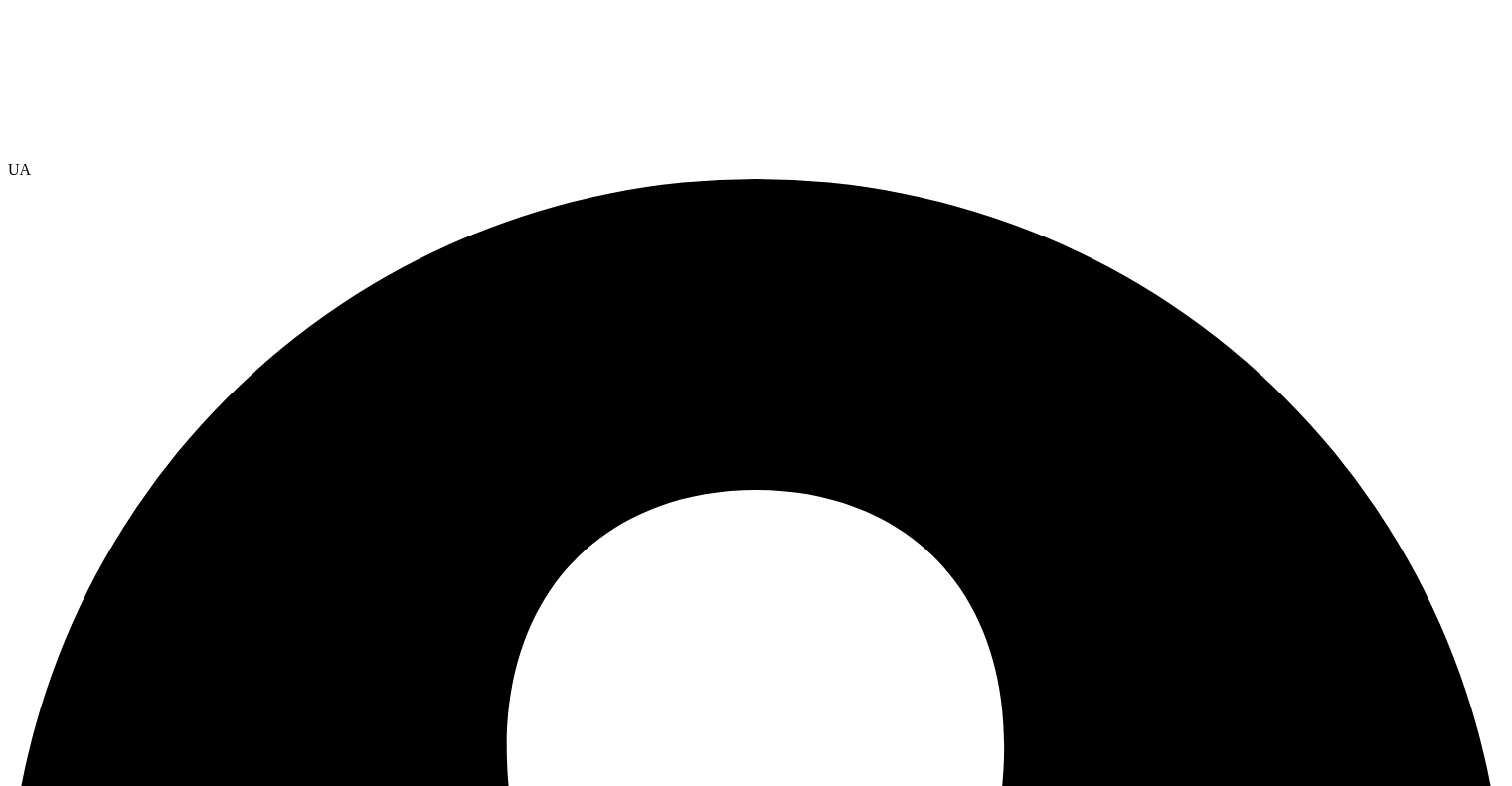 scroll, scrollTop: 0, scrollLeft: 0, axis: both 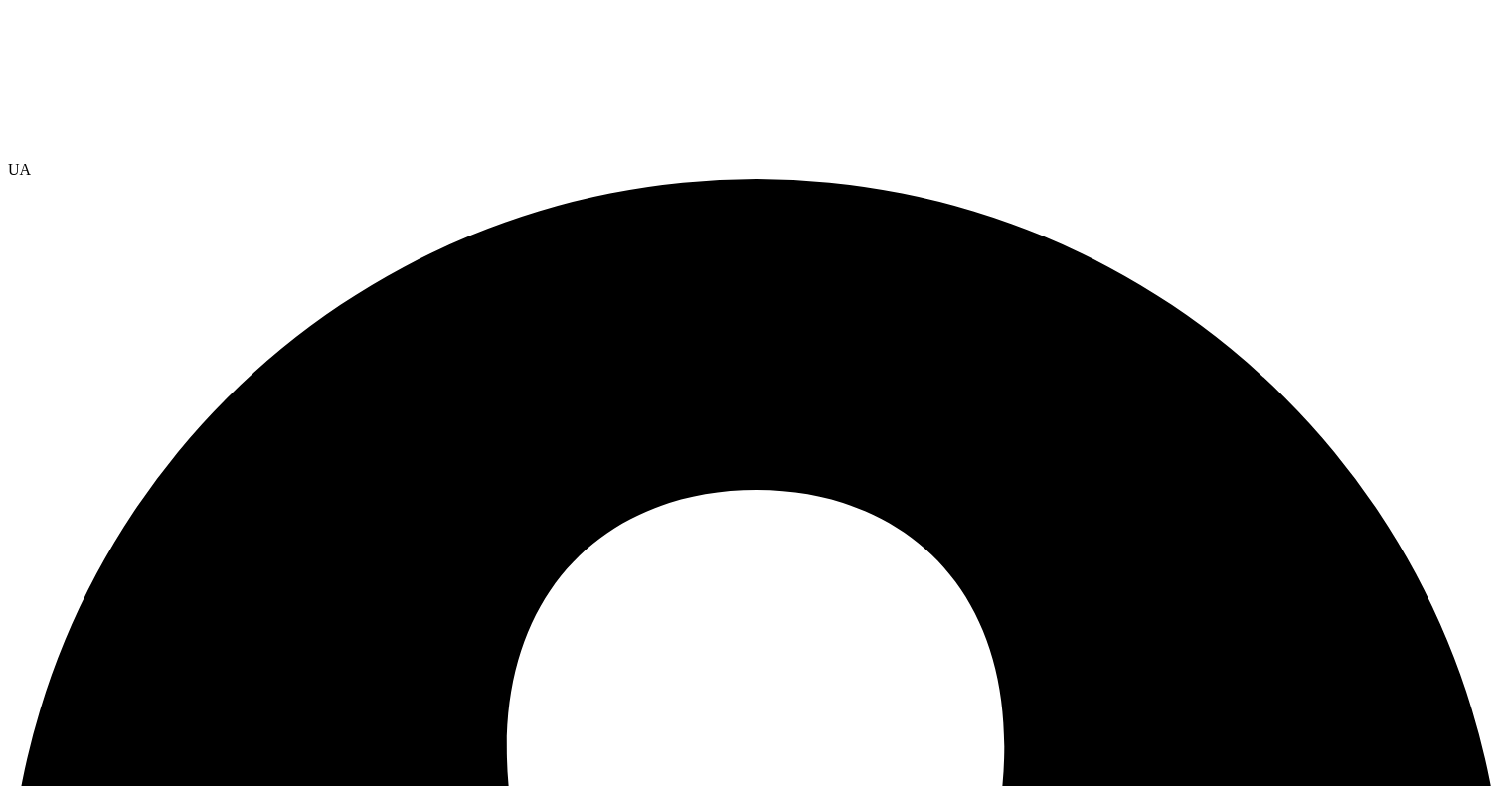 click at bounding box center [159, 9147] 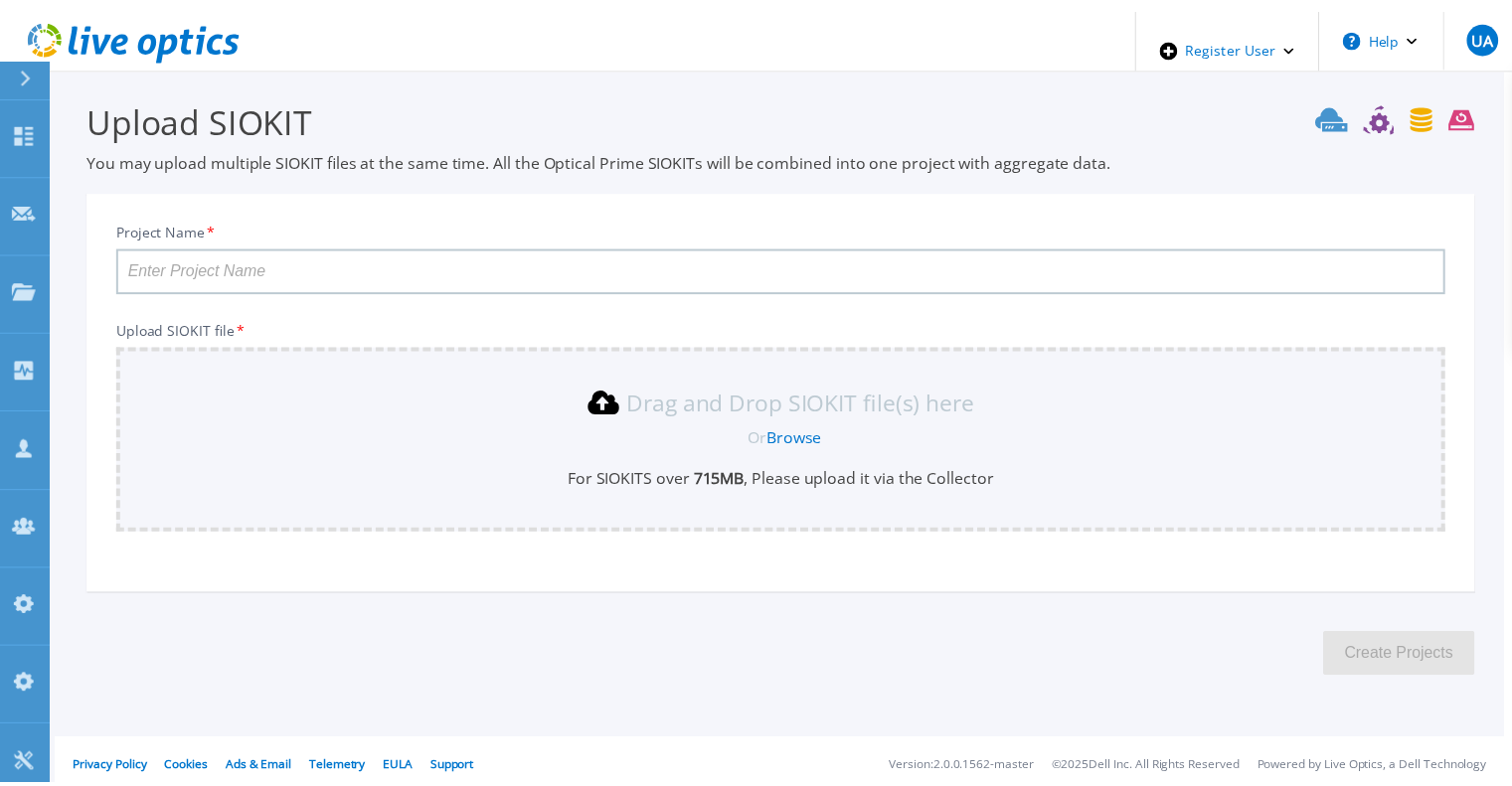 scroll, scrollTop: 5, scrollLeft: 0, axis: vertical 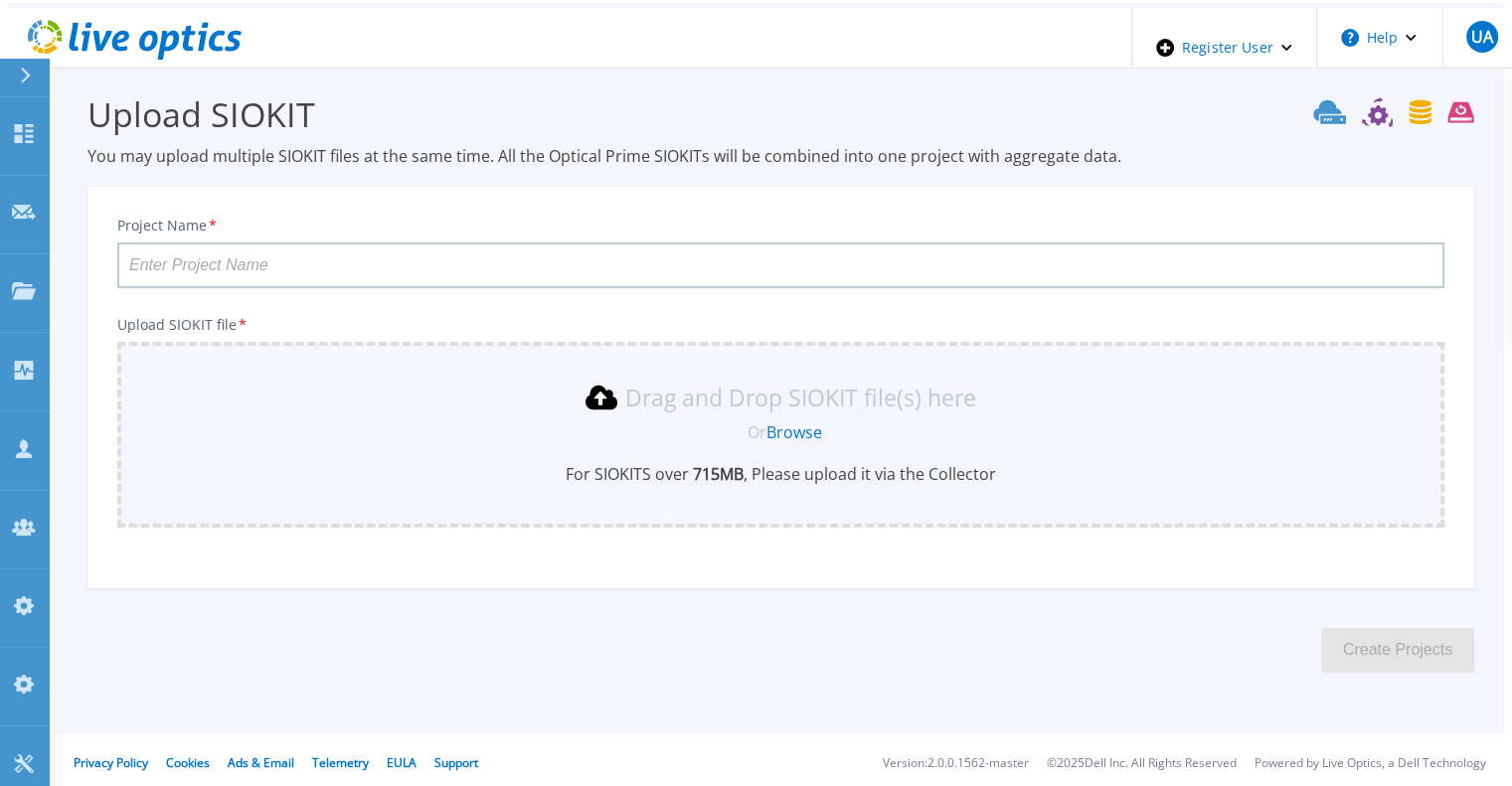 click on "Project Name *" at bounding box center [780, 265] 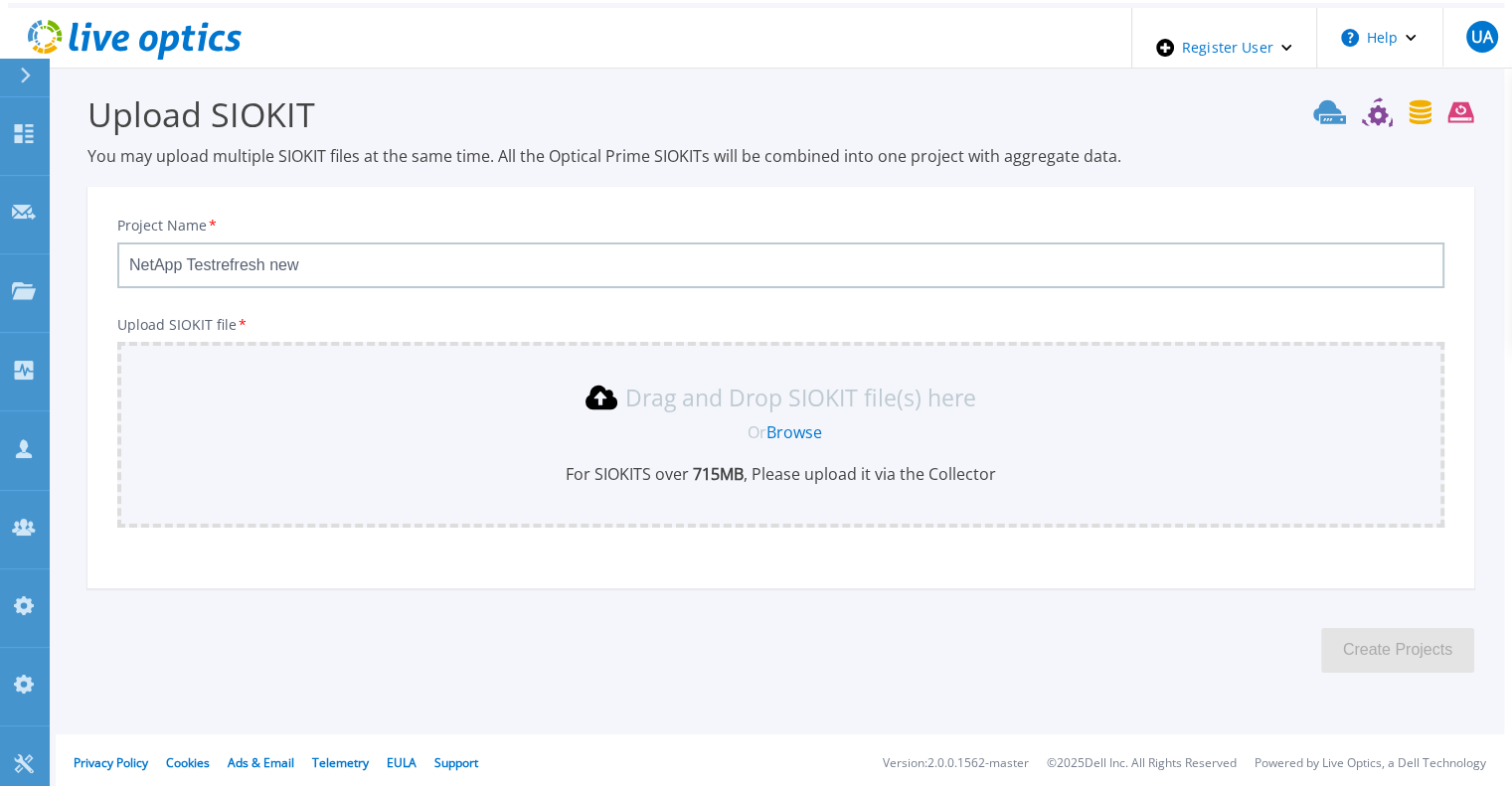 type on "NetApp Testrefresh new" 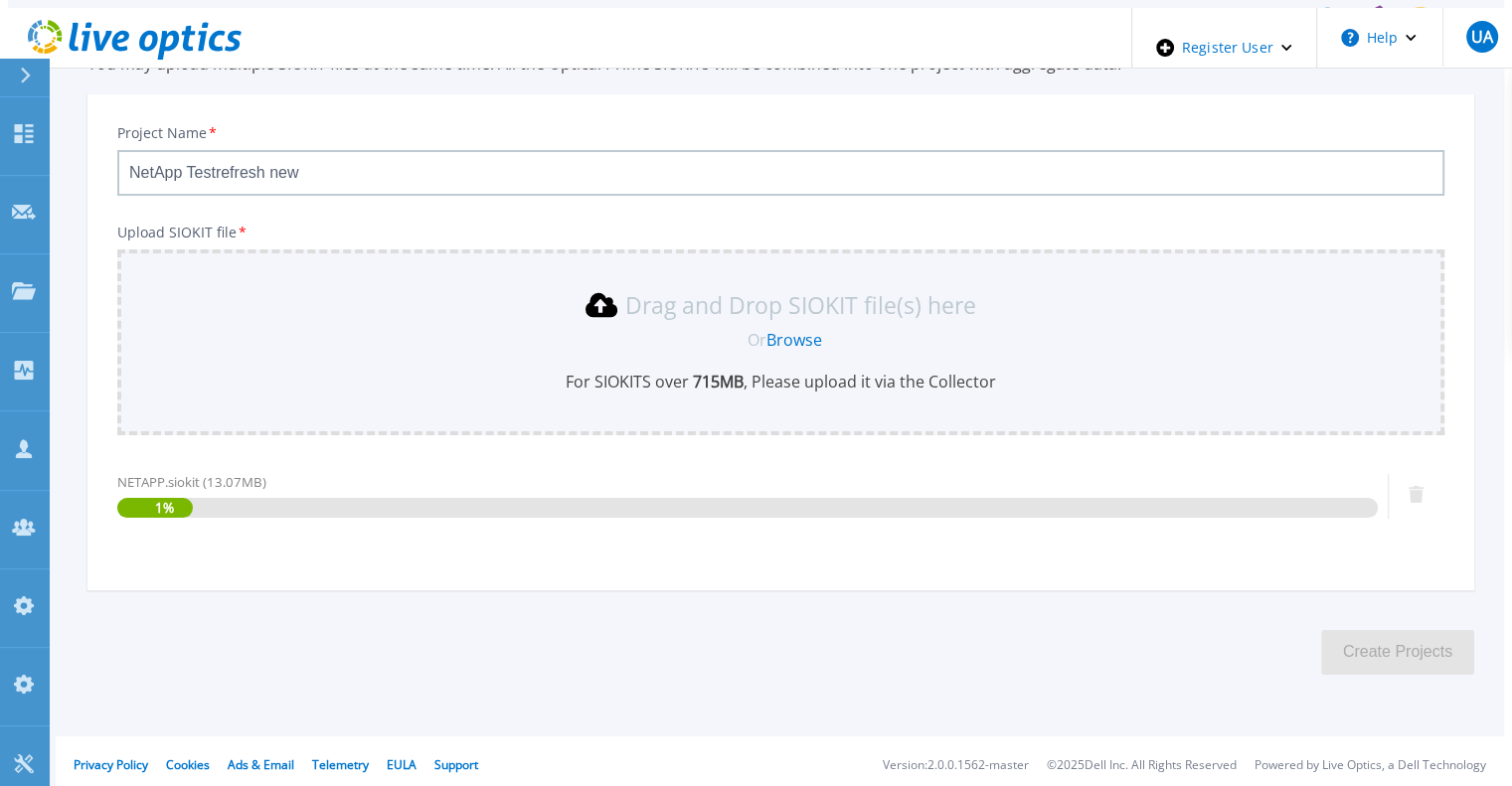 scroll, scrollTop: 99, scrollLeft: 0, axis: vertical 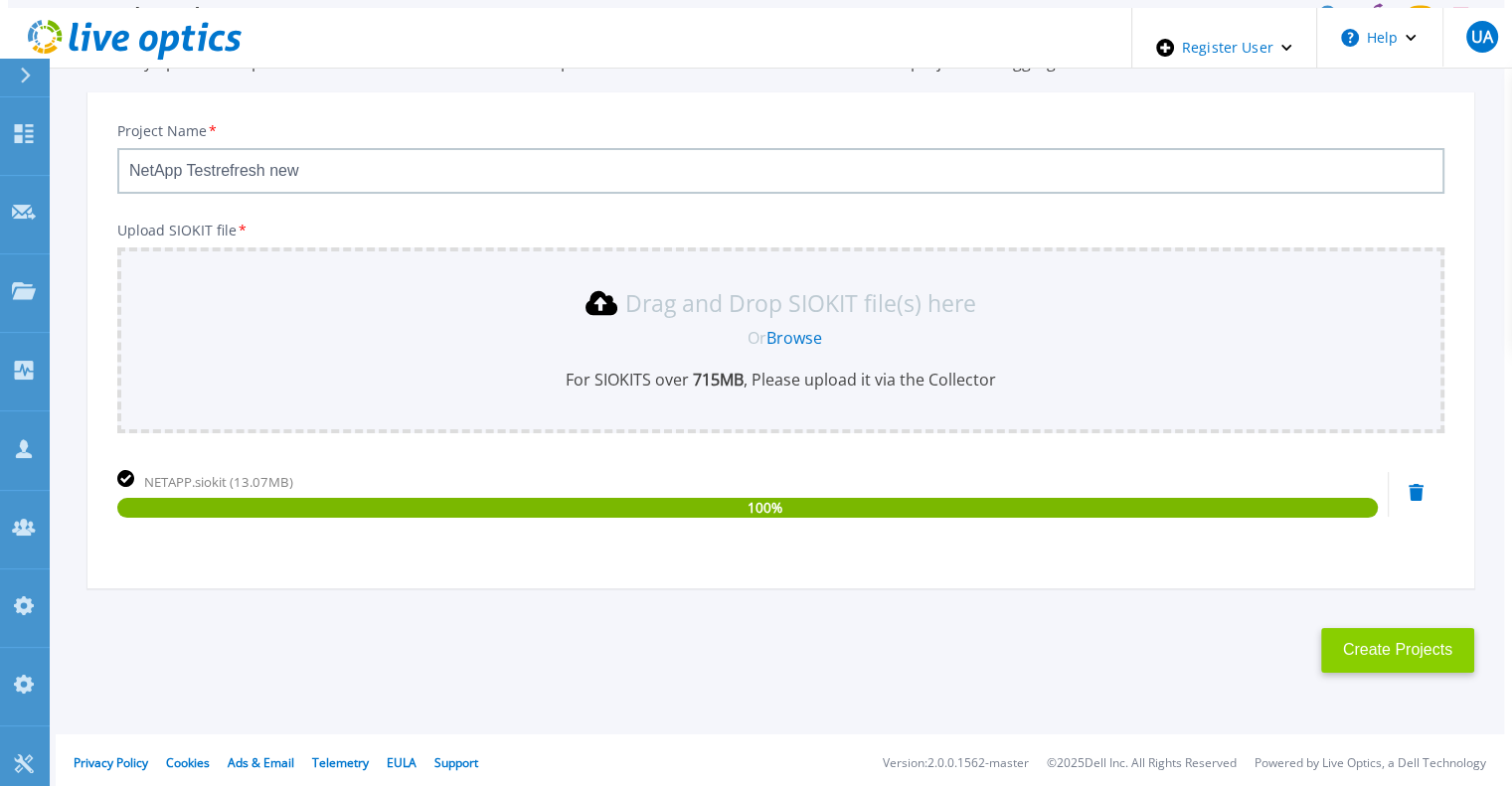 click on "Create Projects" at bounding box center [1398, 650] 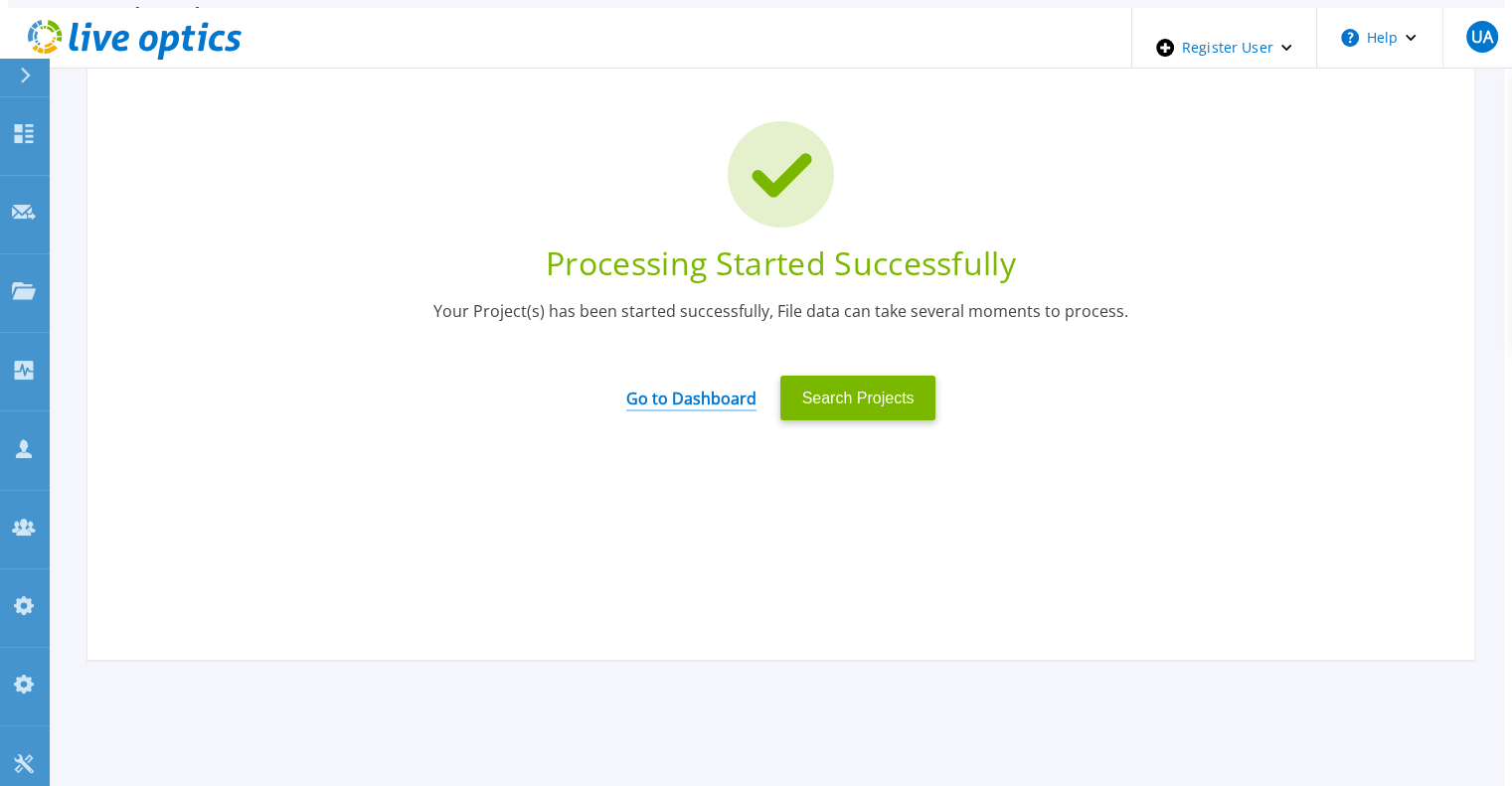 click on "Go to Dashboard" at bounding box center [691, 392] 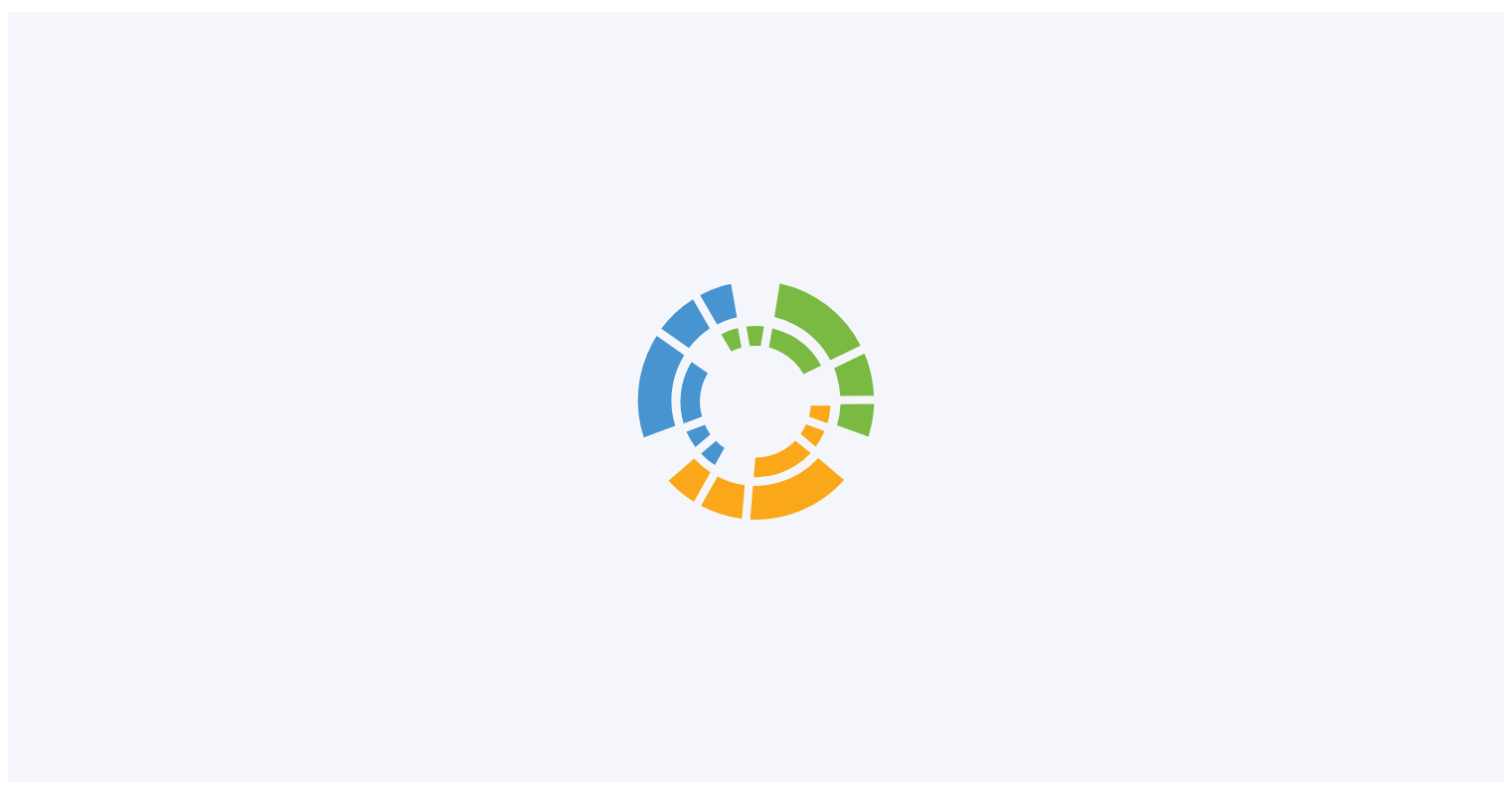 scroll, scrollTop: 0, scrollLeft: 0, axis: both 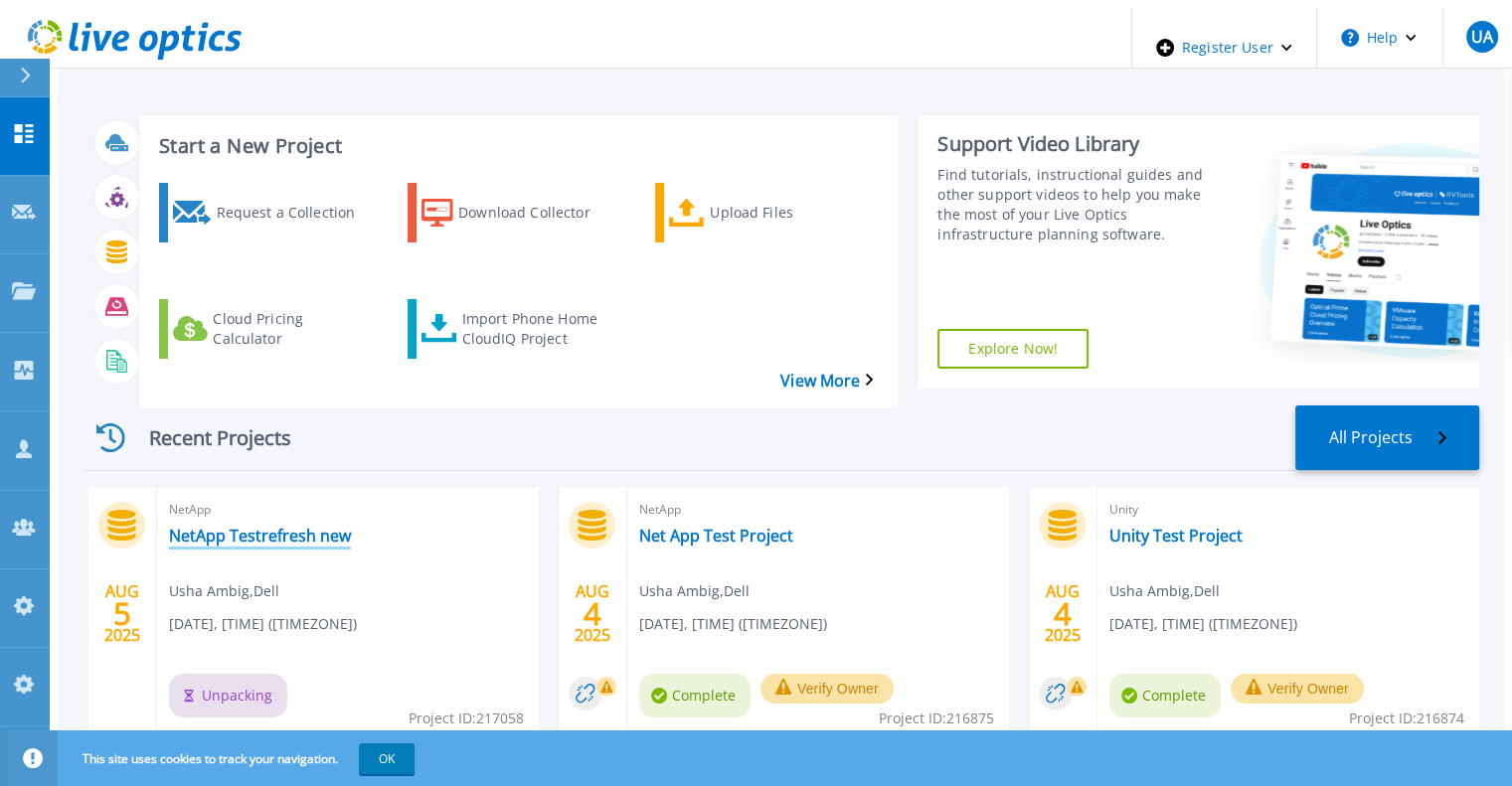 click on "NetApp Testrefresh new" at bounding box center [259, 536] 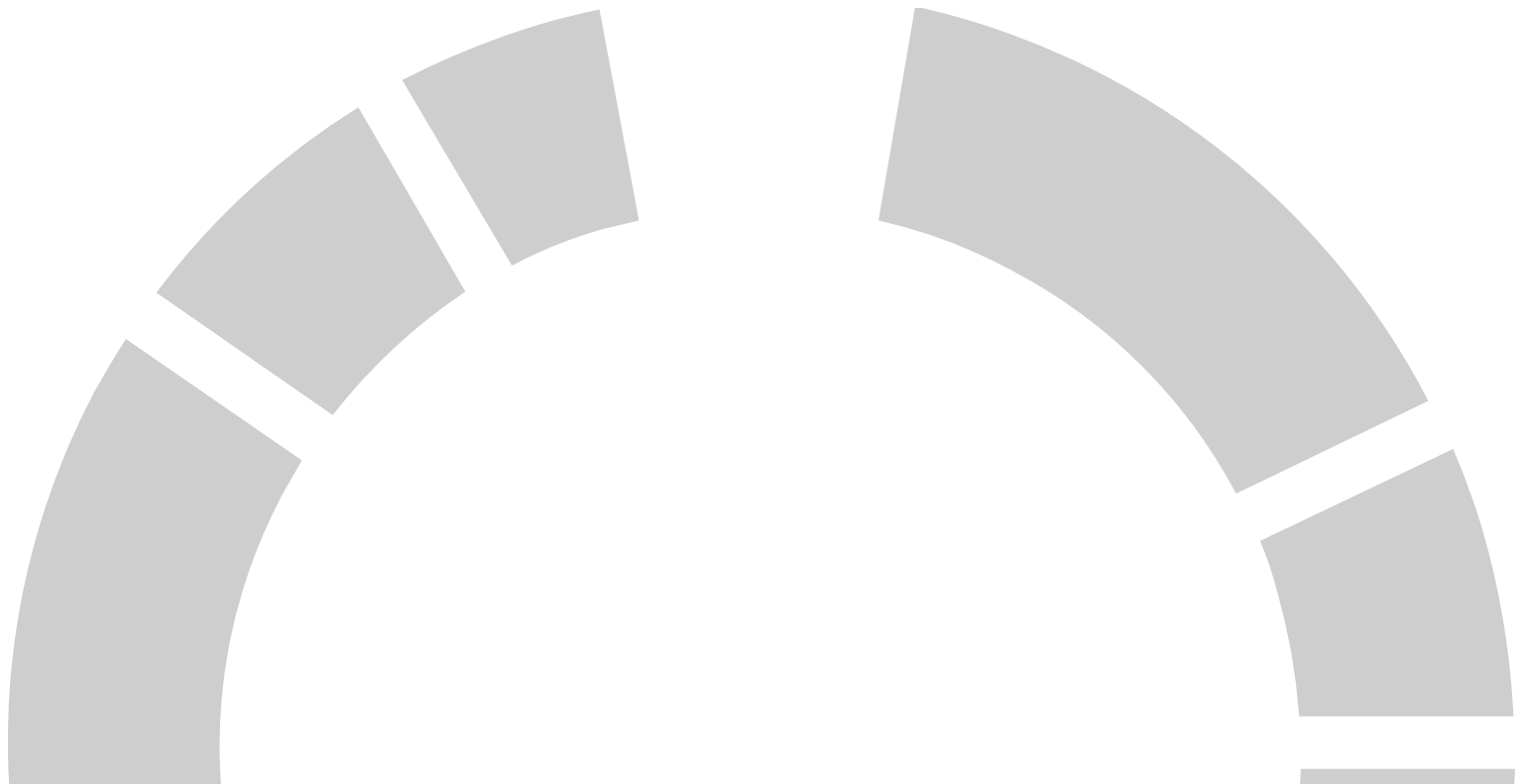 scroll, scrollTop: 0, scrollLeft: 0, axis: both 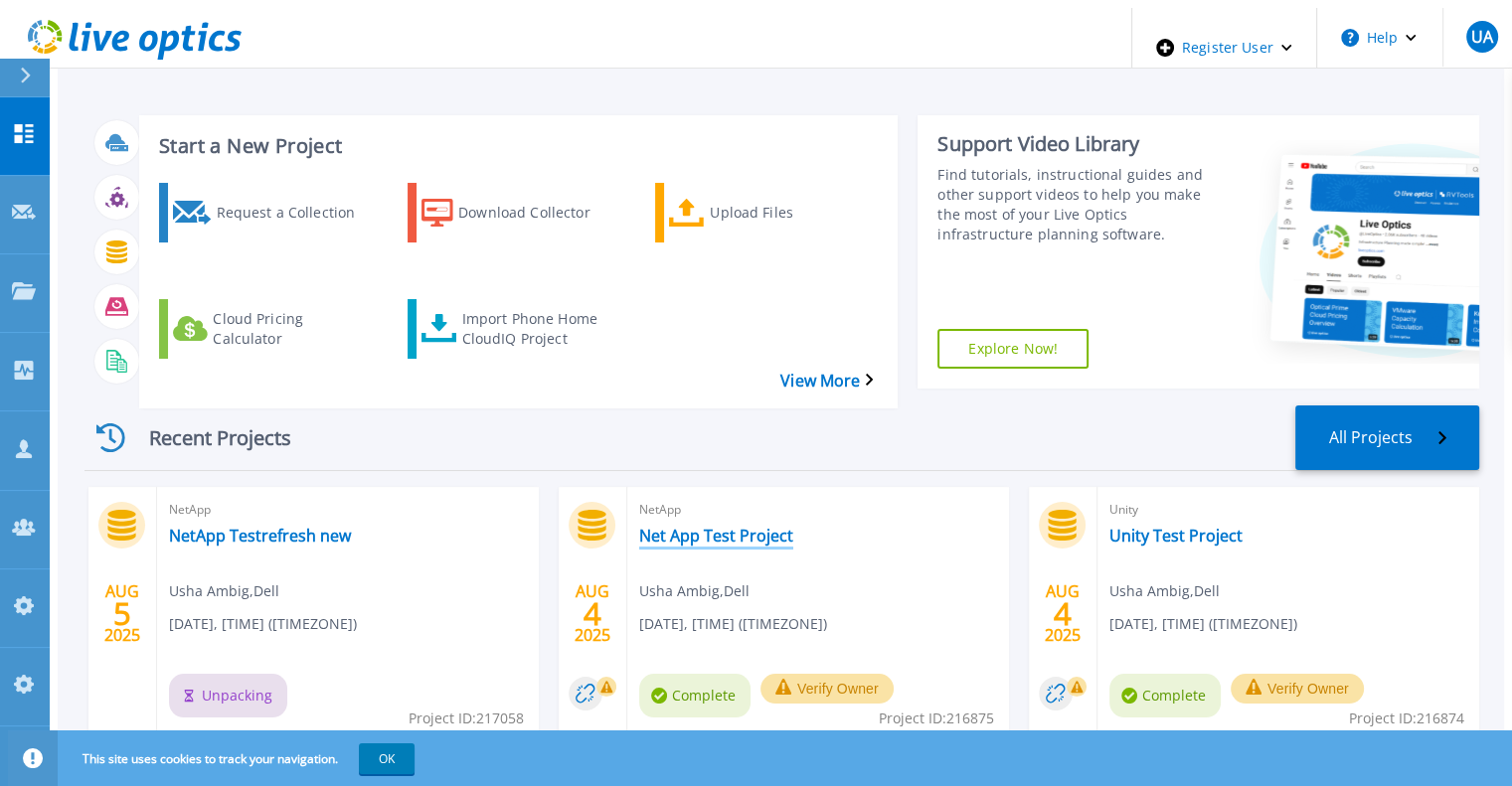click on "Net App Test Project" at bounding box center [716, 536] 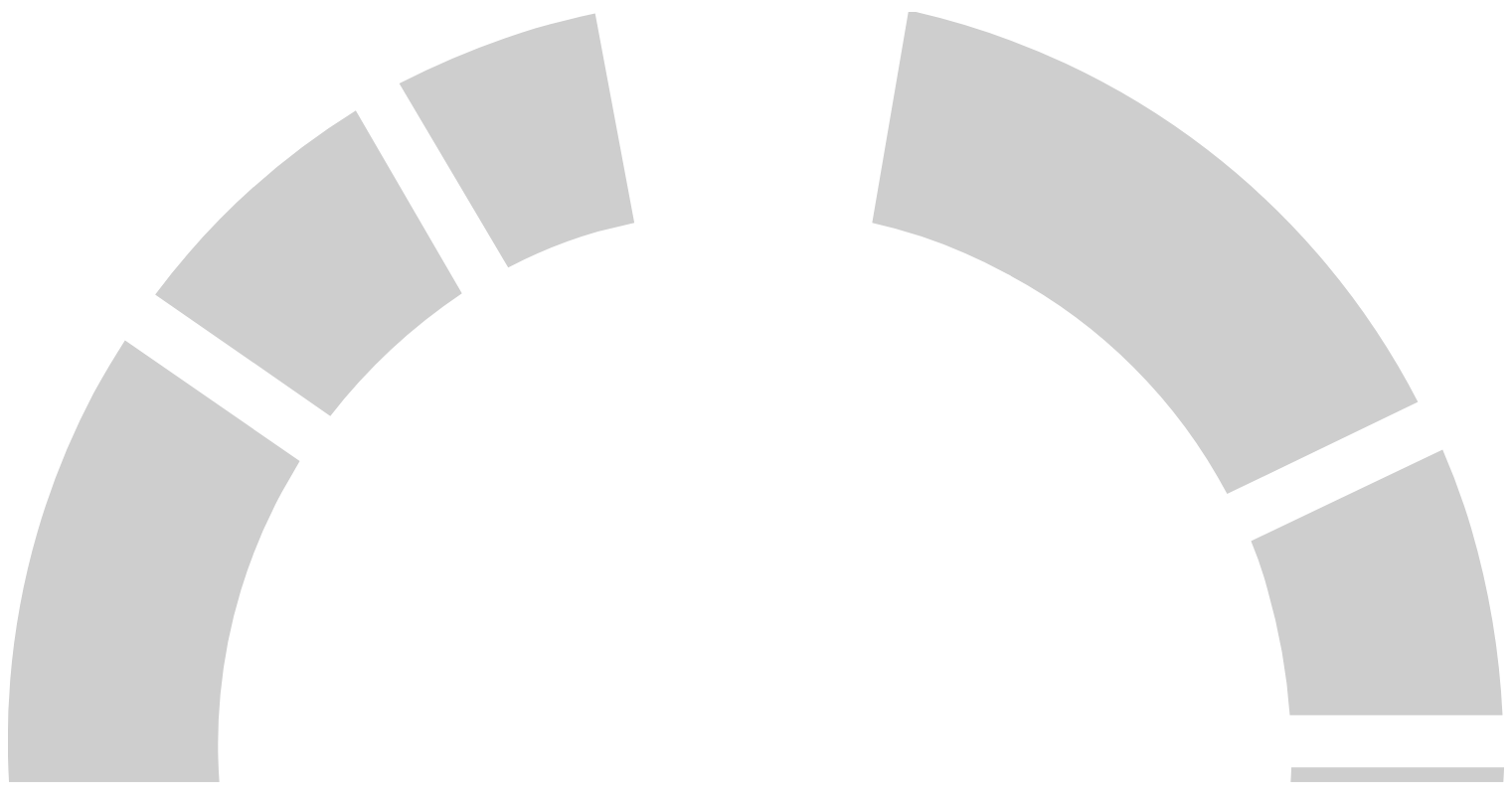 scroll, scrollTop: 0, scrollLeft: 0, axis: both 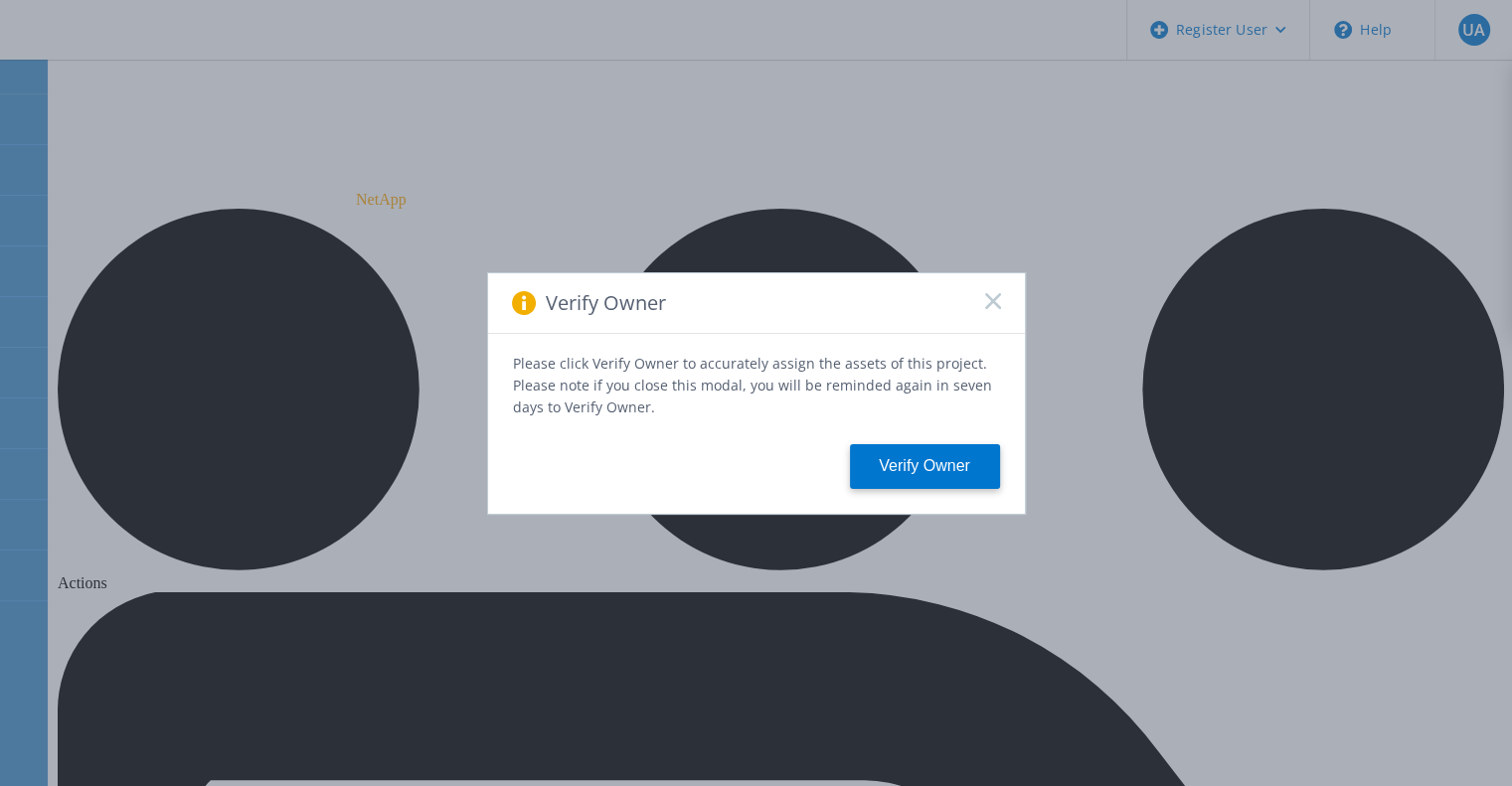 click on "Please click Verify Owner to accurately assign the assets of this project. Please note if you close this modal, you will be reminded again in seven days to Verify Owner." at bounding box center (753, 385) 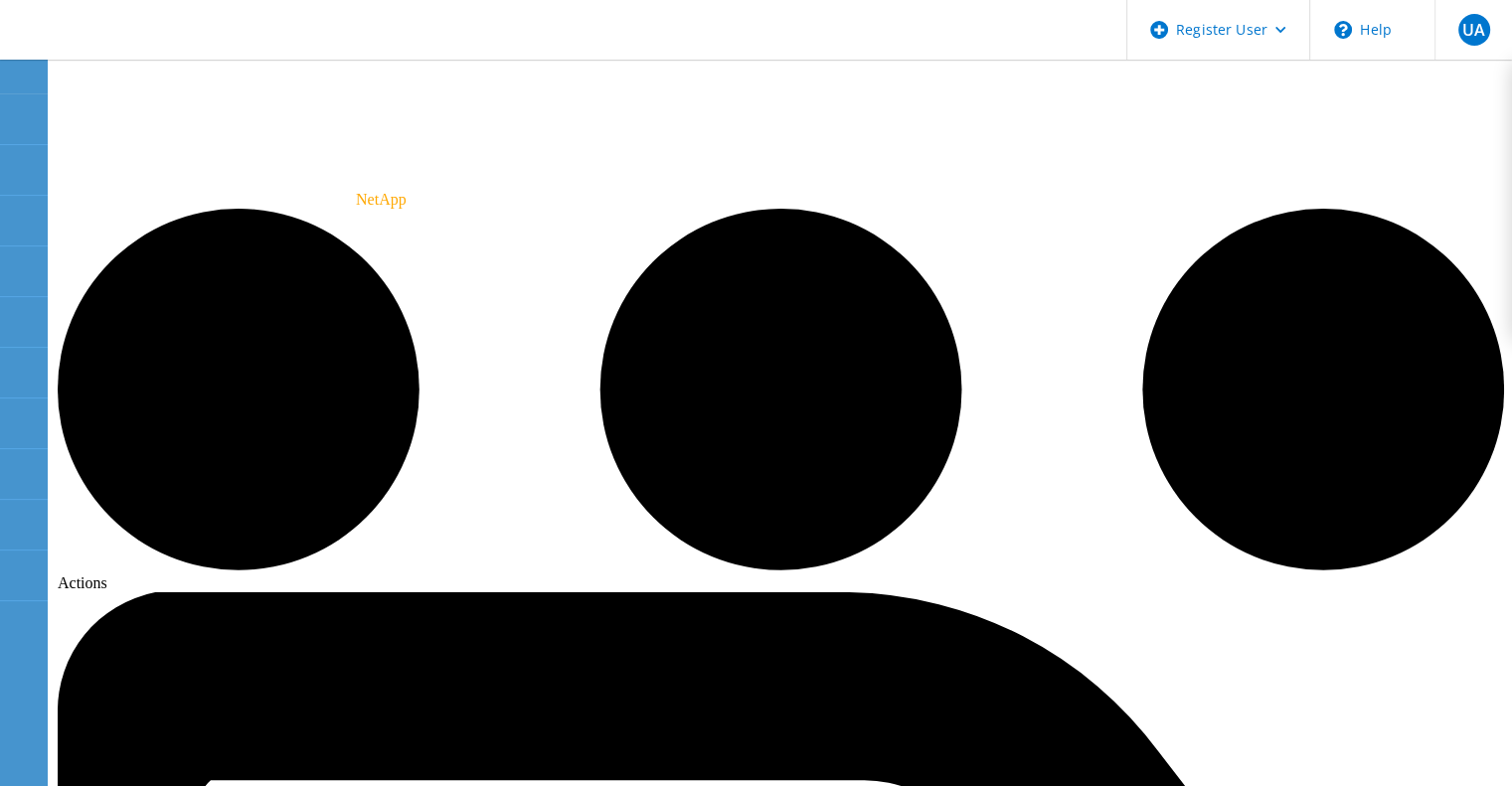 click on "Update" 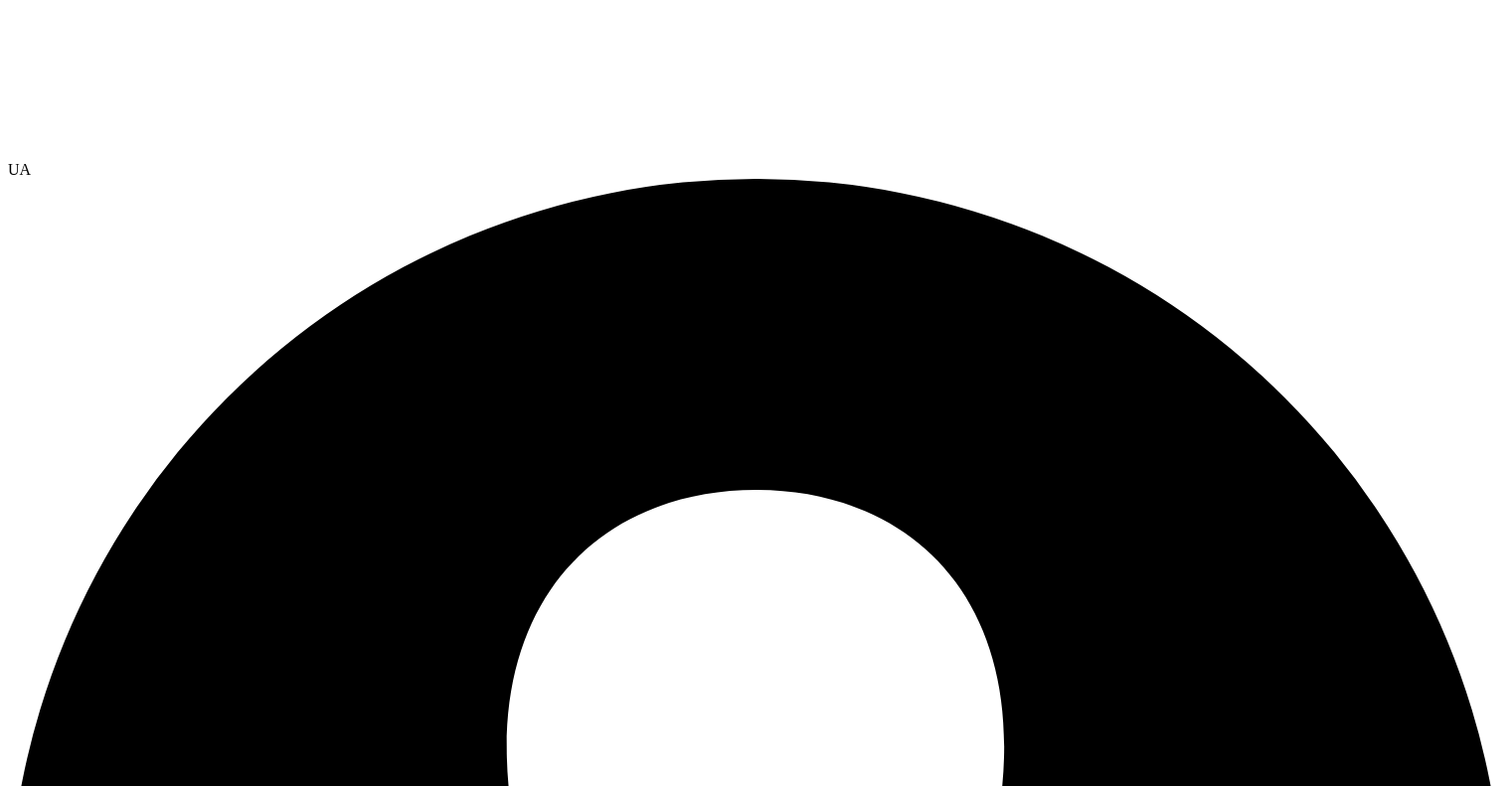 scroll, scrollTop: 0, scrollLeft: 0, axis: both 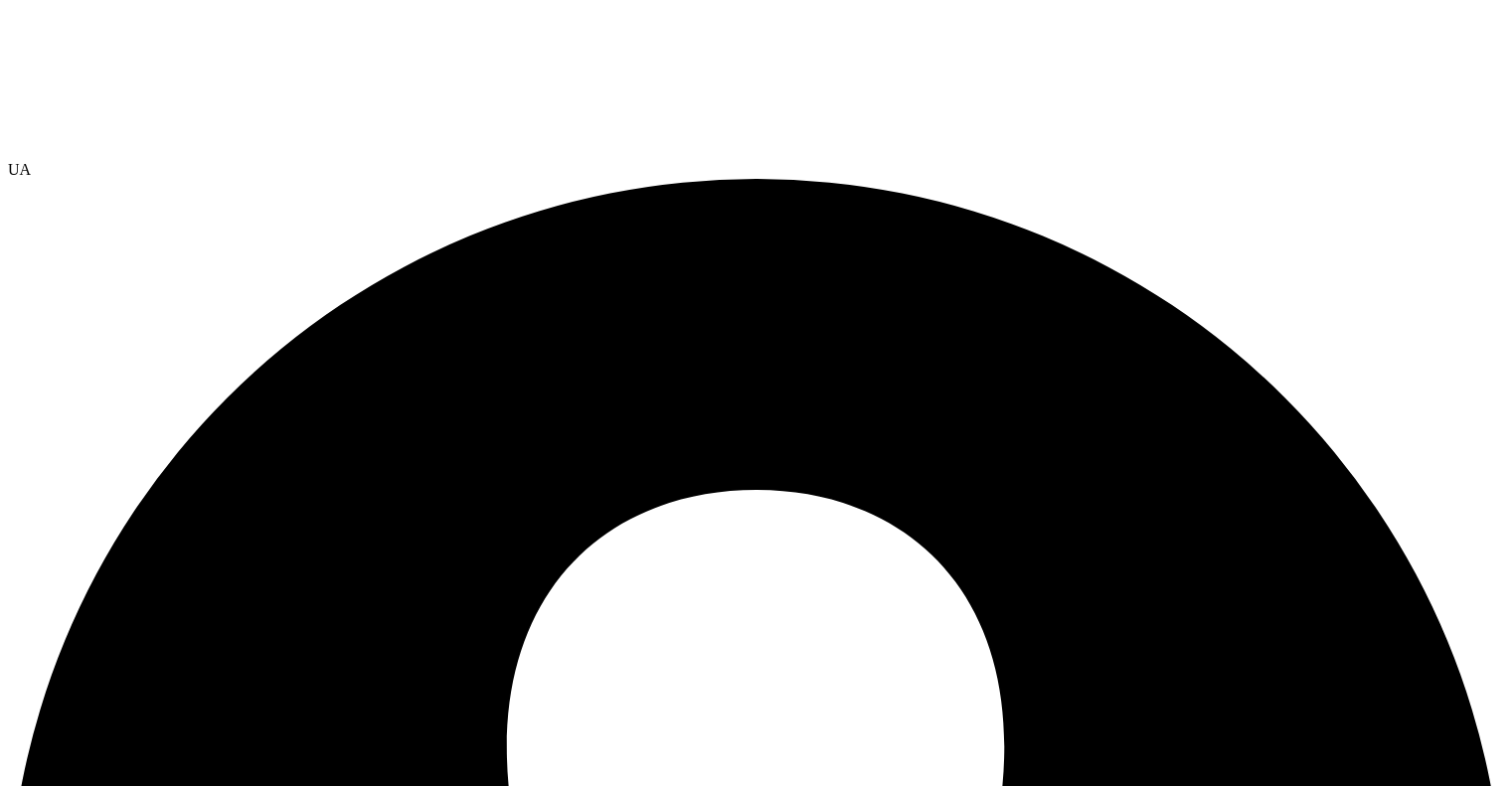 click on "Dell" at bounding box center (80, 9204) 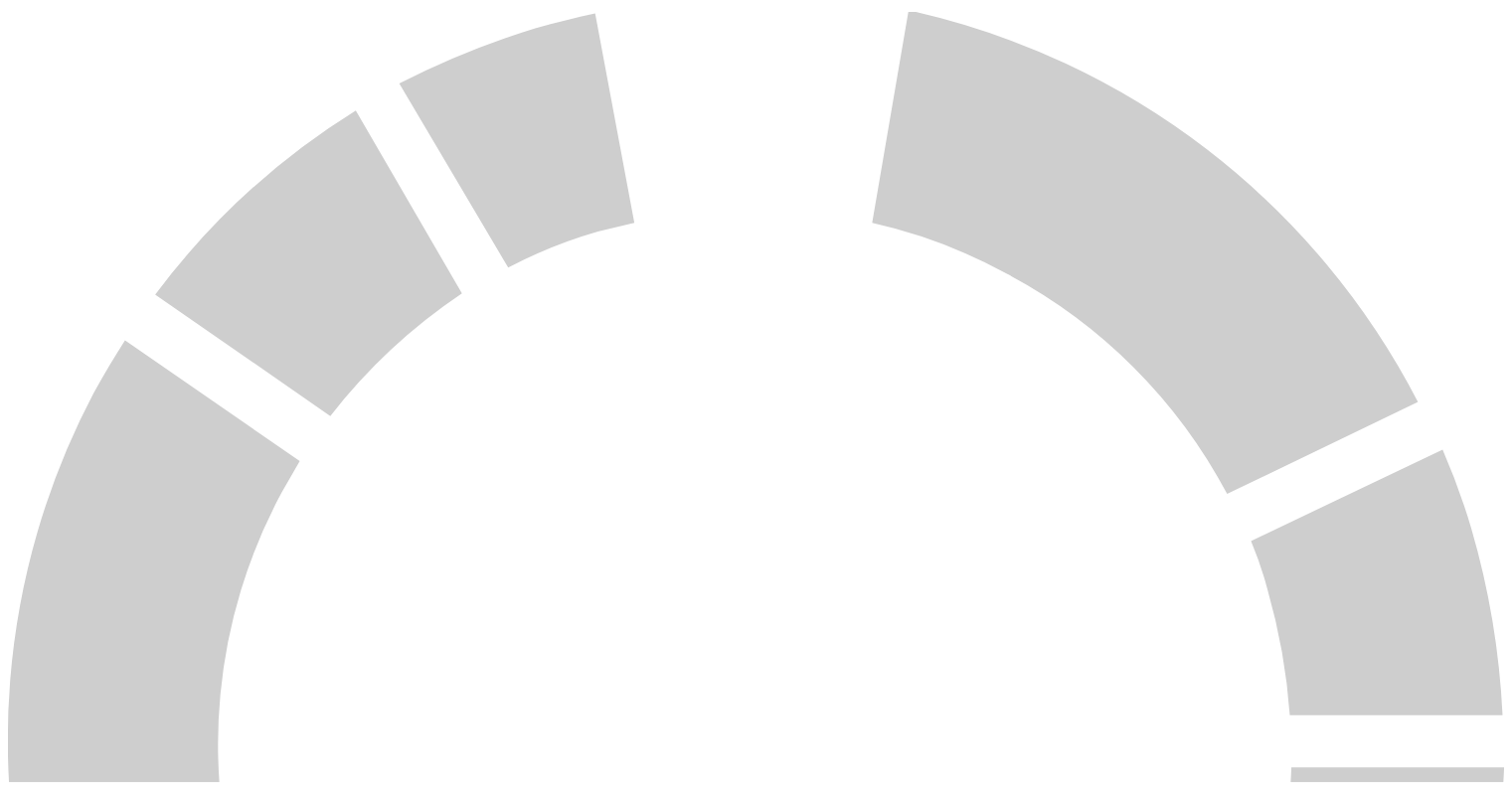 scroll, scrollTop: 0, scrollLeft: 0, axis: both 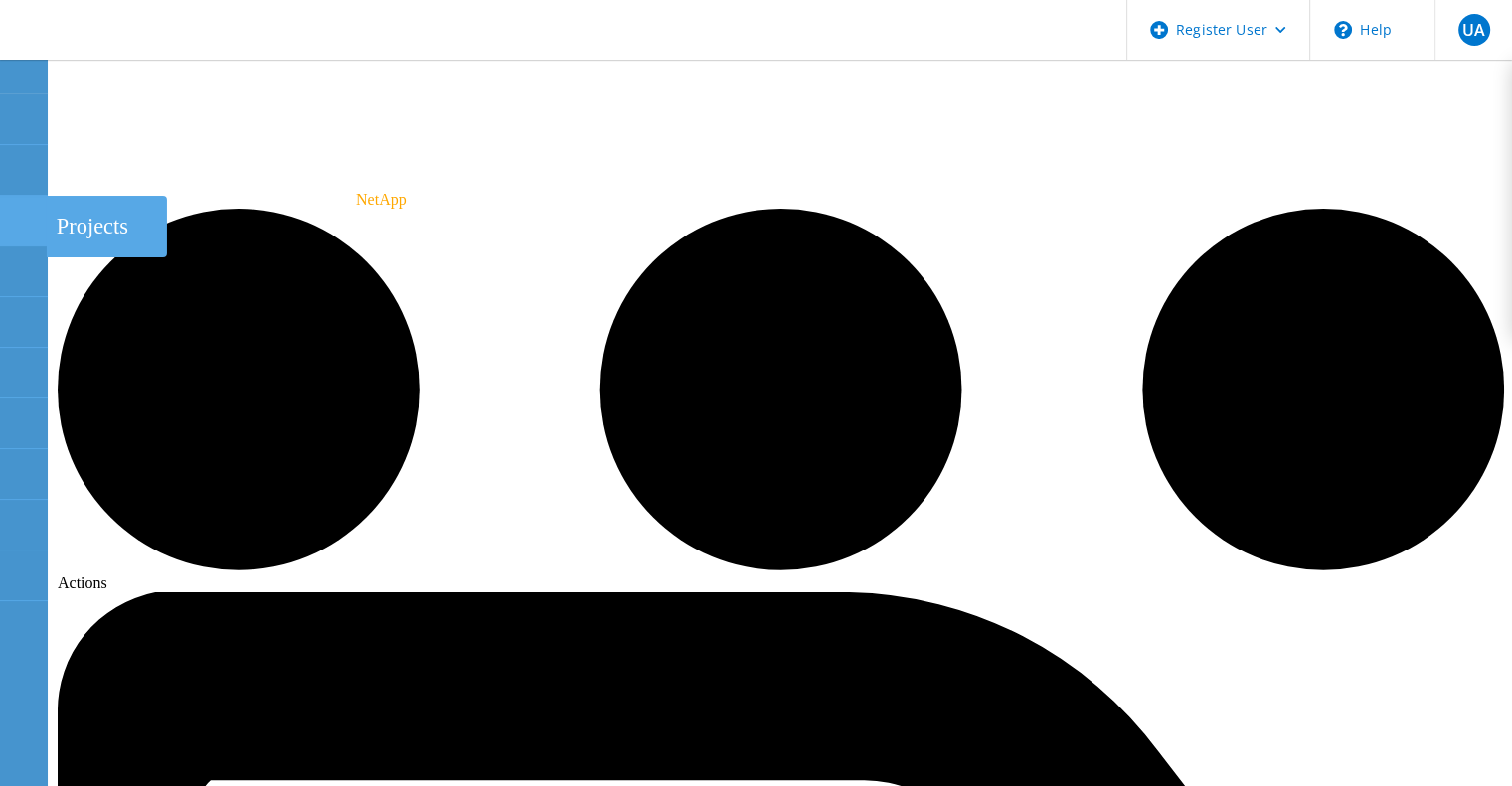 click 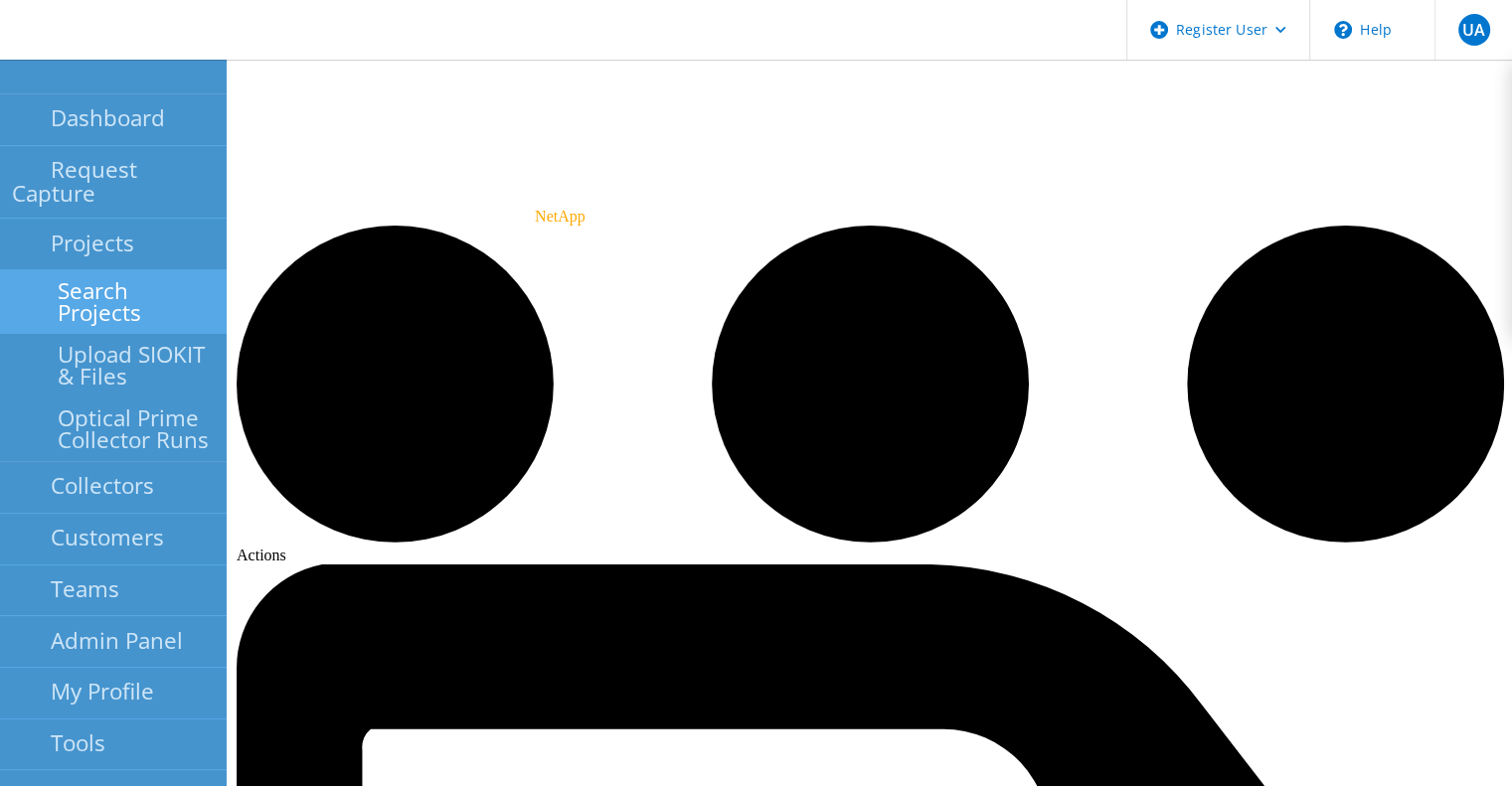 click on "Search Projects" at bounding box center [113, 302] 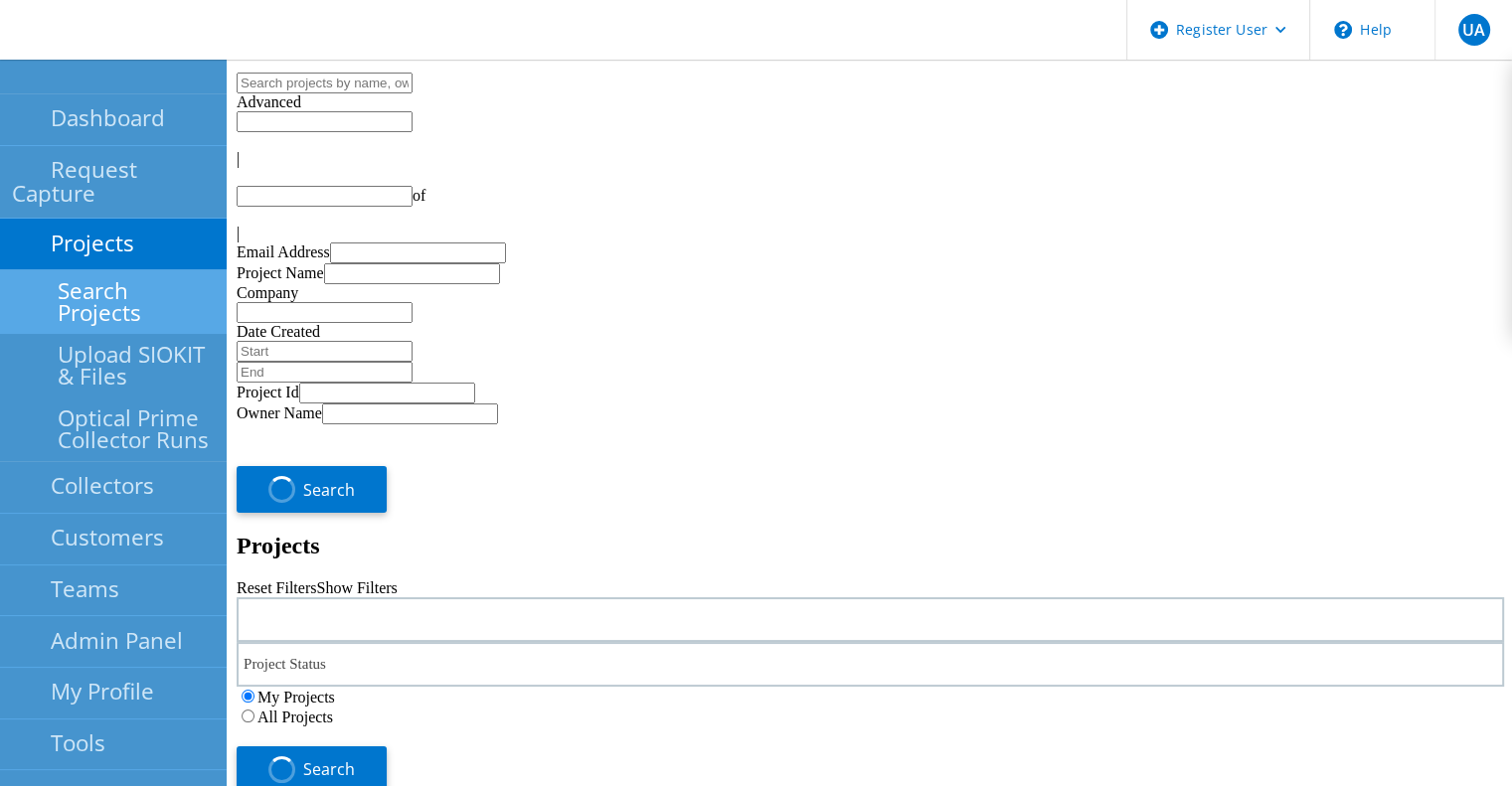 type on "1" 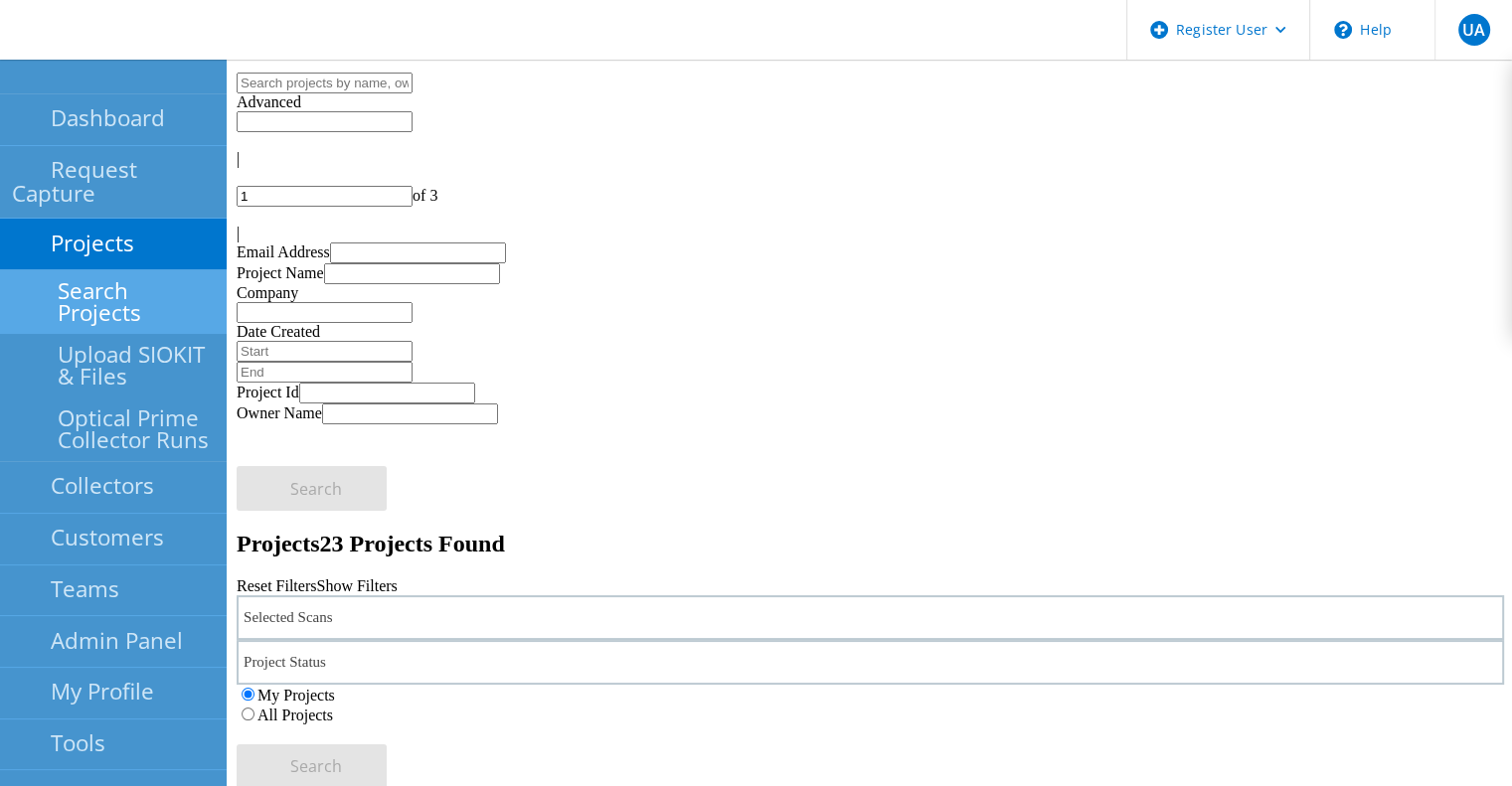 click on "Net App Test Project" 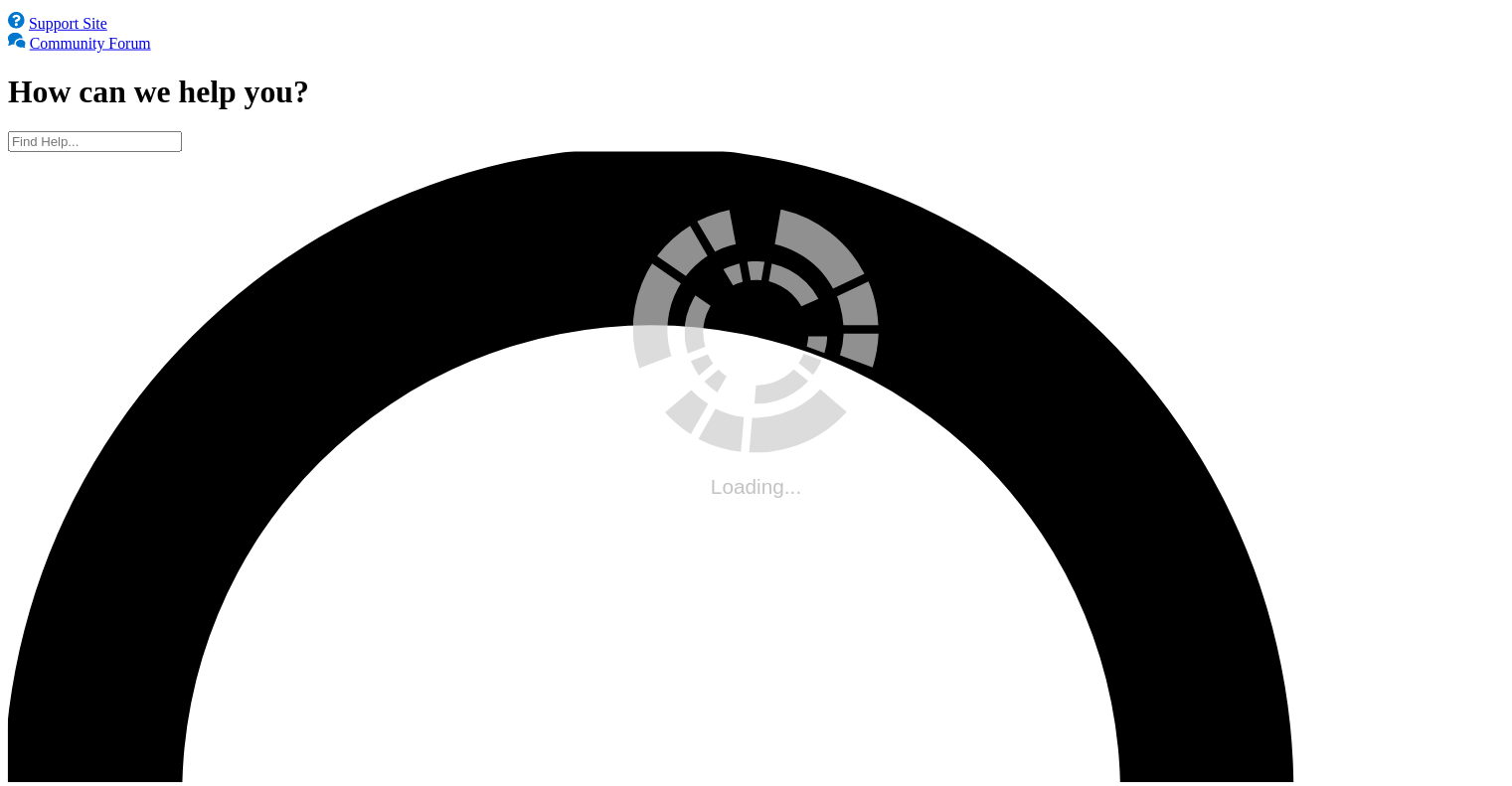 scroll, scrollTop: 0, scrollLeft: 0, axis: both 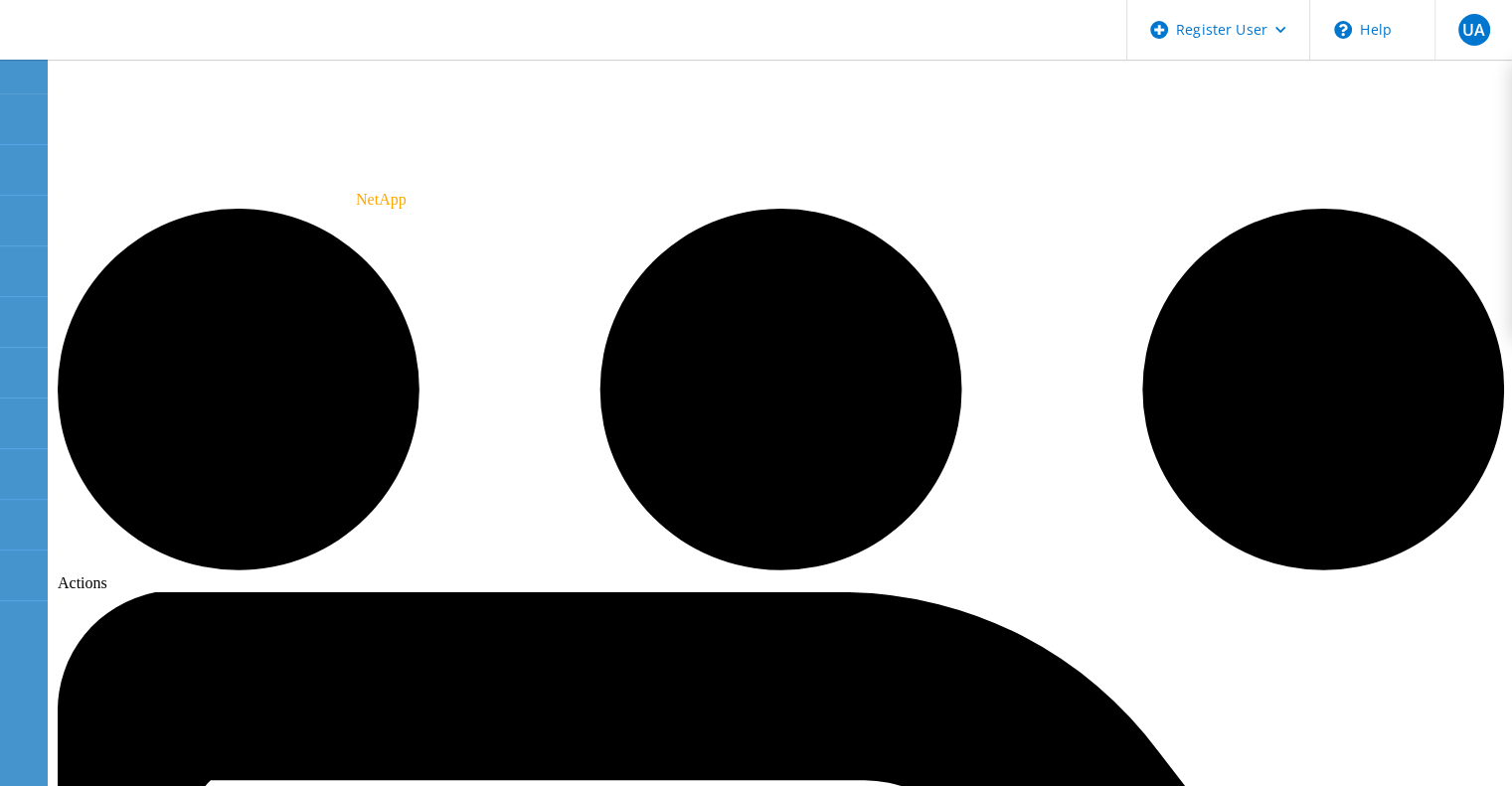 click on "Tech Refresh" at bounding box center (407, 8156) 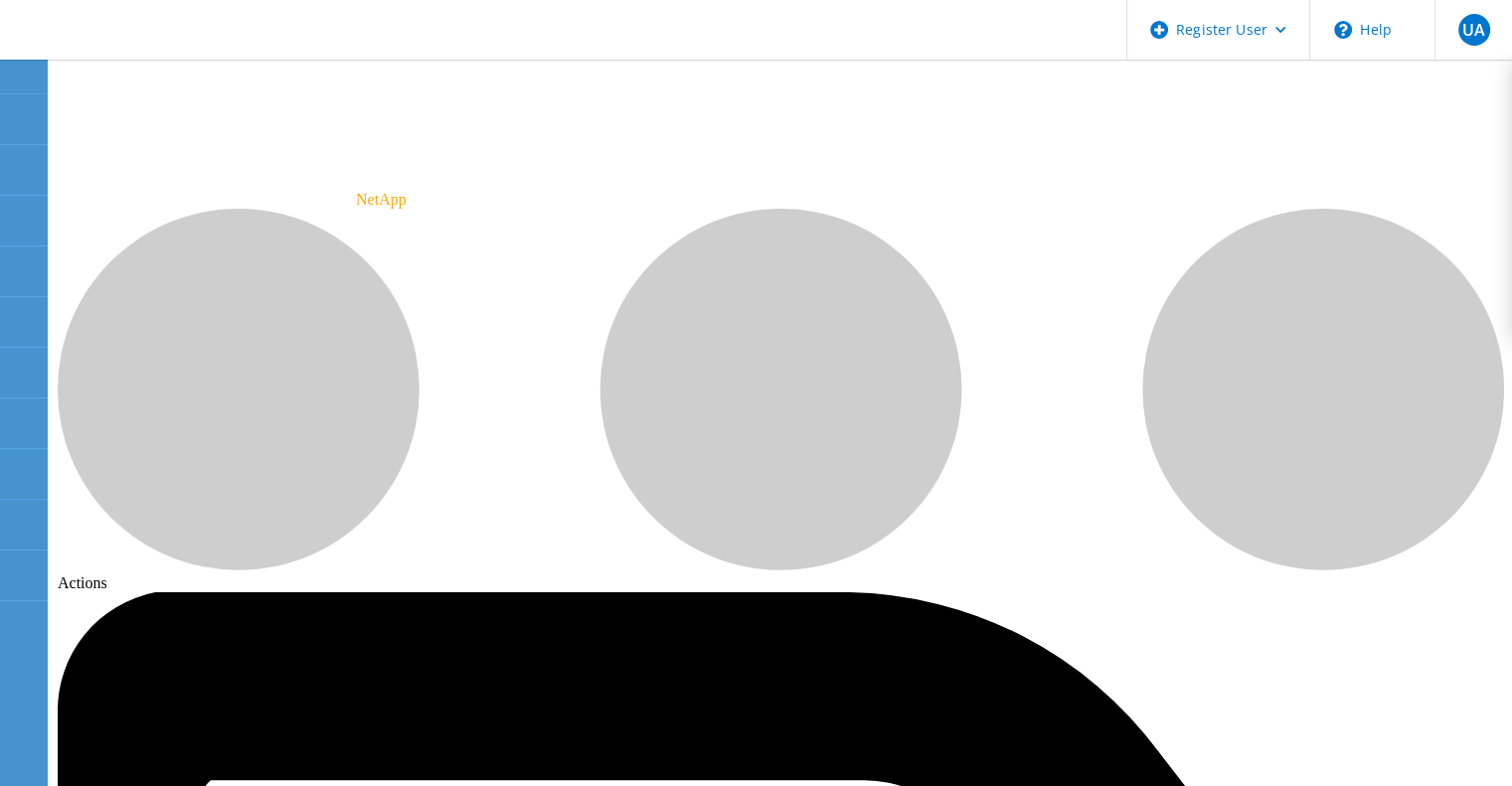 click on "Configuration" 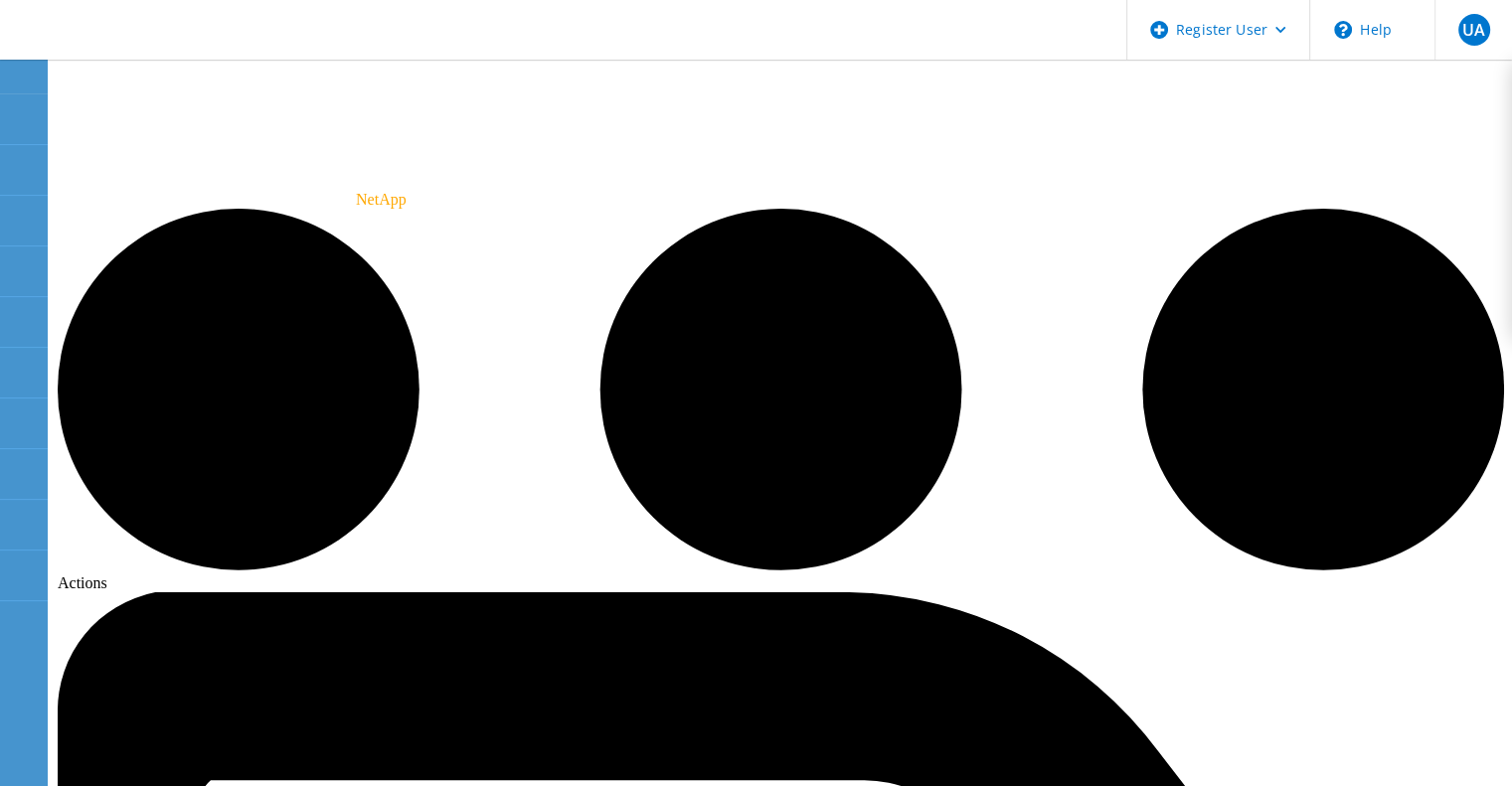 click on "Update" 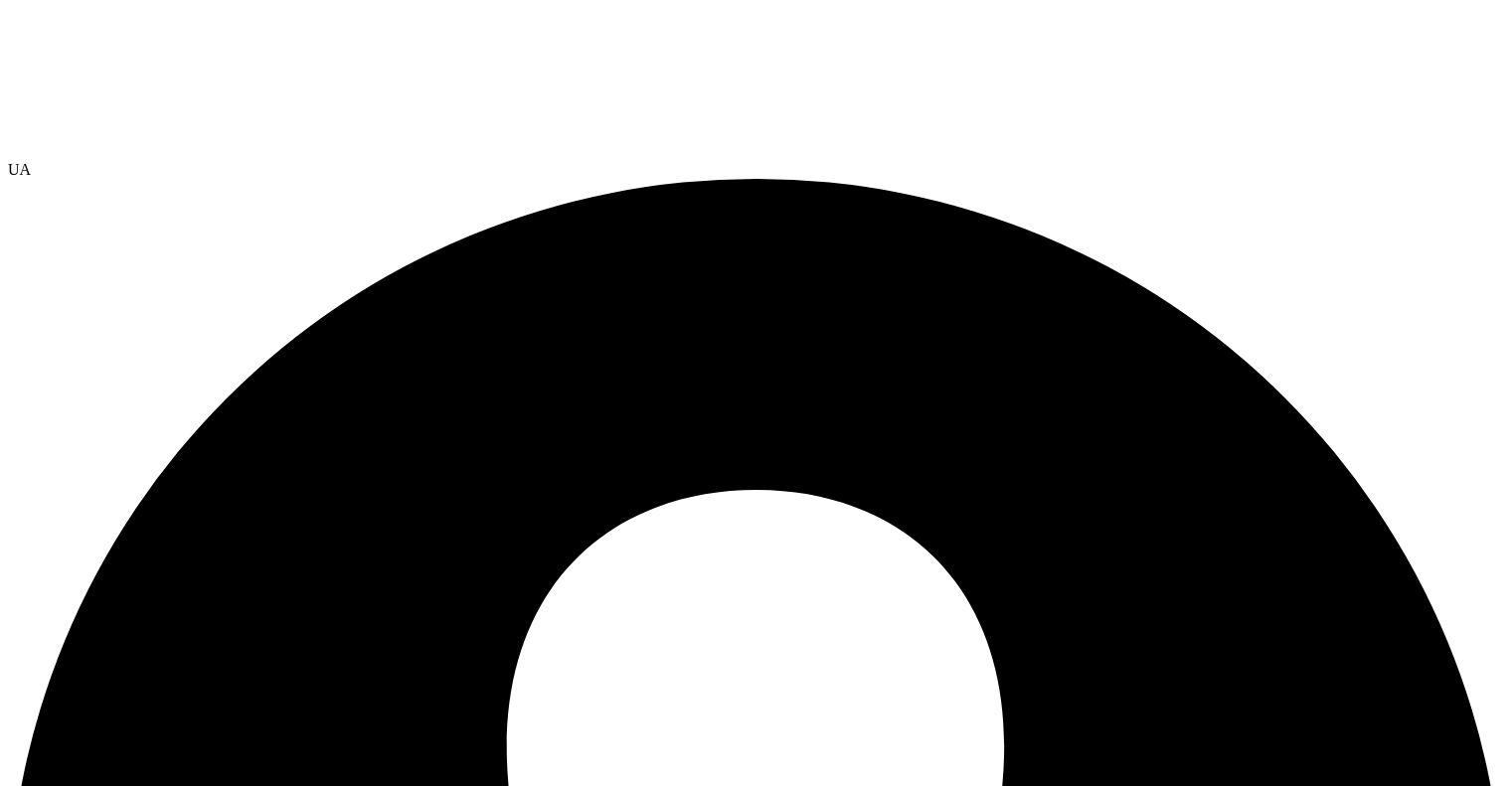 scroll, scrollTop: 0, scrollLeft: 0, axis: both 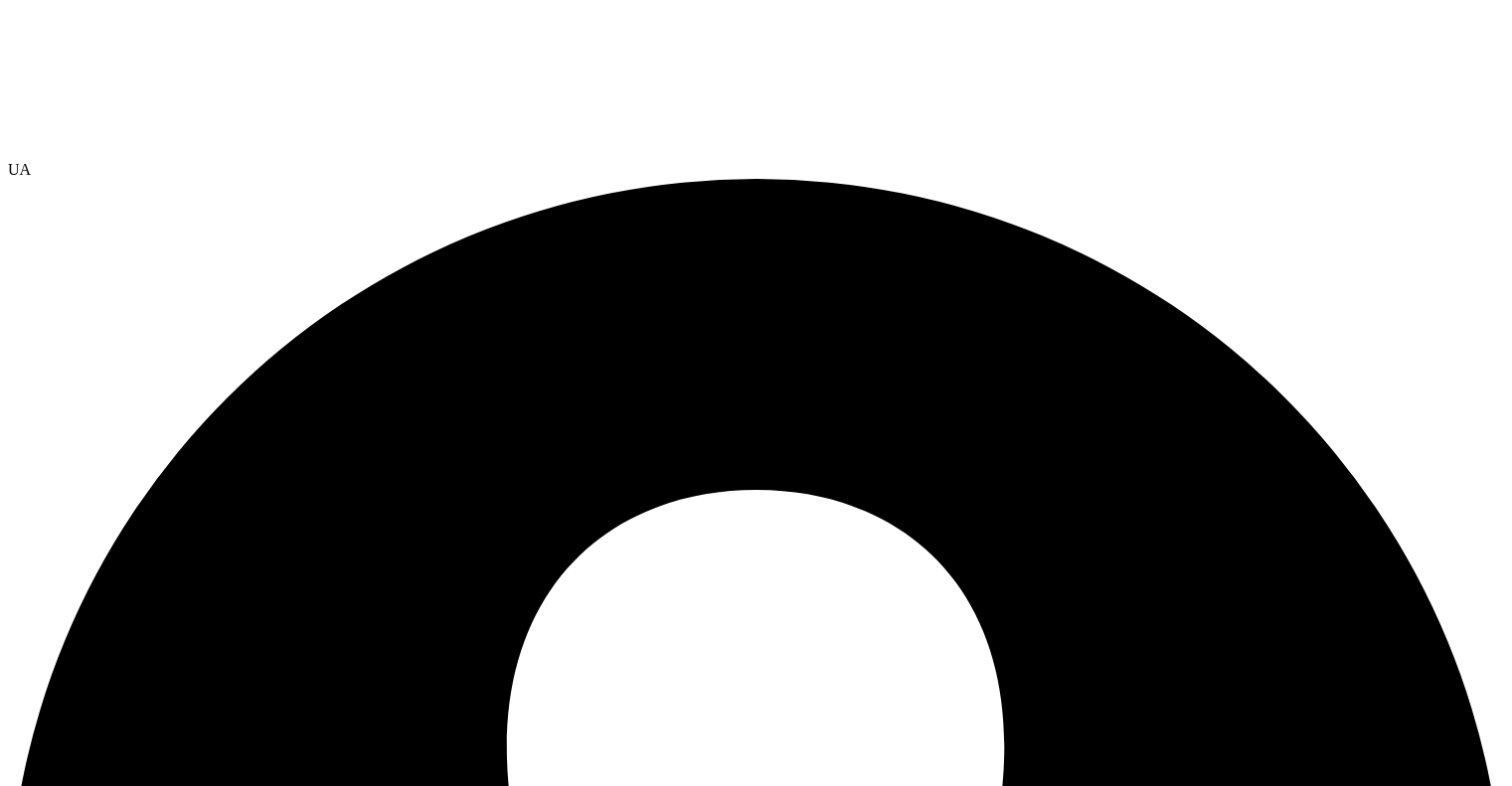 click on "Projects" at bounding box center (756, 7040) 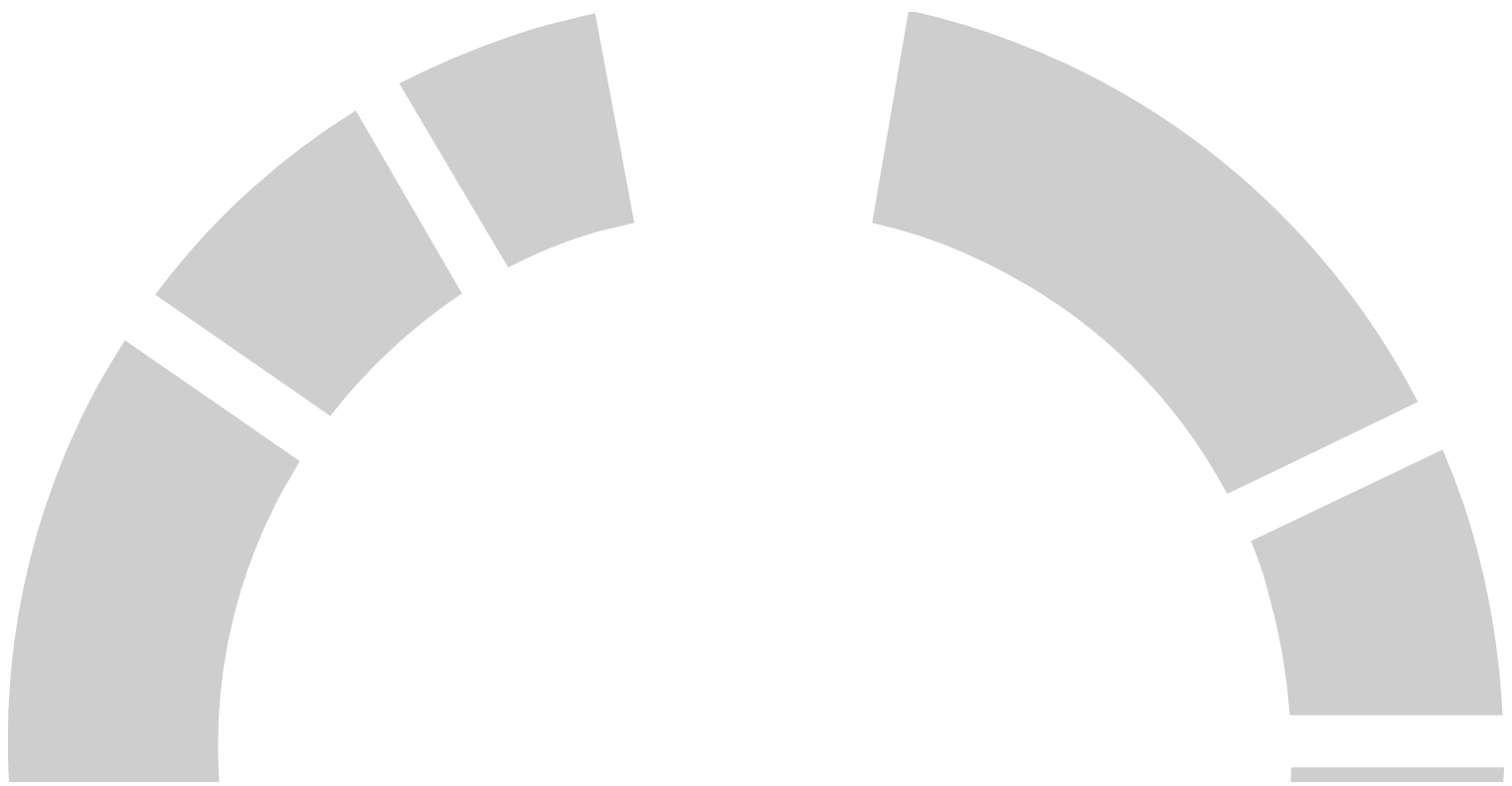 scroll, scrollTop: 0, scrollLeft: 0, axis: both 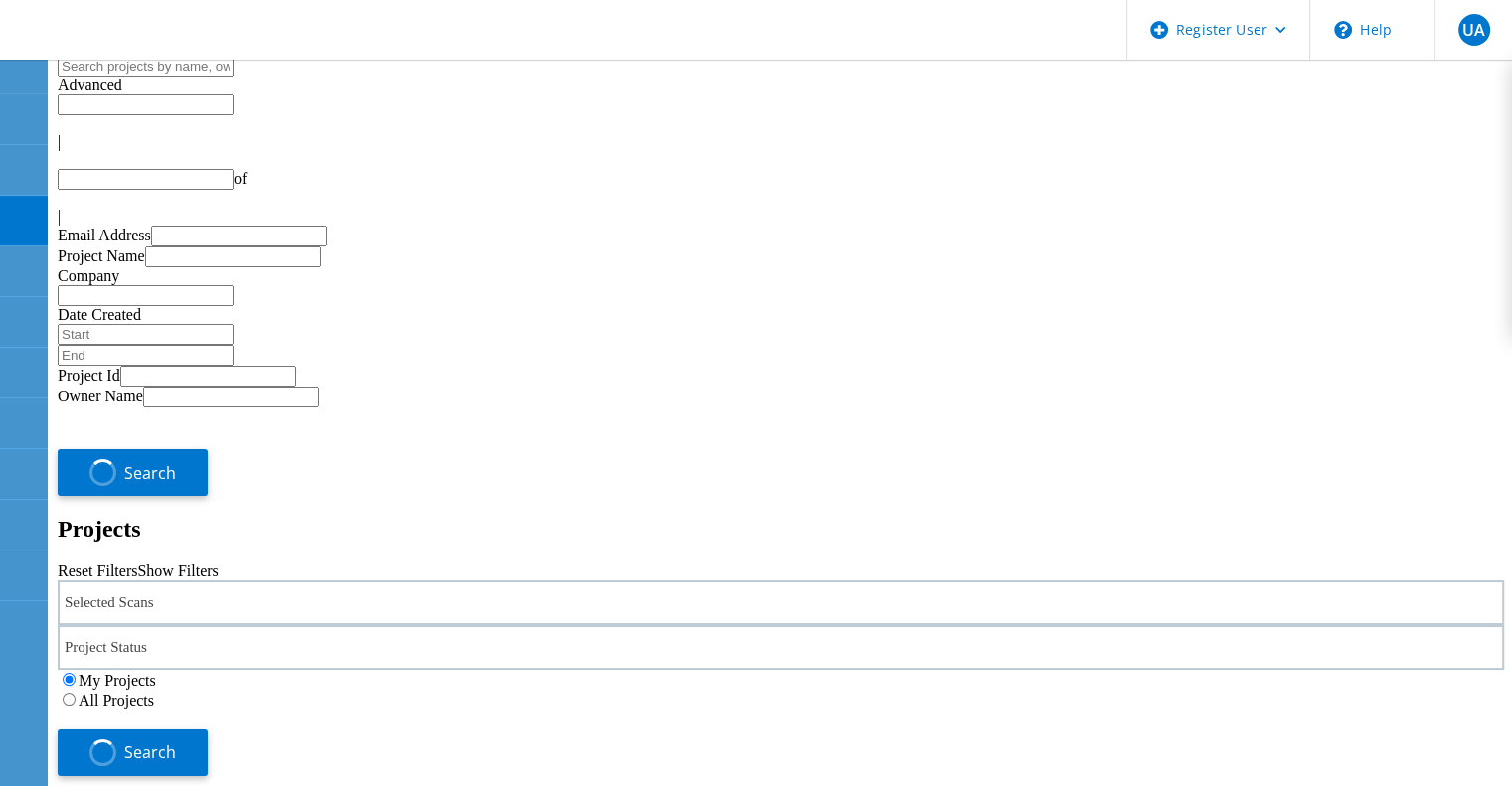 type on "1" 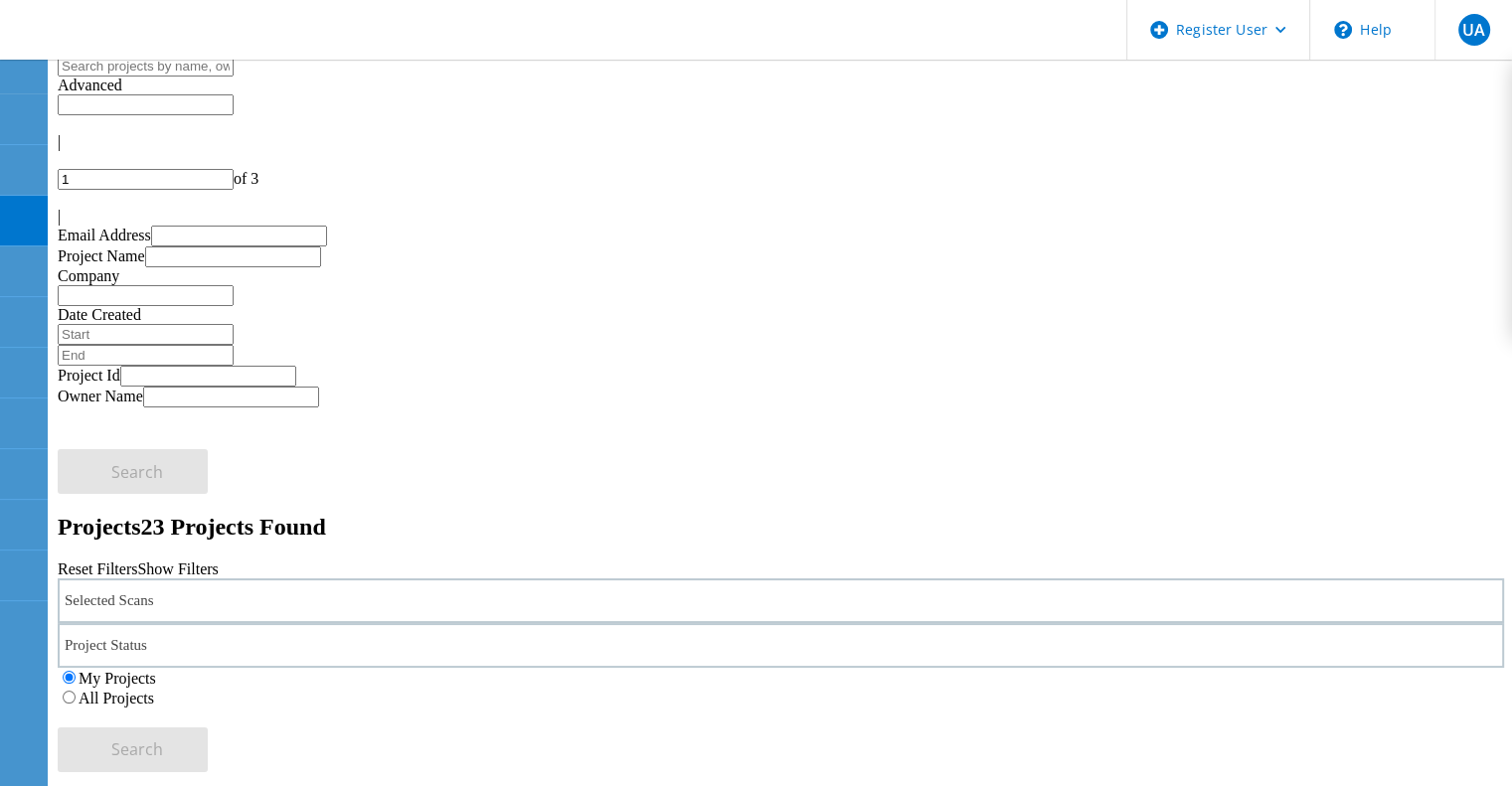 click on "NetApp Testrefresh new" 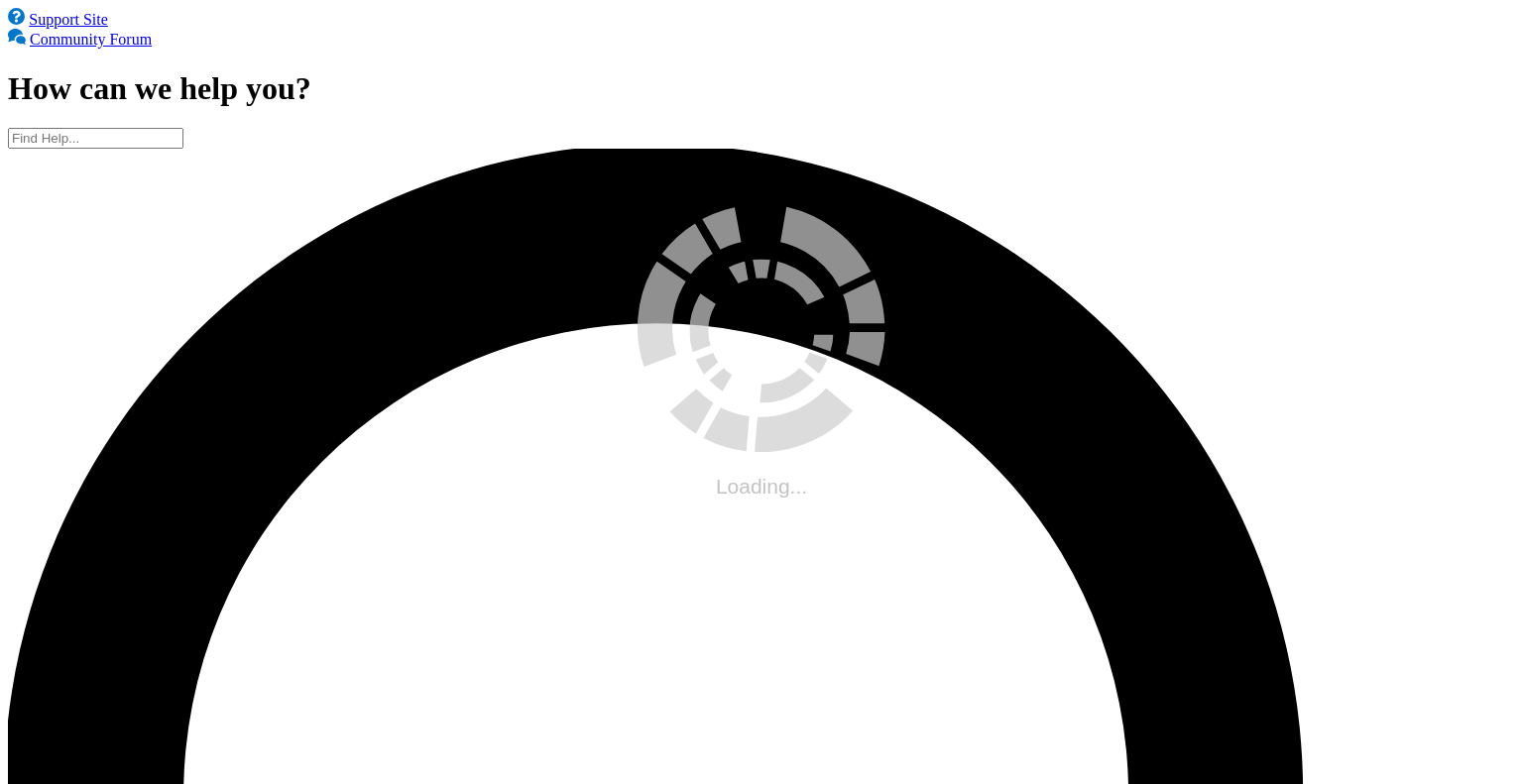 scroll, scrollTop: 0, scrollLeft: 0, axis: both 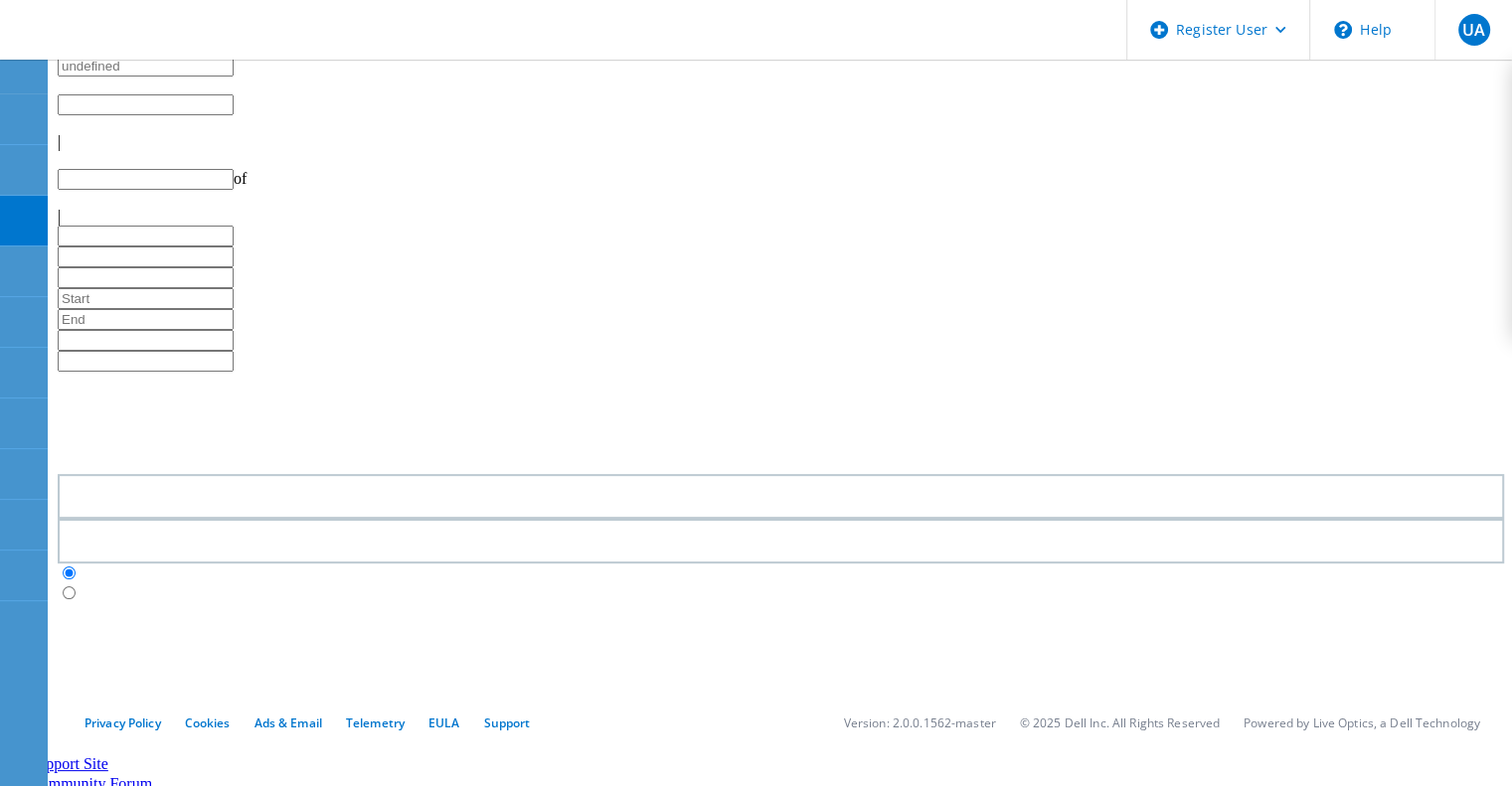 type on "1" 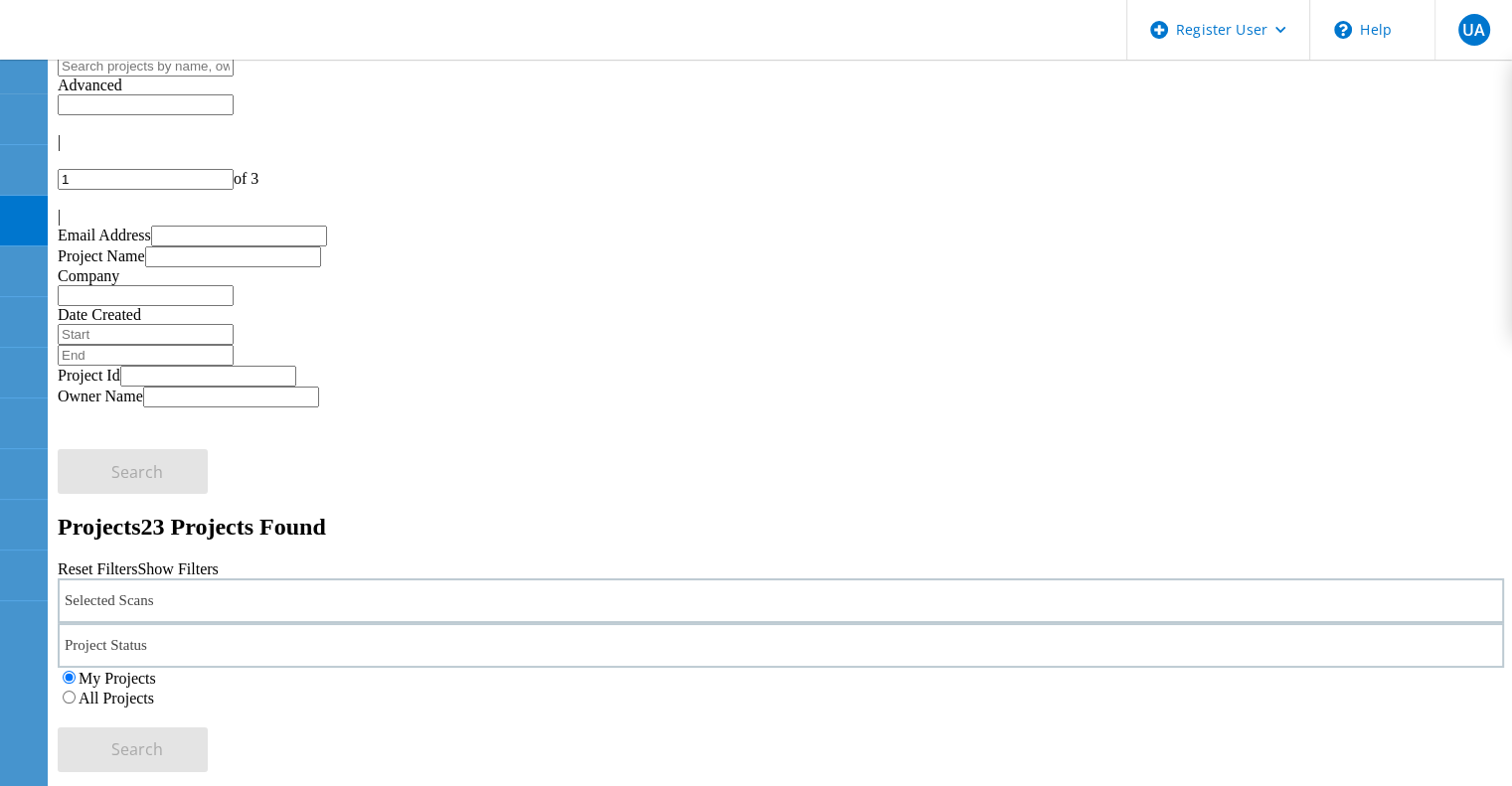 click on "Net App Test Project" 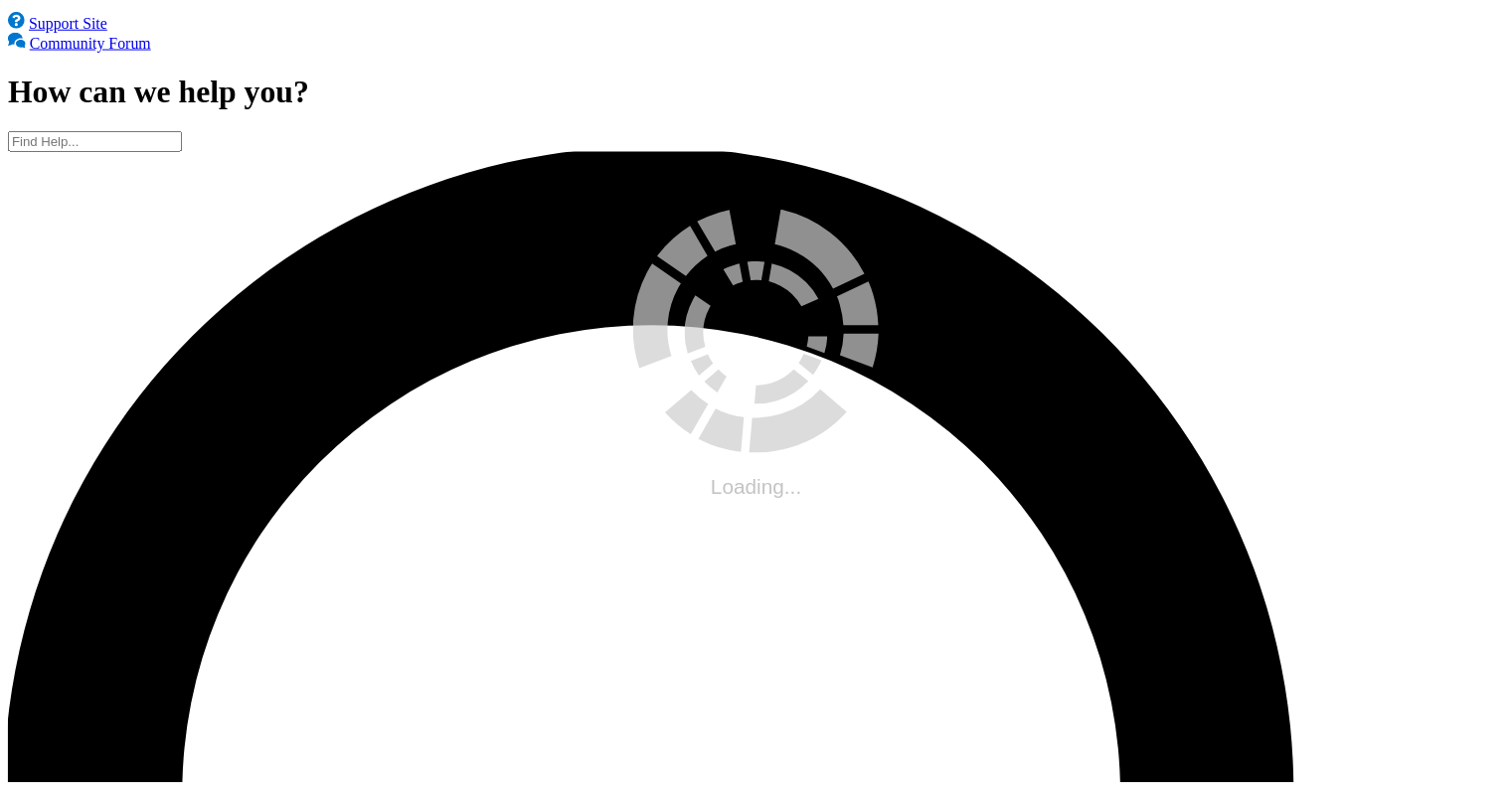 scroll, scrollTop: 0, scrollLeft: 0, axis: both 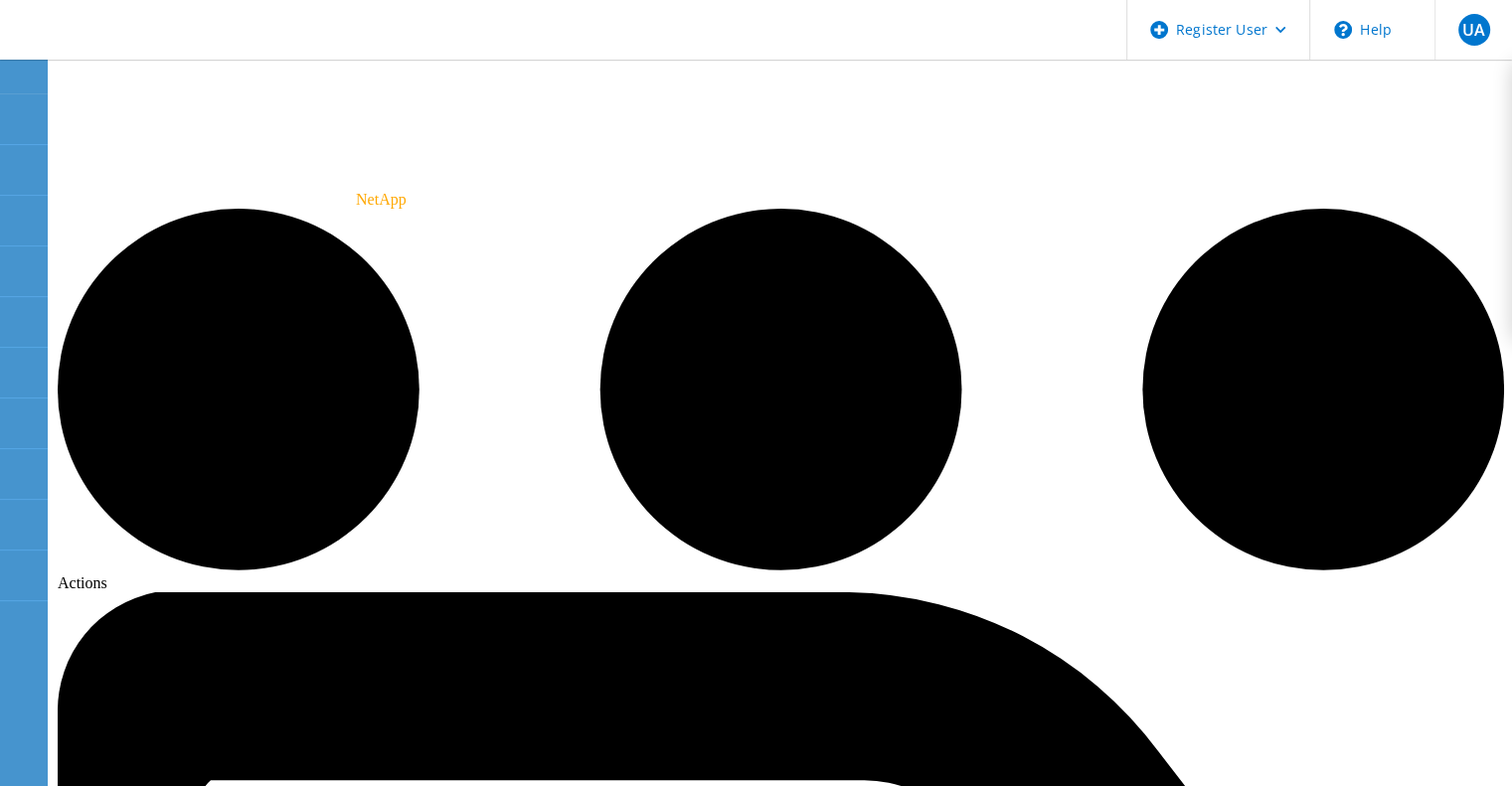 click on "Tech Refresh" at bounding box center [407, 8156] 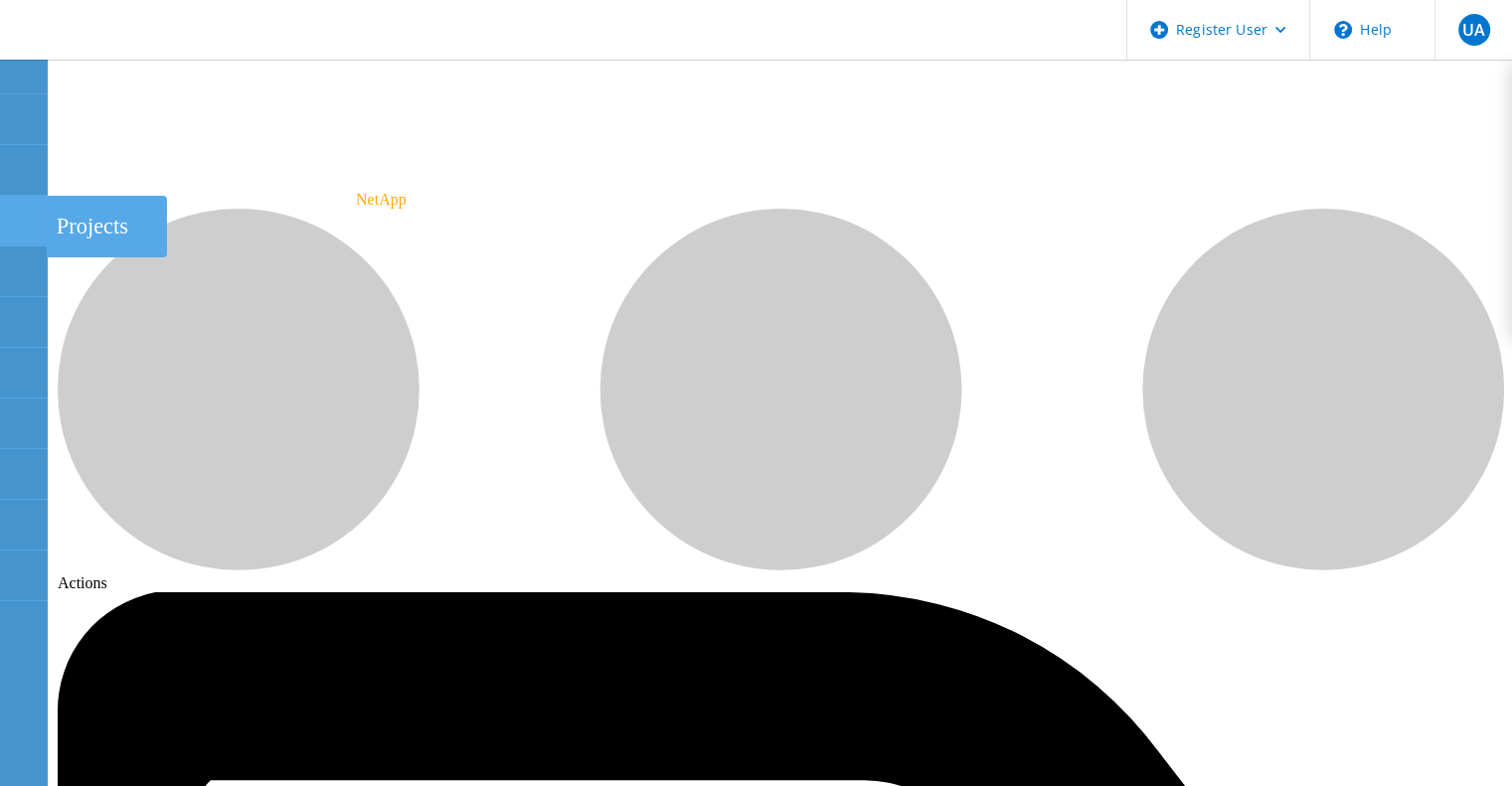click 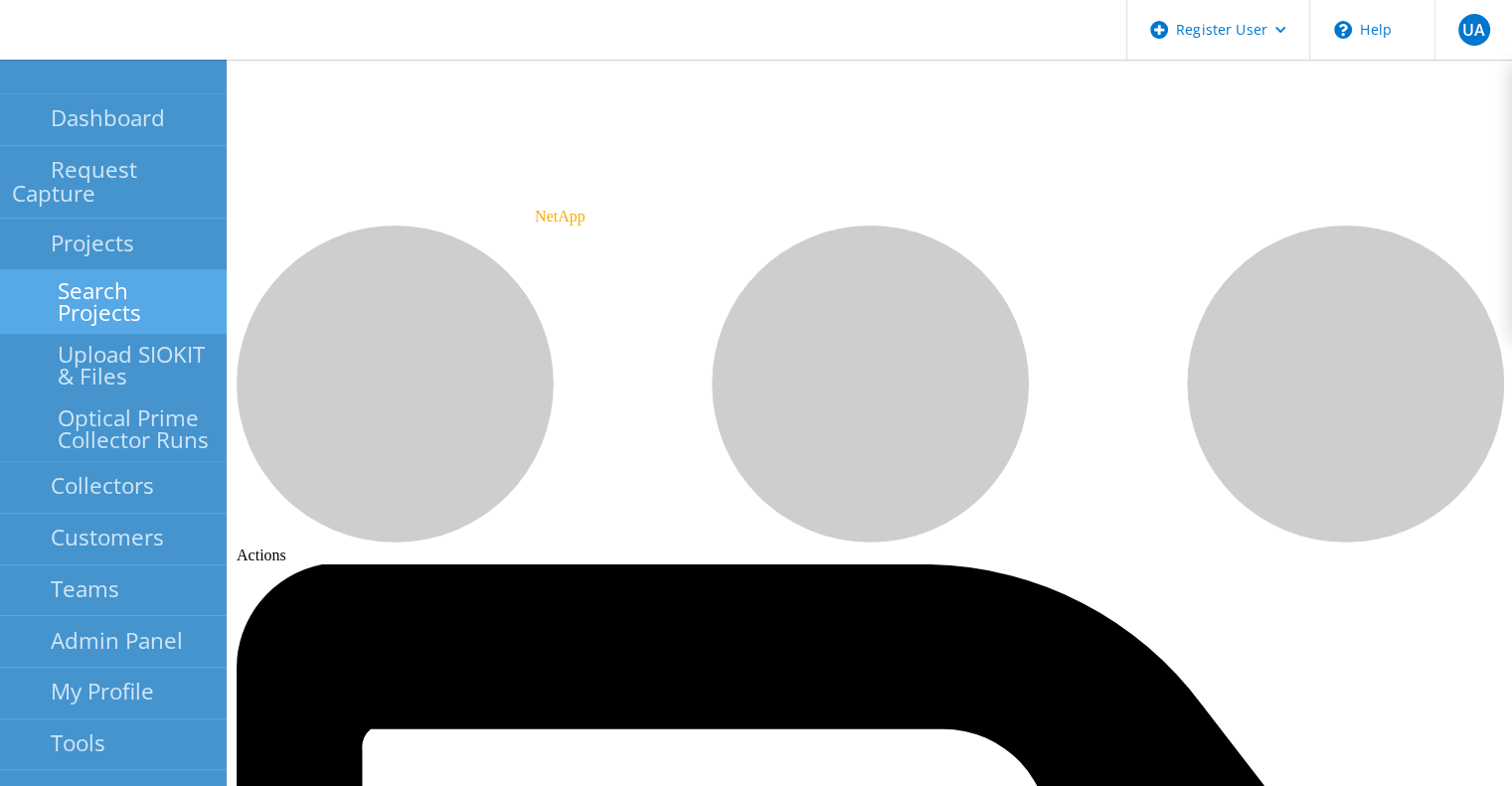 click on "Search Projects" at bounding box center (113, 302) 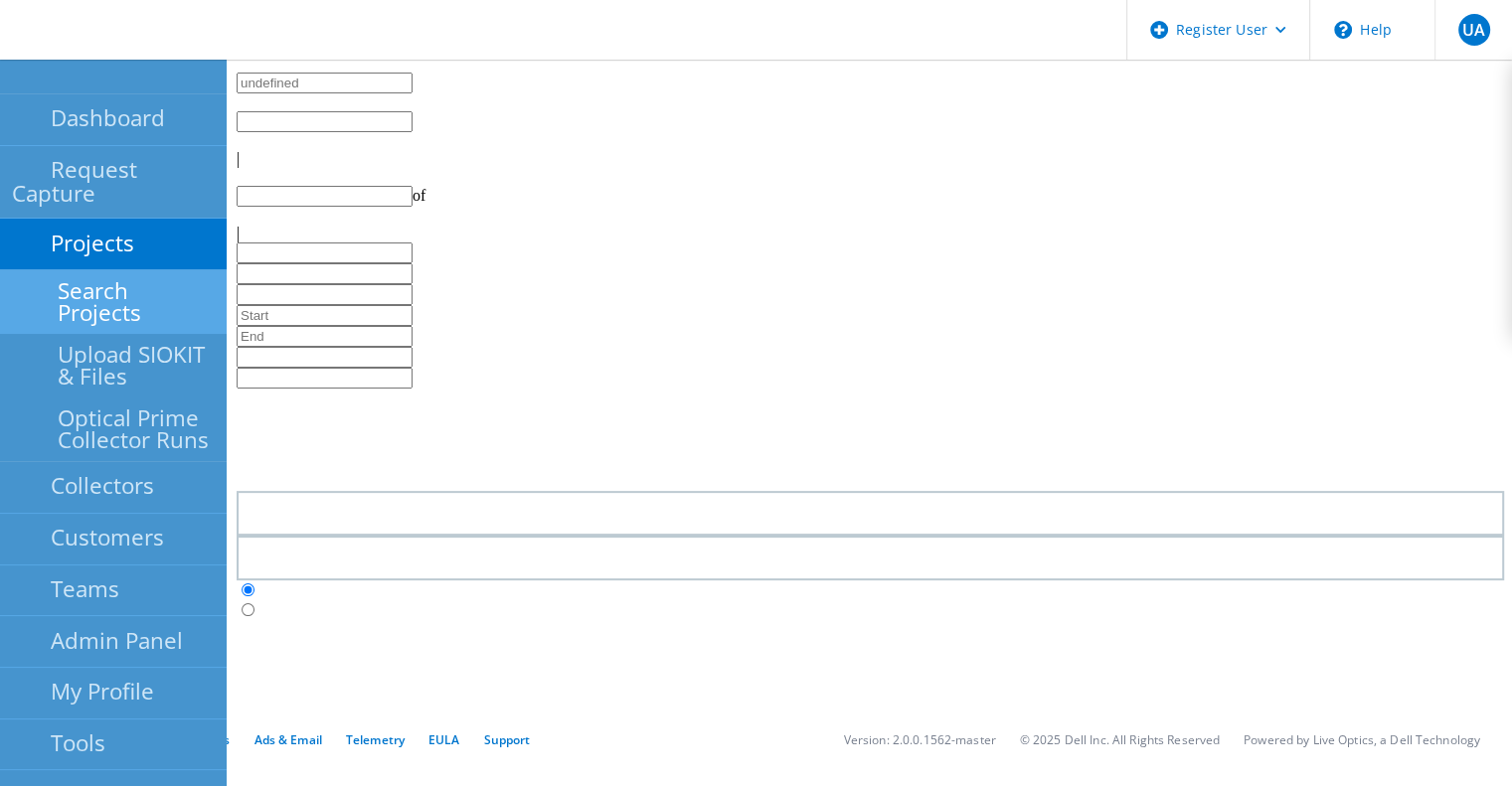 type on "1" 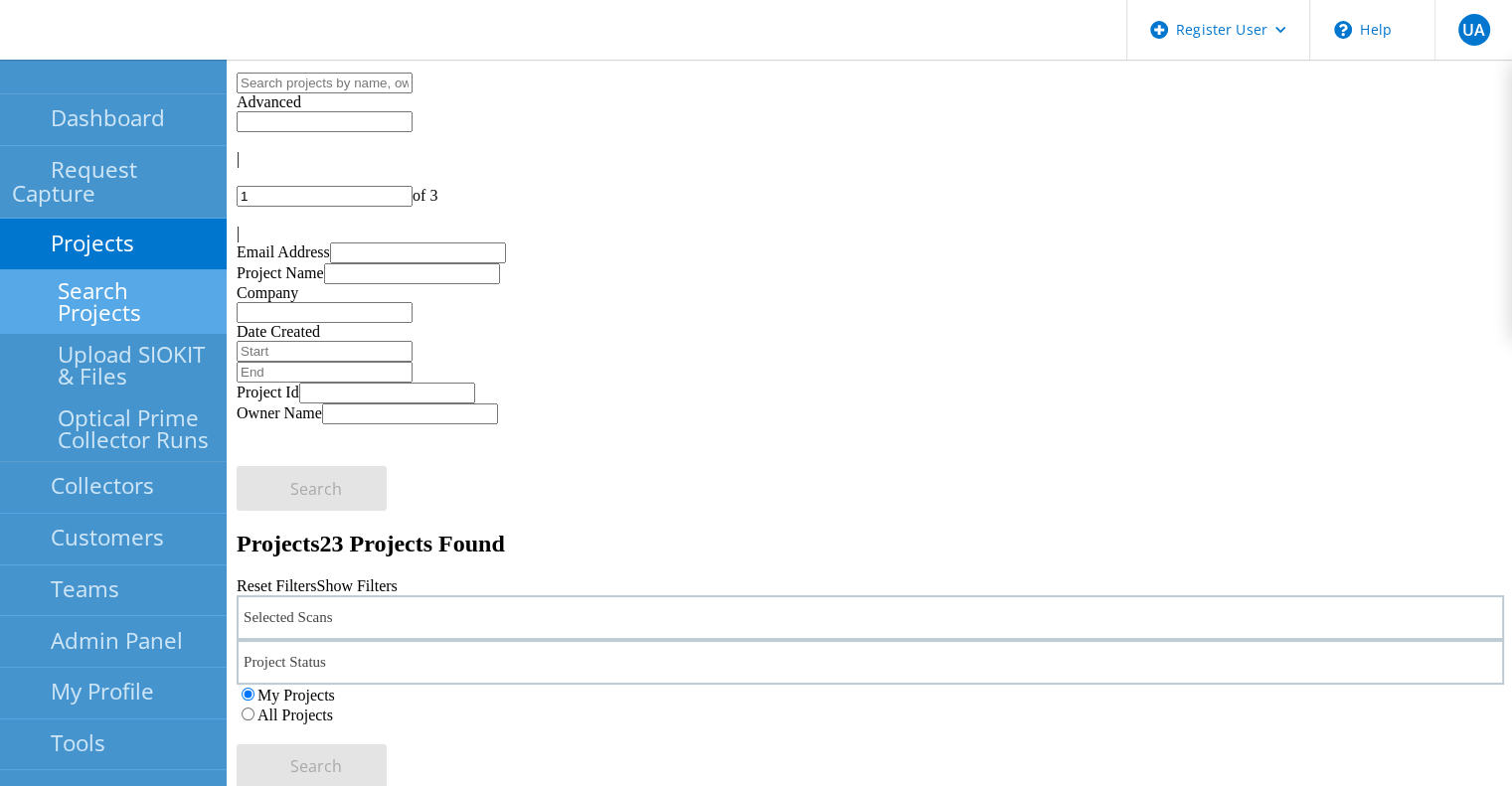 click on "NetApp Testrefresh new" 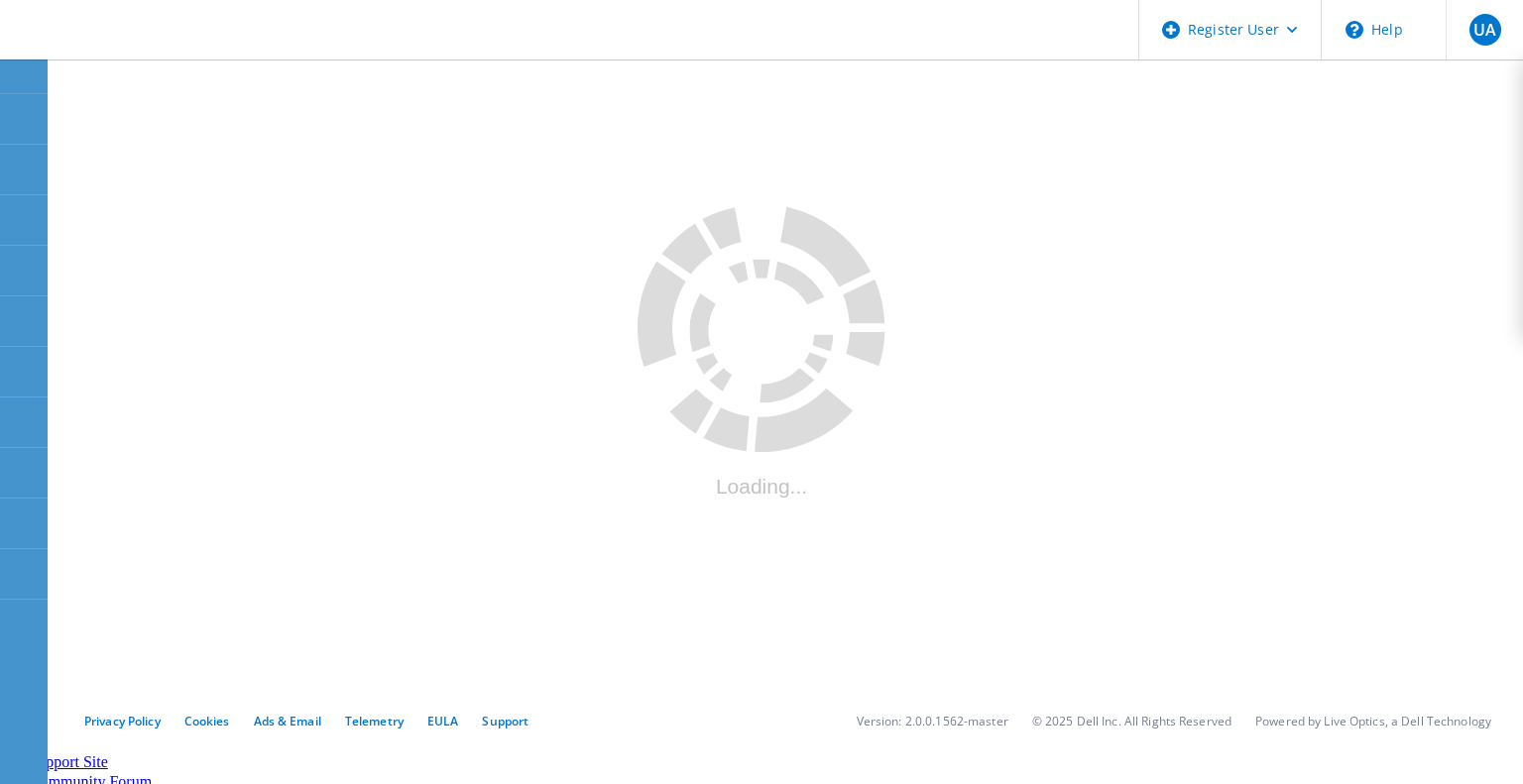 scroll, scrollTop: 0, scrollLeft: 0, axis: both 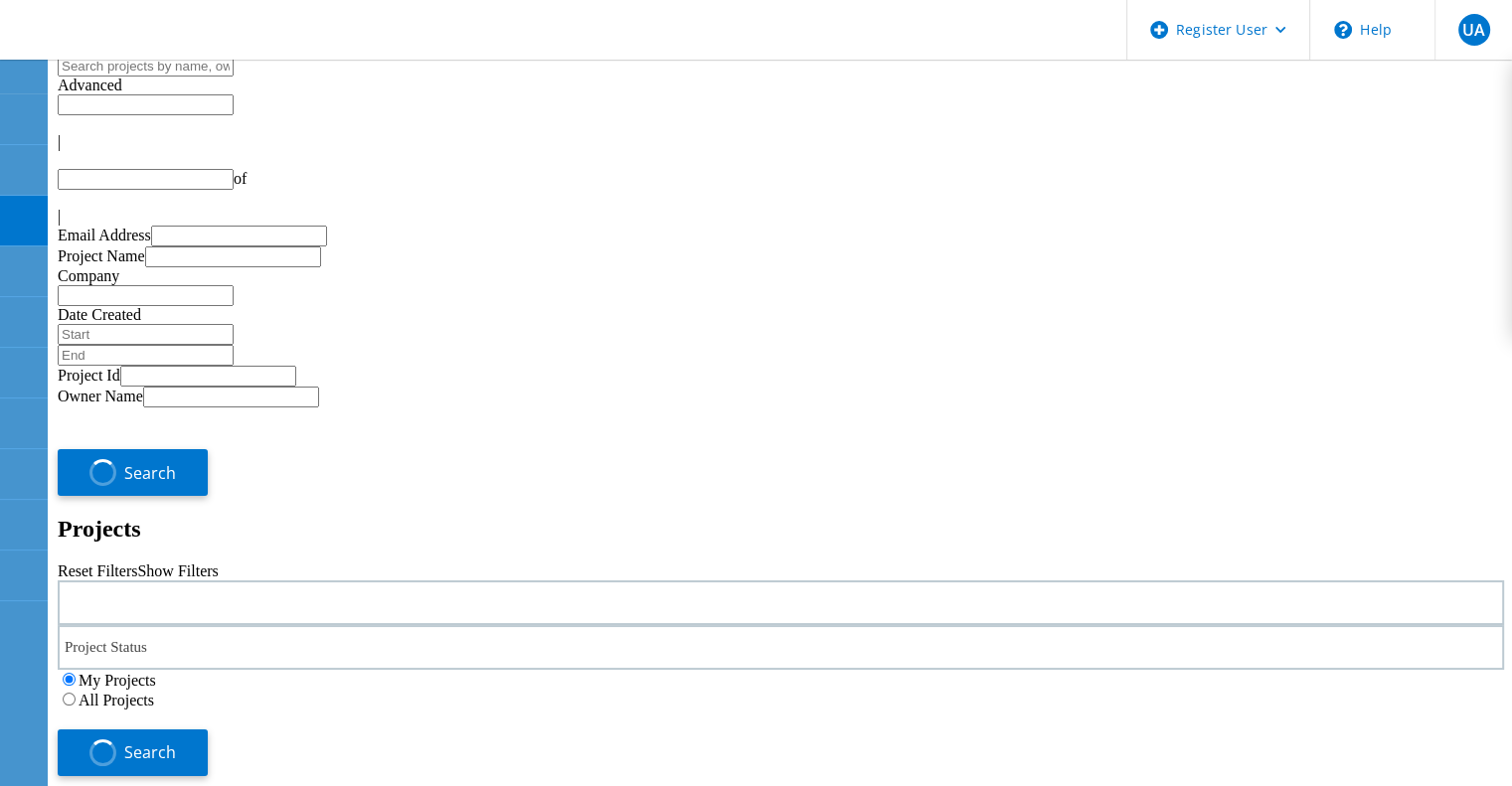 type on "1" 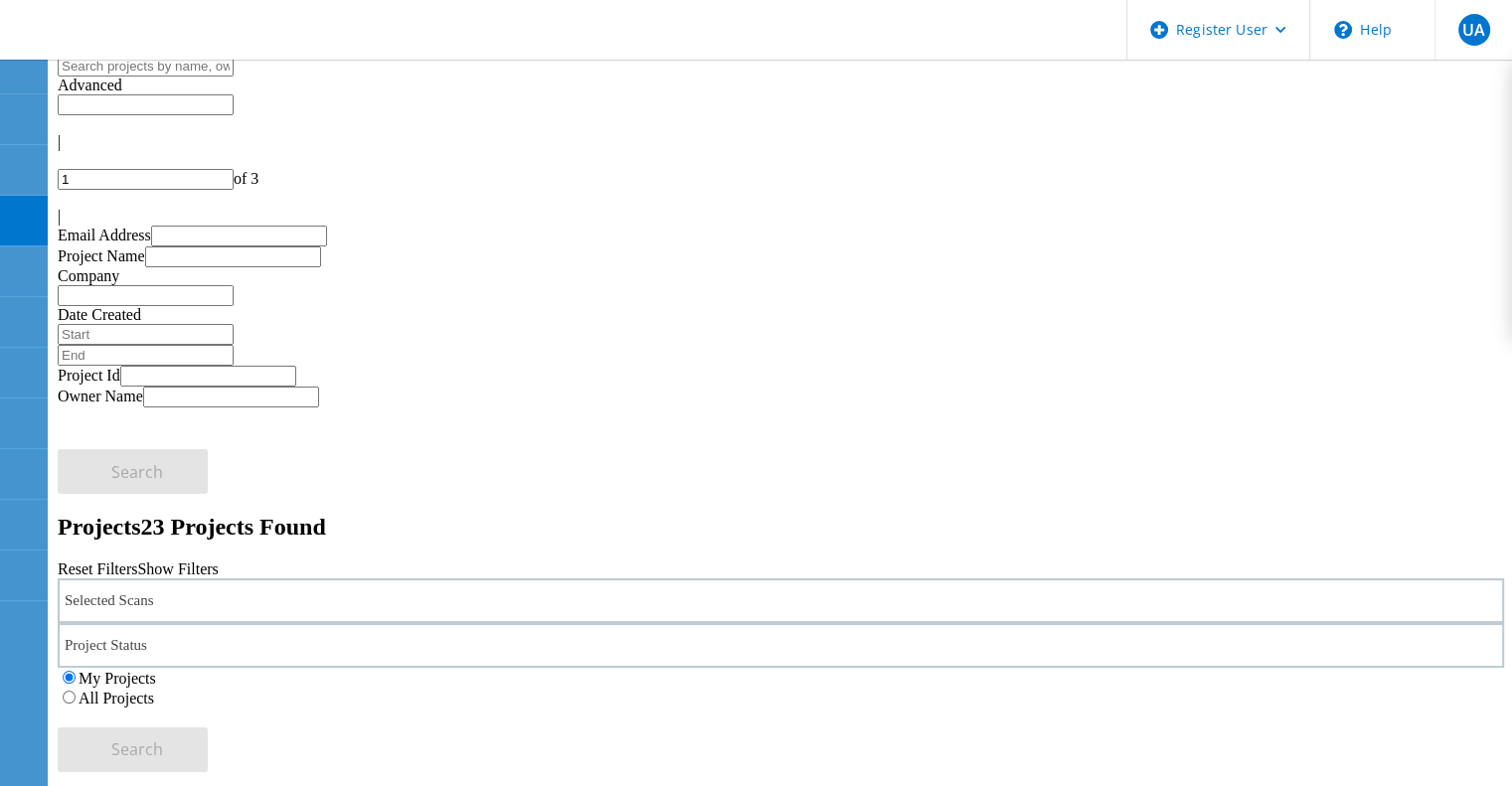 click on "Net App Test Project" 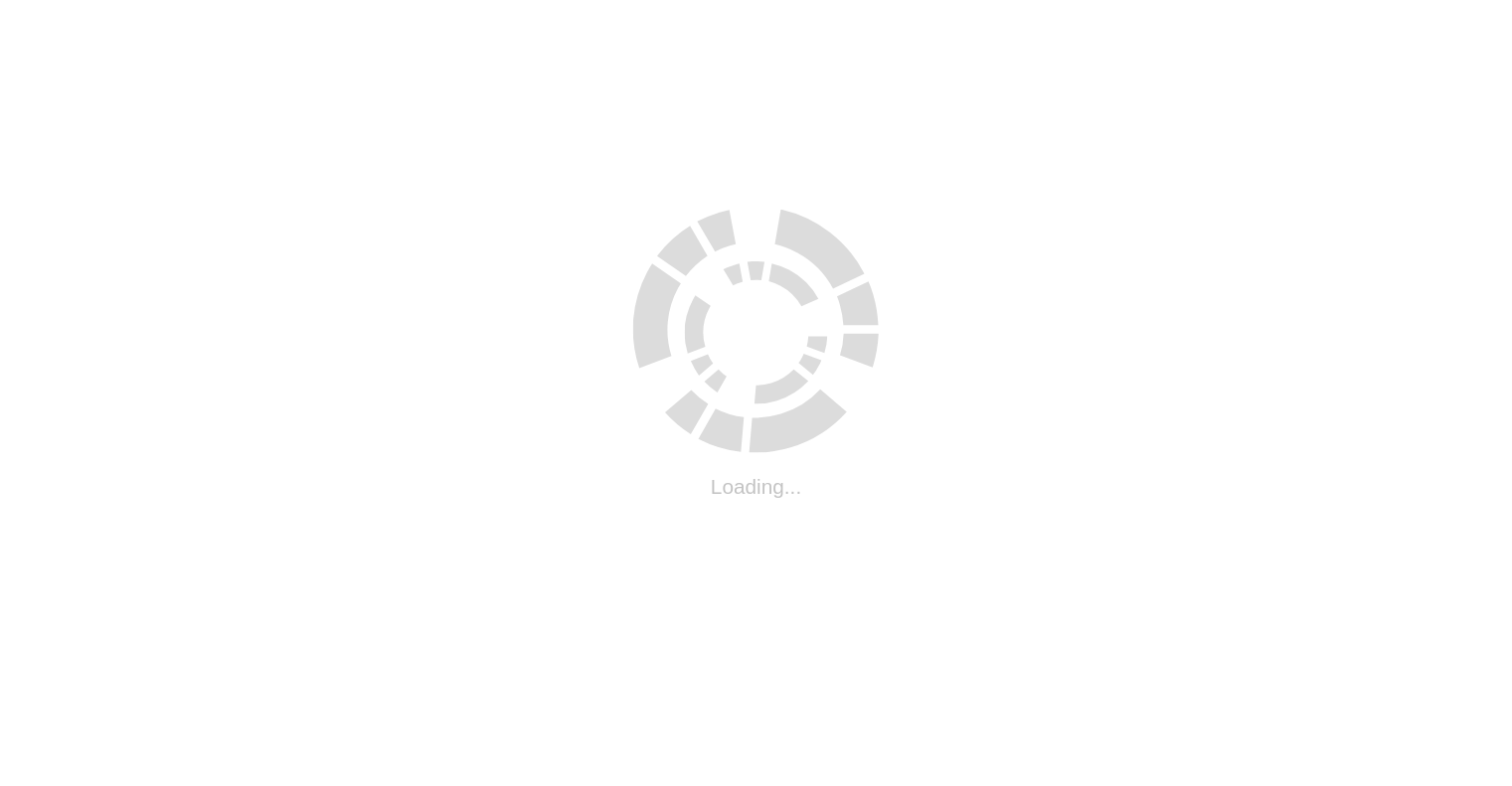 scroll, scrollTop: 0, scrollLeft: 0, axis: both 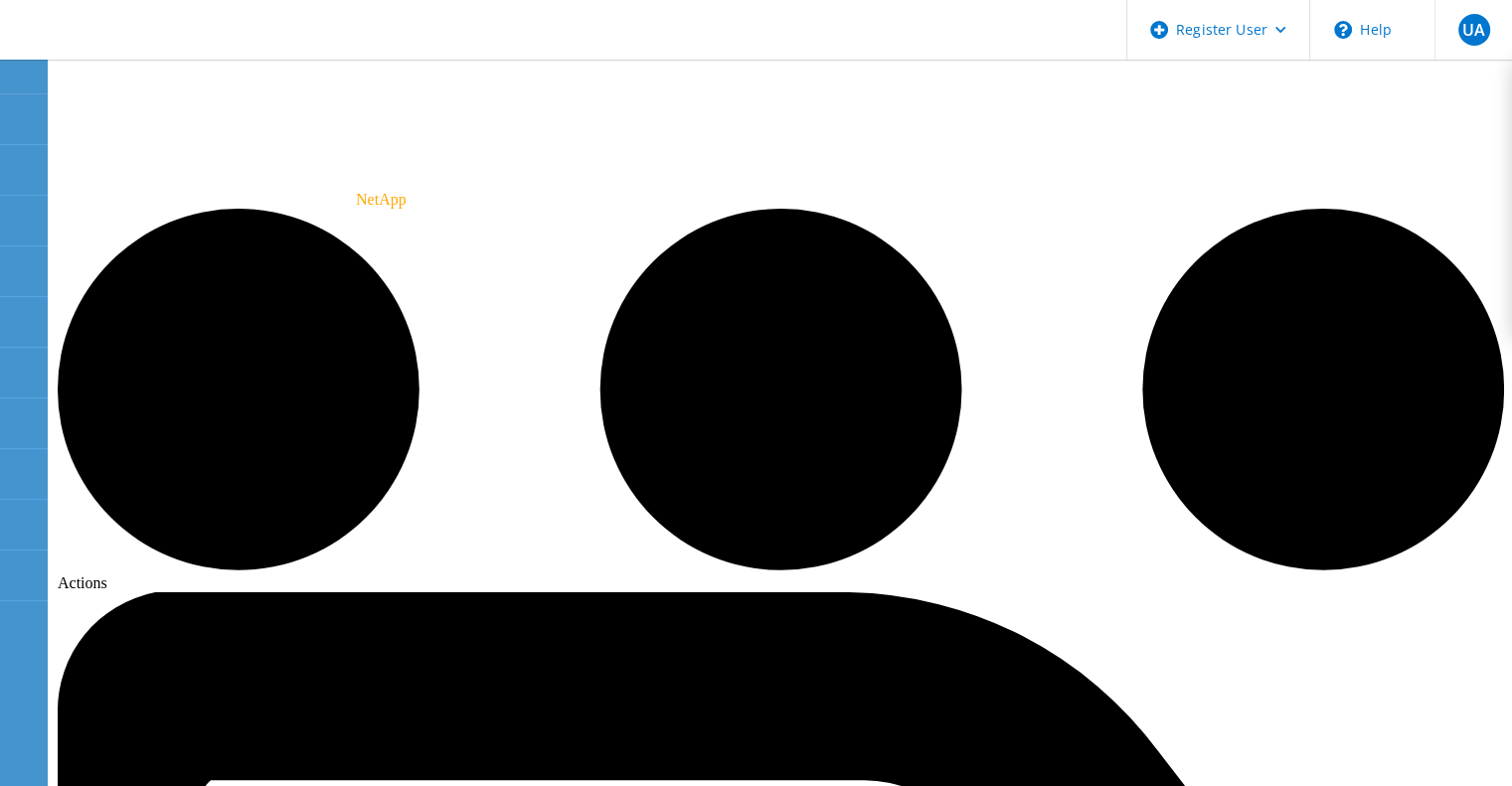 click on "Tech Refresh" at bounding box center [407, 8156] 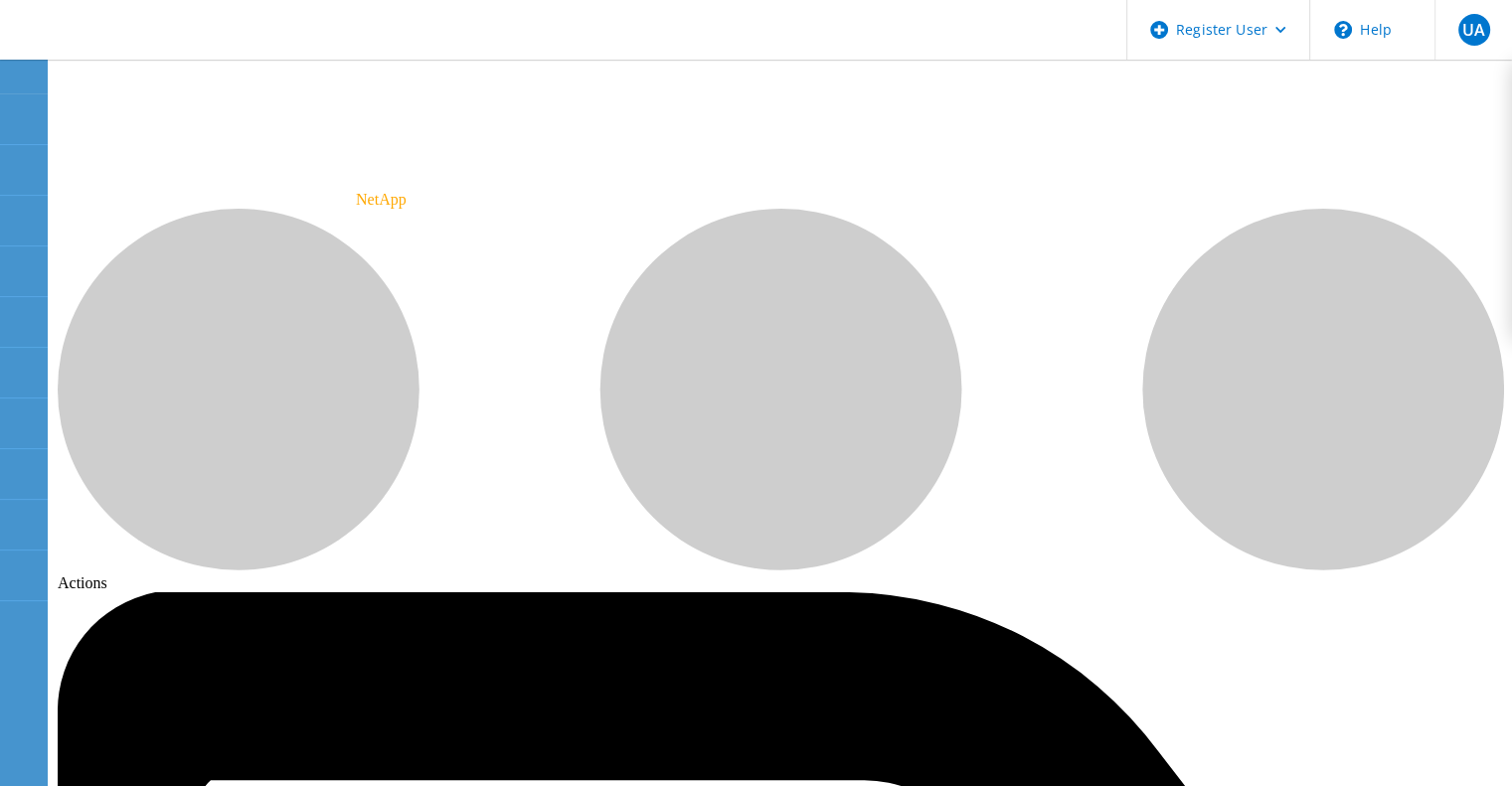 click on "Configuration" 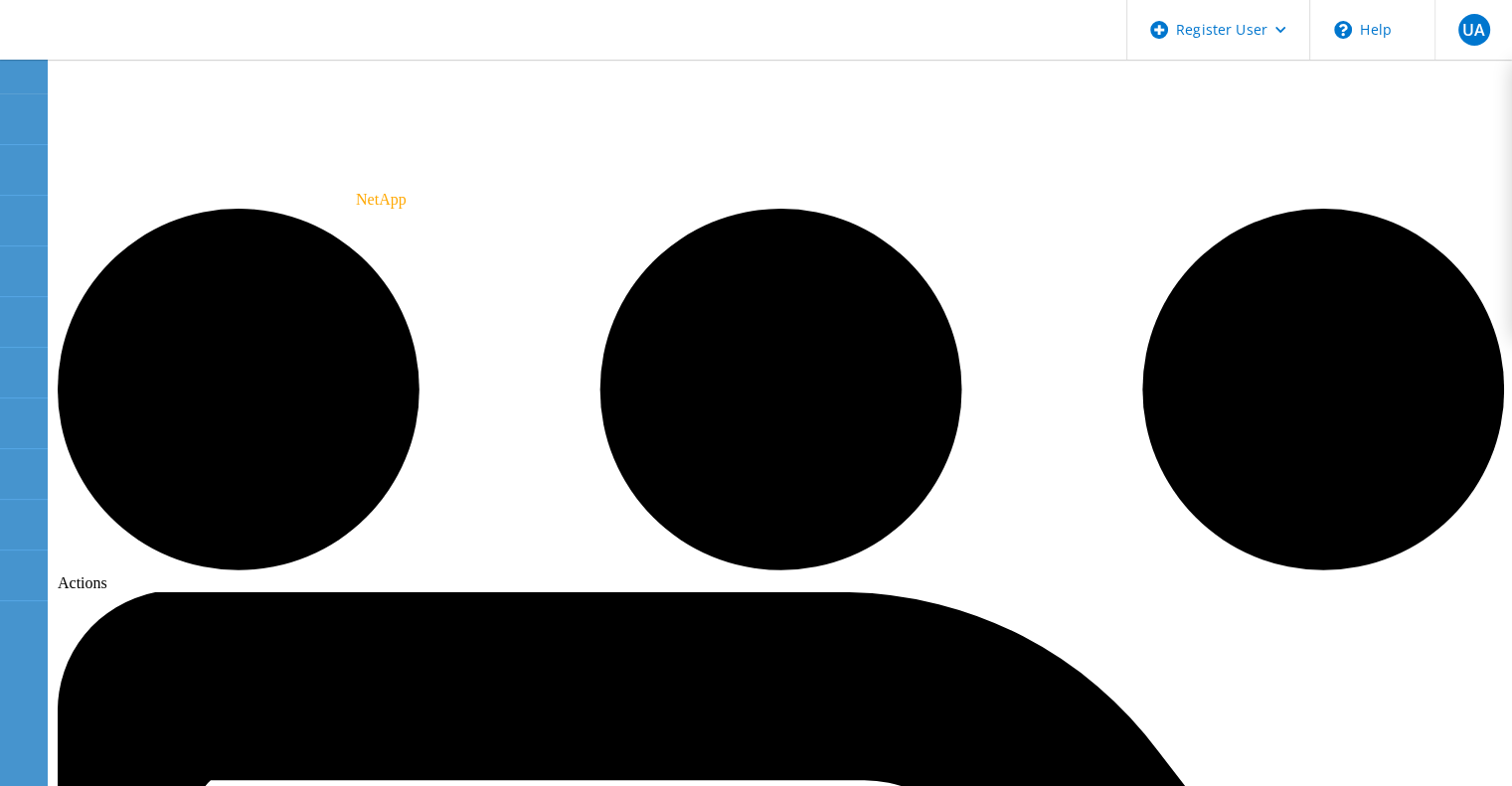 click on "Update" 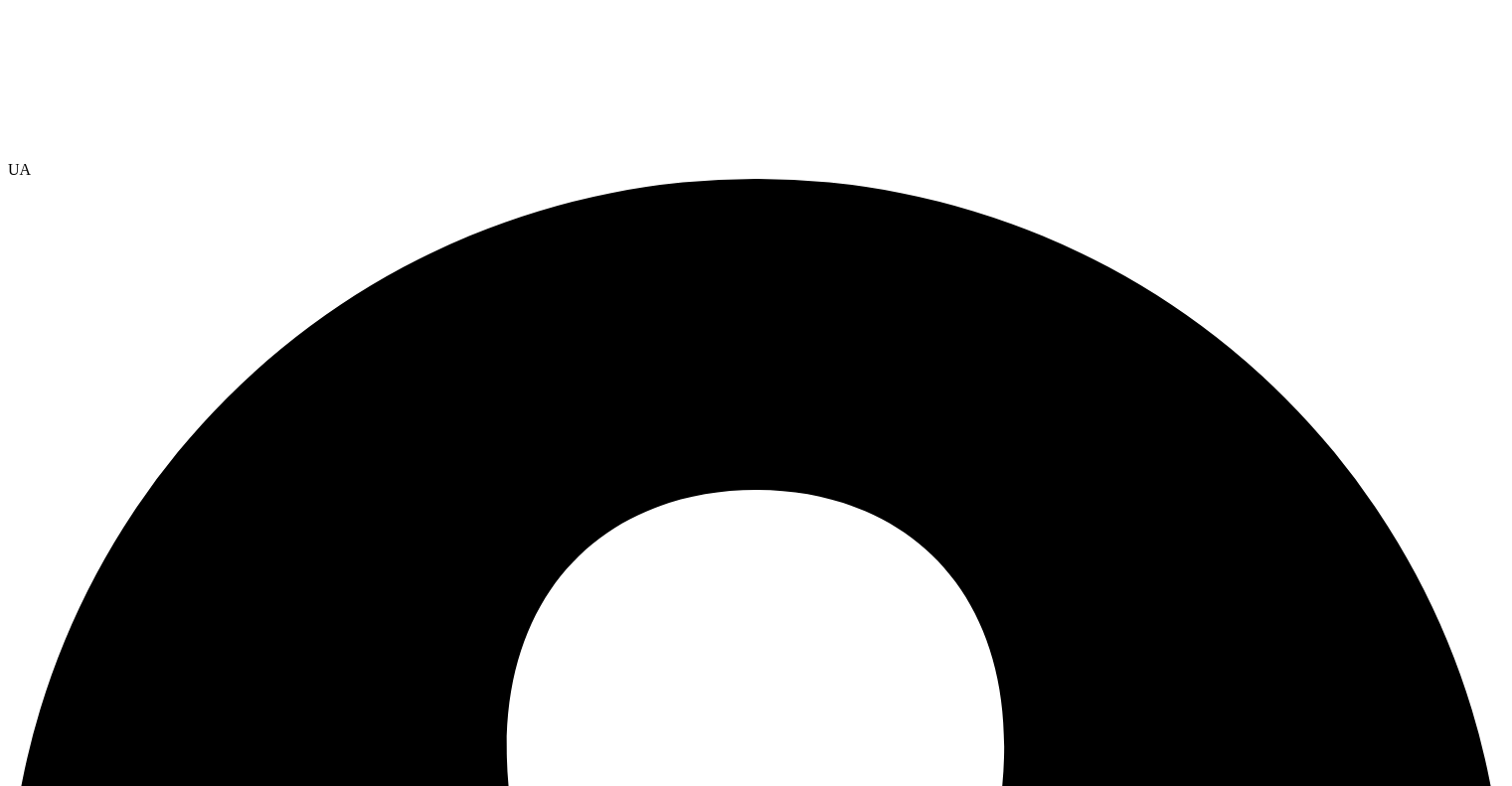 scroll, scrollTop: 0, scrollLeft: 0, axis: both 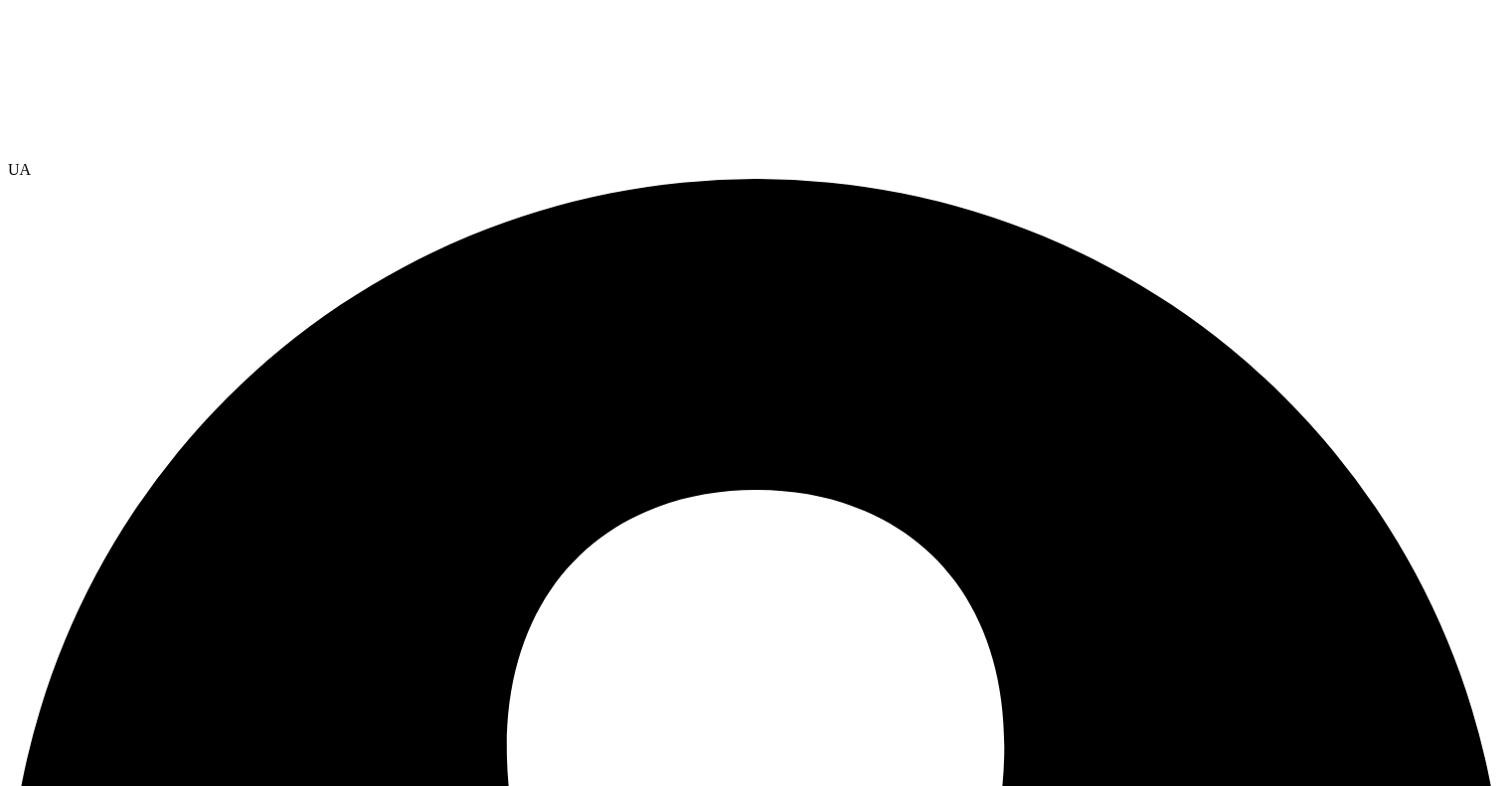 click on "Projects" at bounding box center (756, 7332) 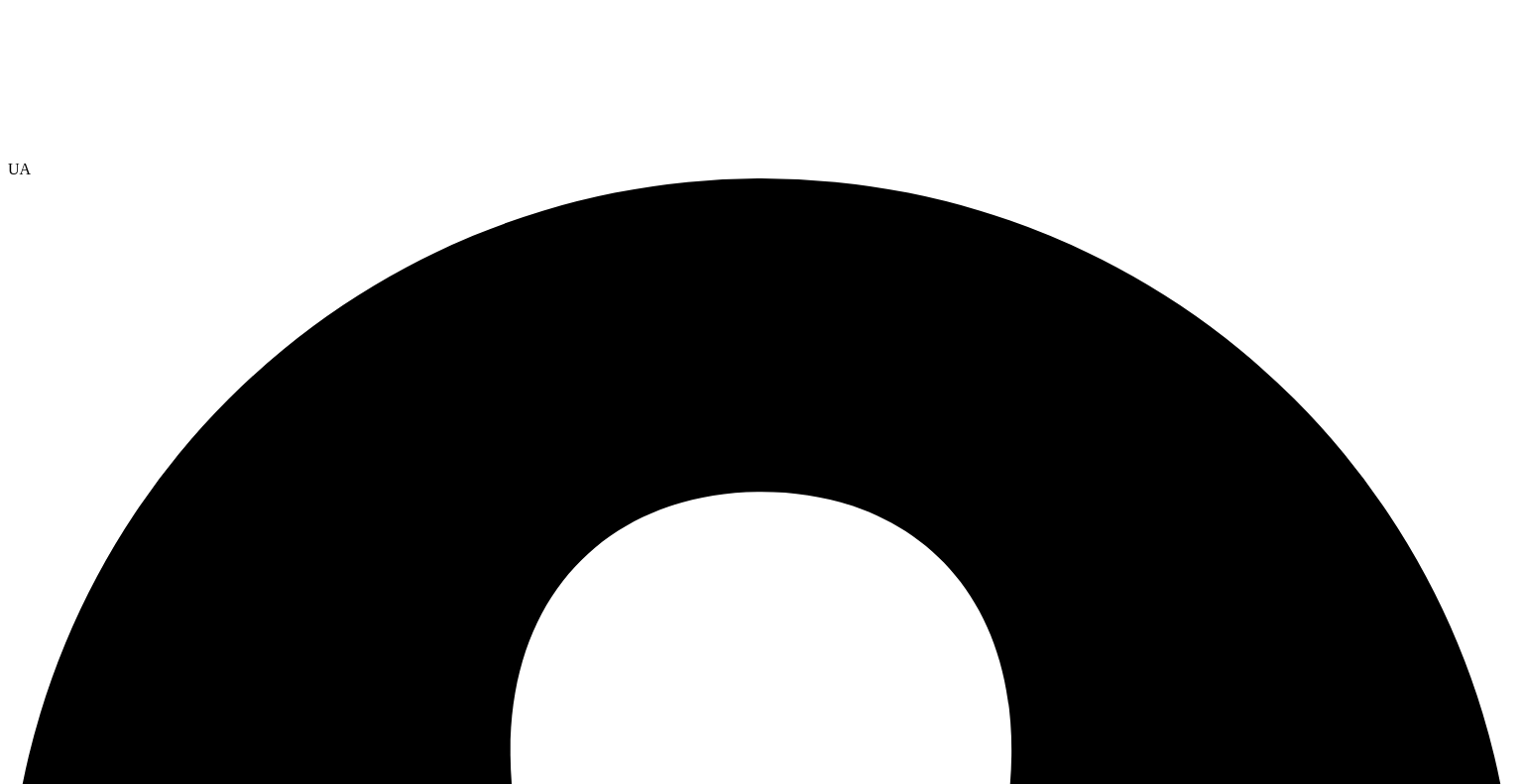 click on "Ok" at bounding box center [342, 11430] 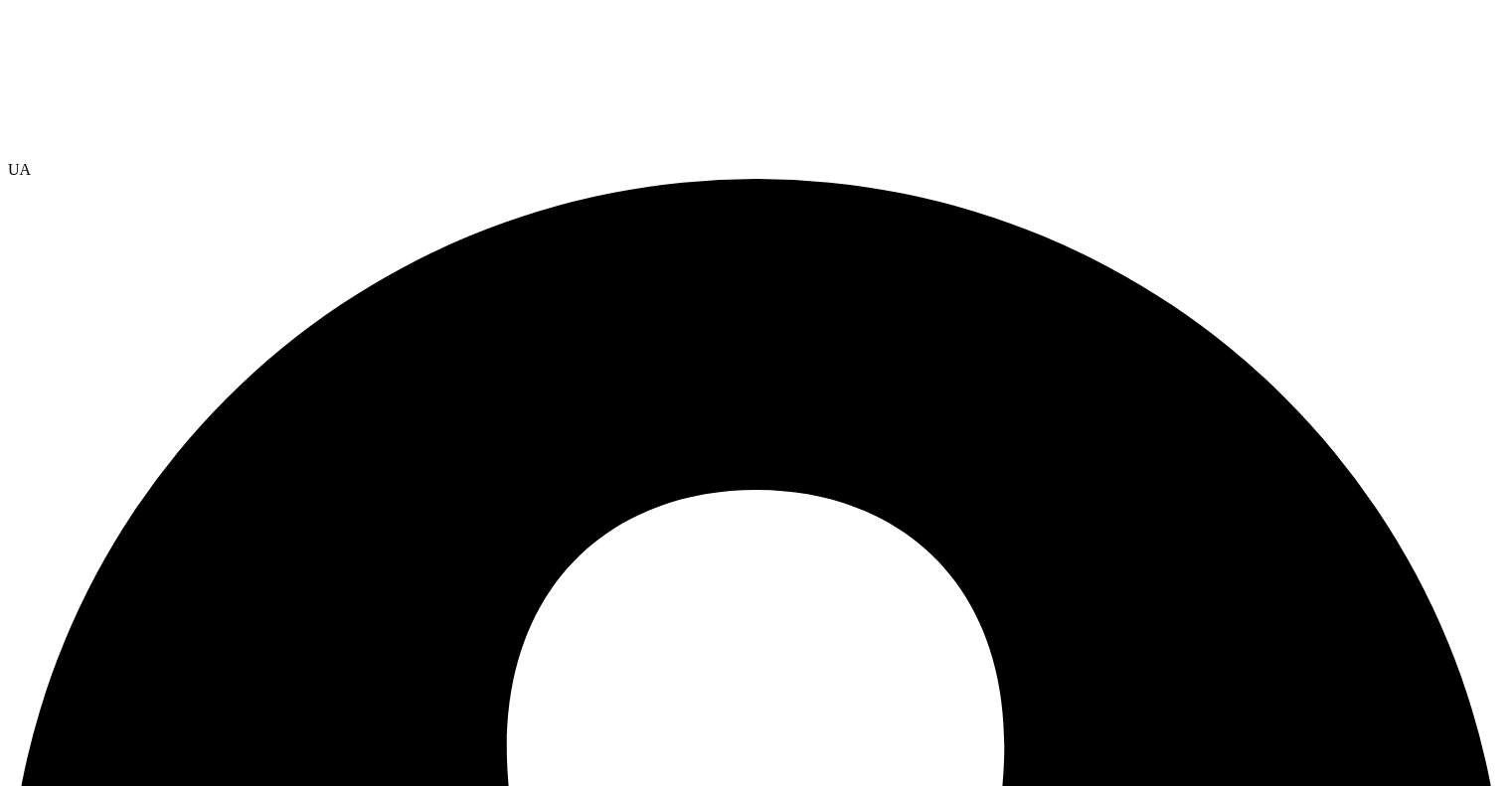 click at bounding box center (756, 6955) 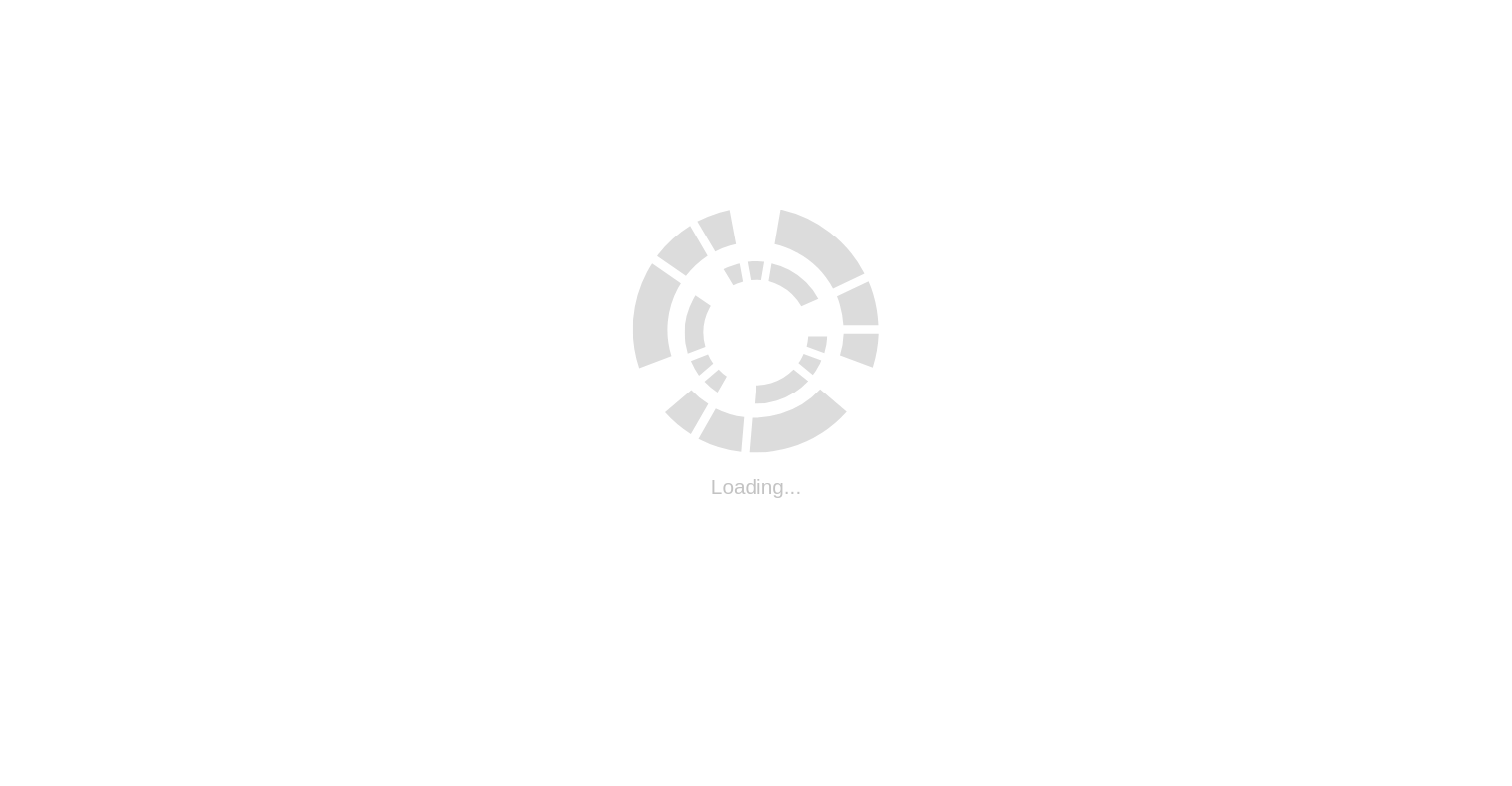 scroll, scrollTop: 0, scrollLeft: 0, axis: both 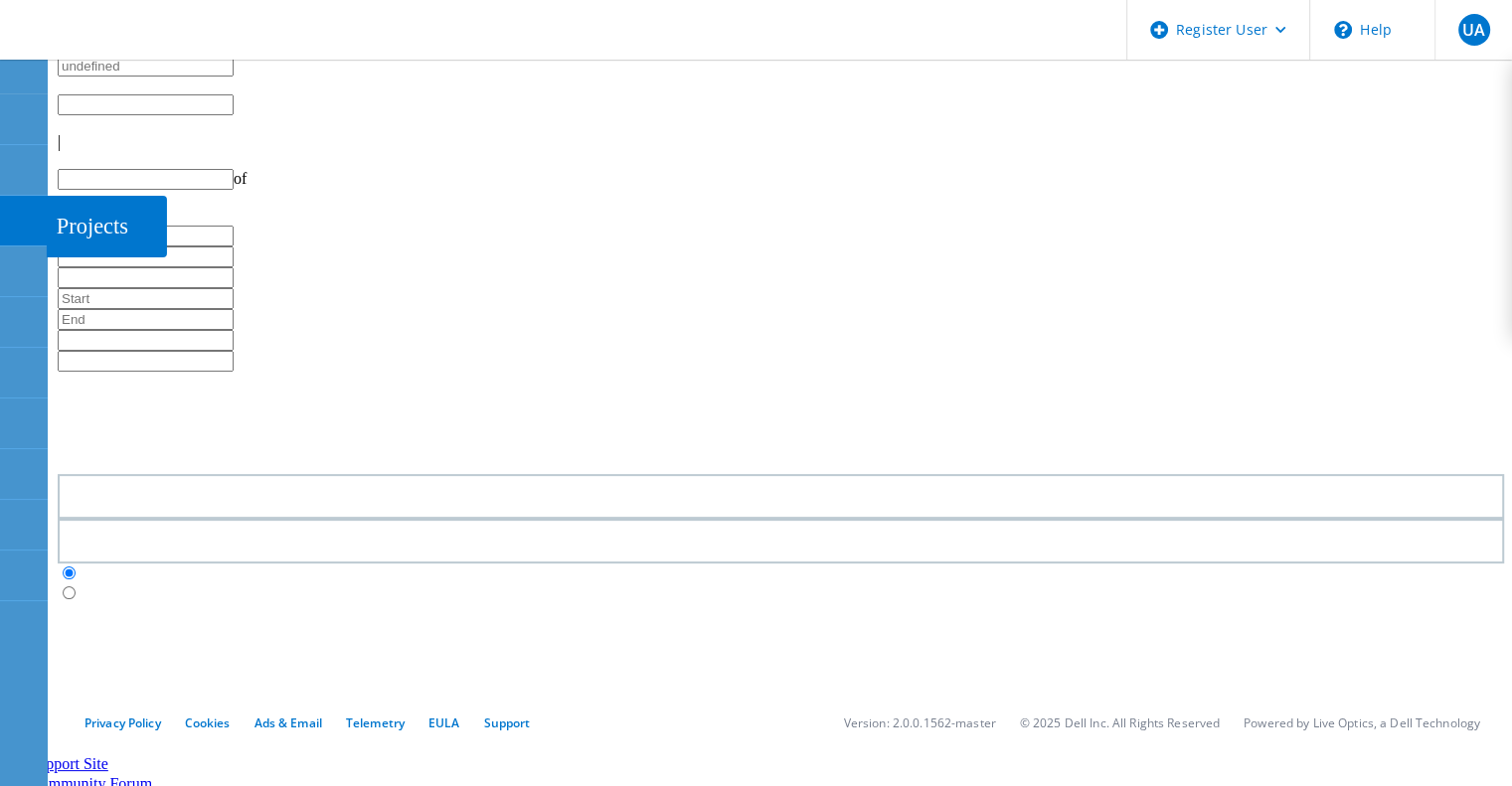 type on "1" 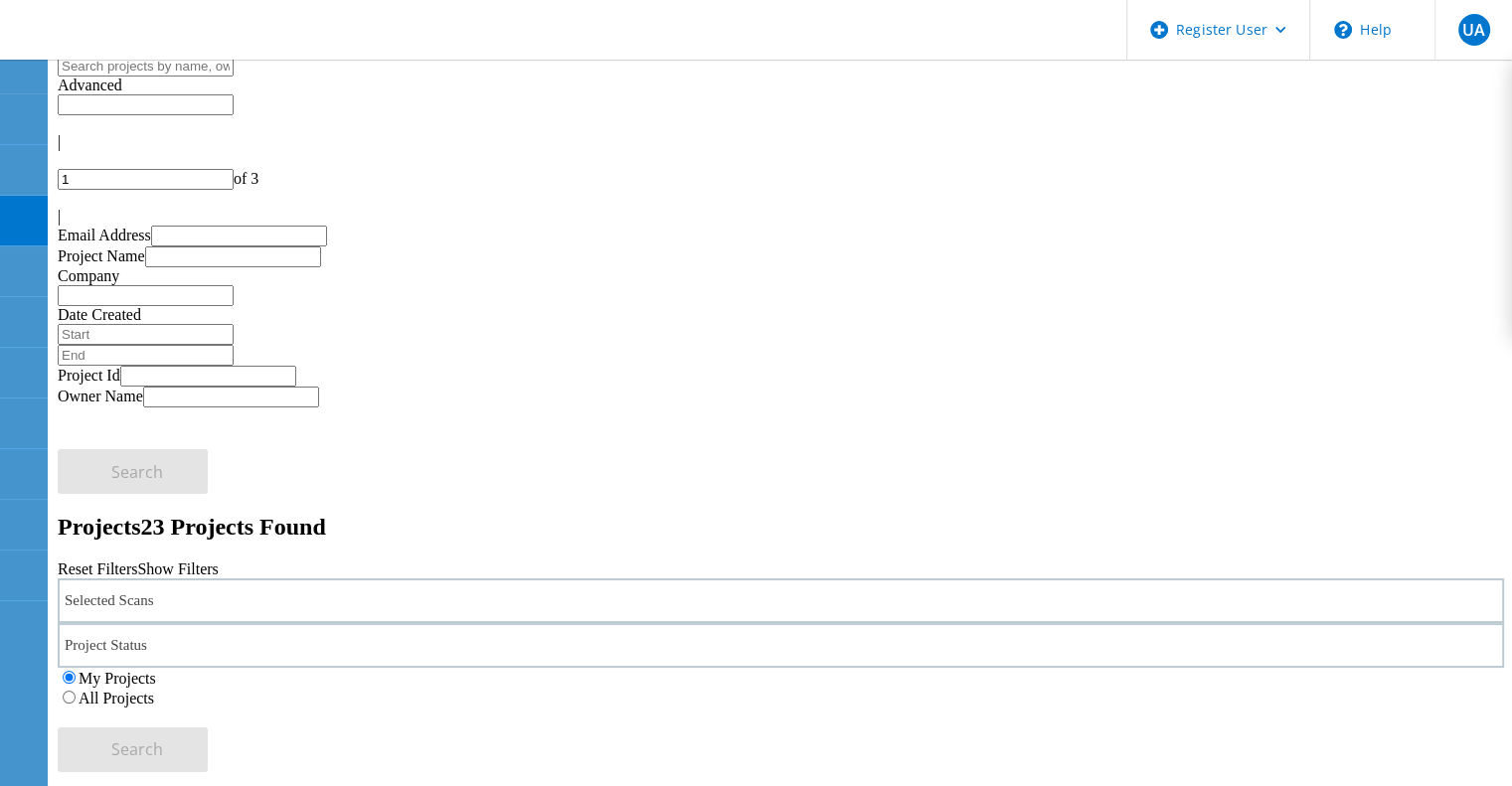 click on "Project ID: 216875" 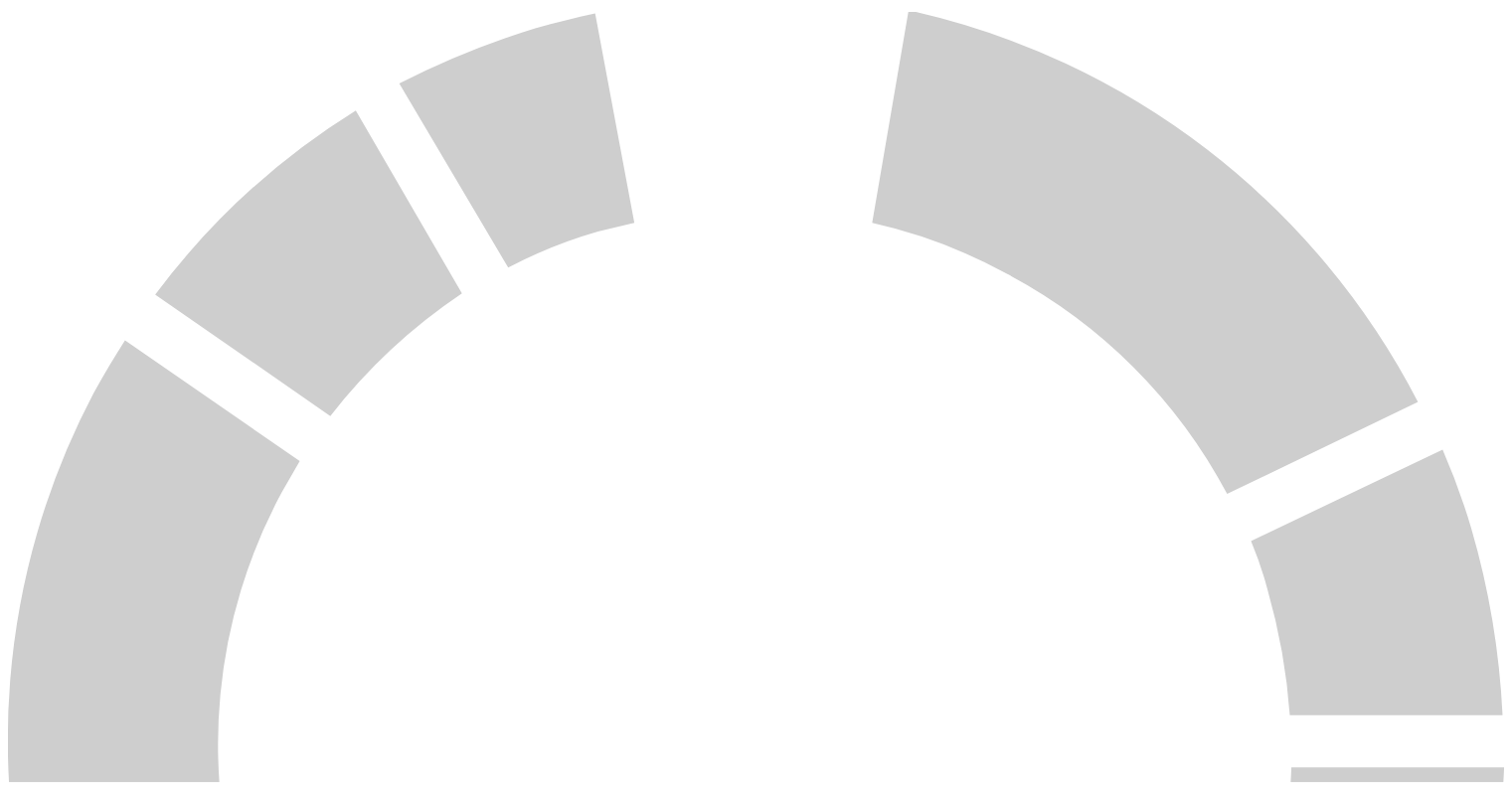 scroll, scrollTop: 0, scrollLeft: 0, axis: both 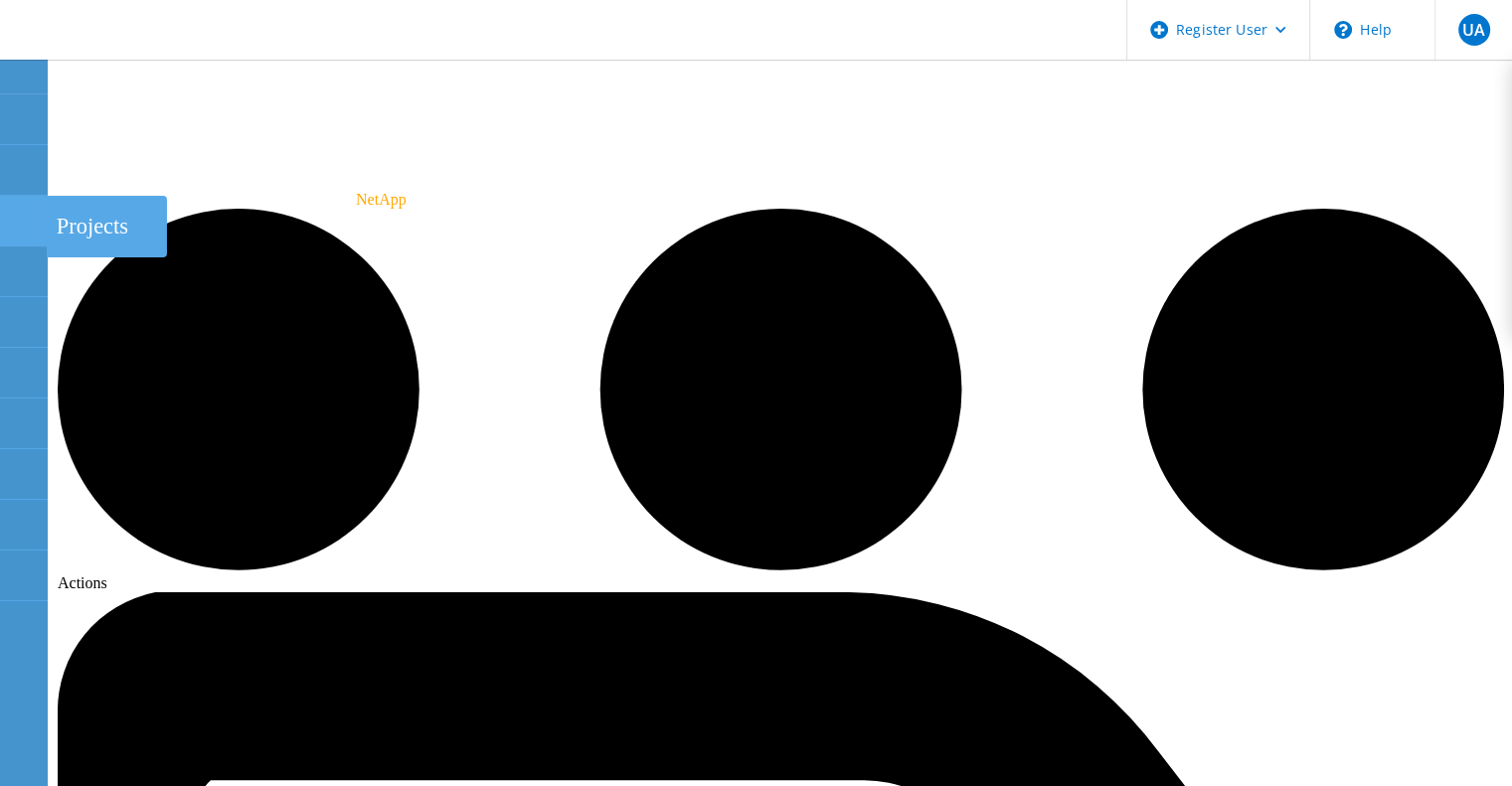 click at bounding box center (23, 224) 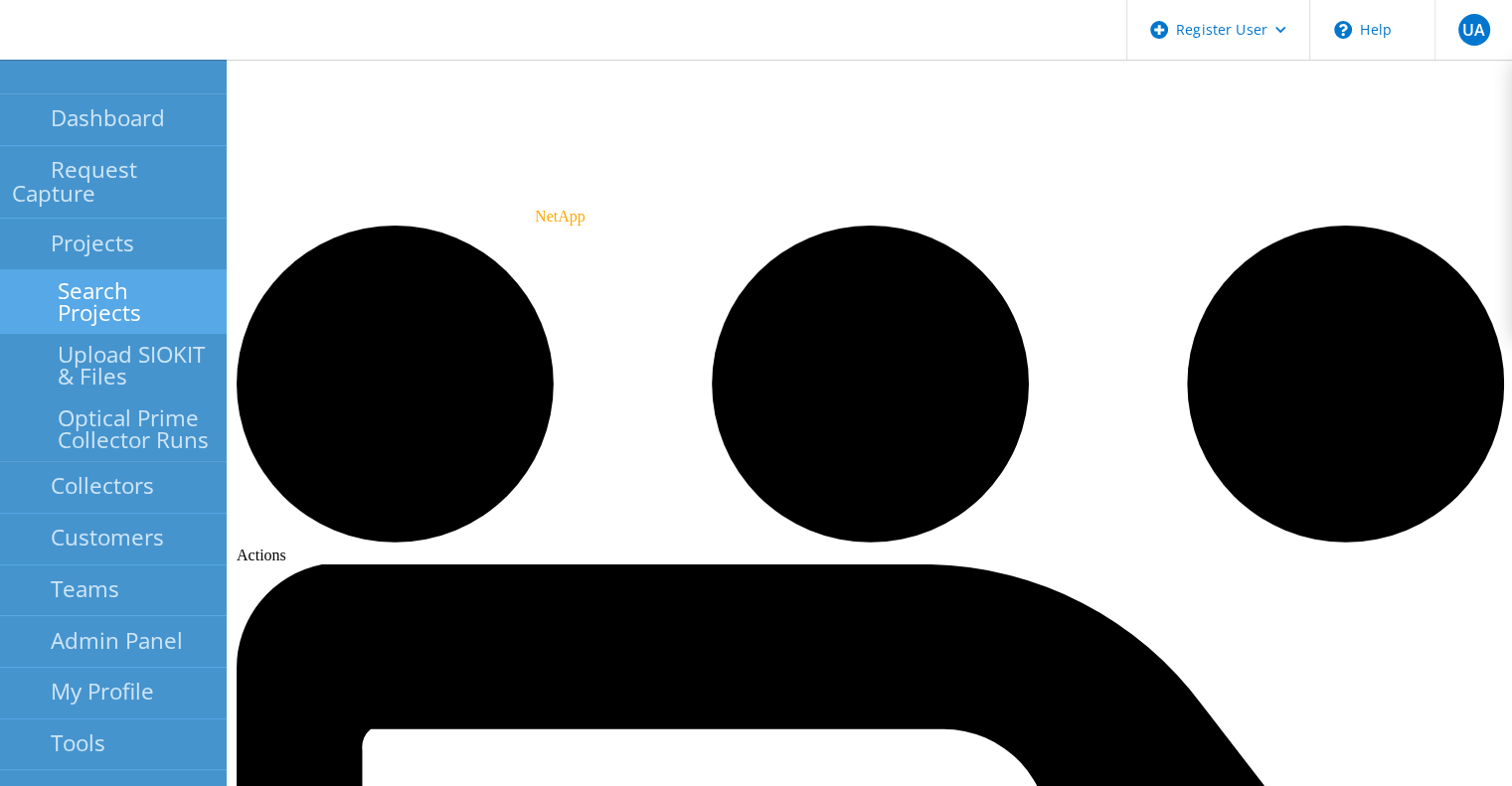 click on "Search Projects" at bounding box center [113, 302] 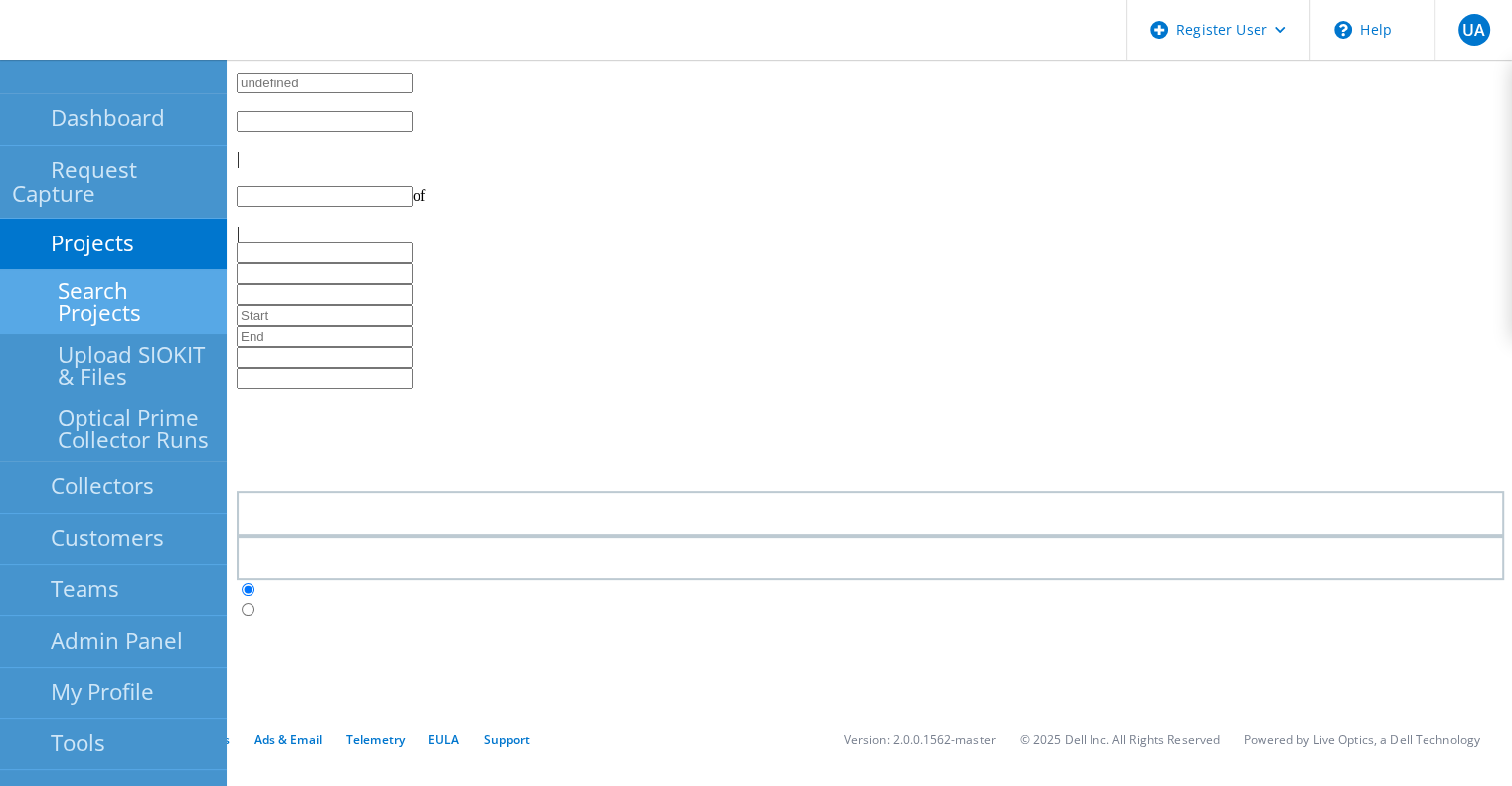 type on "1" 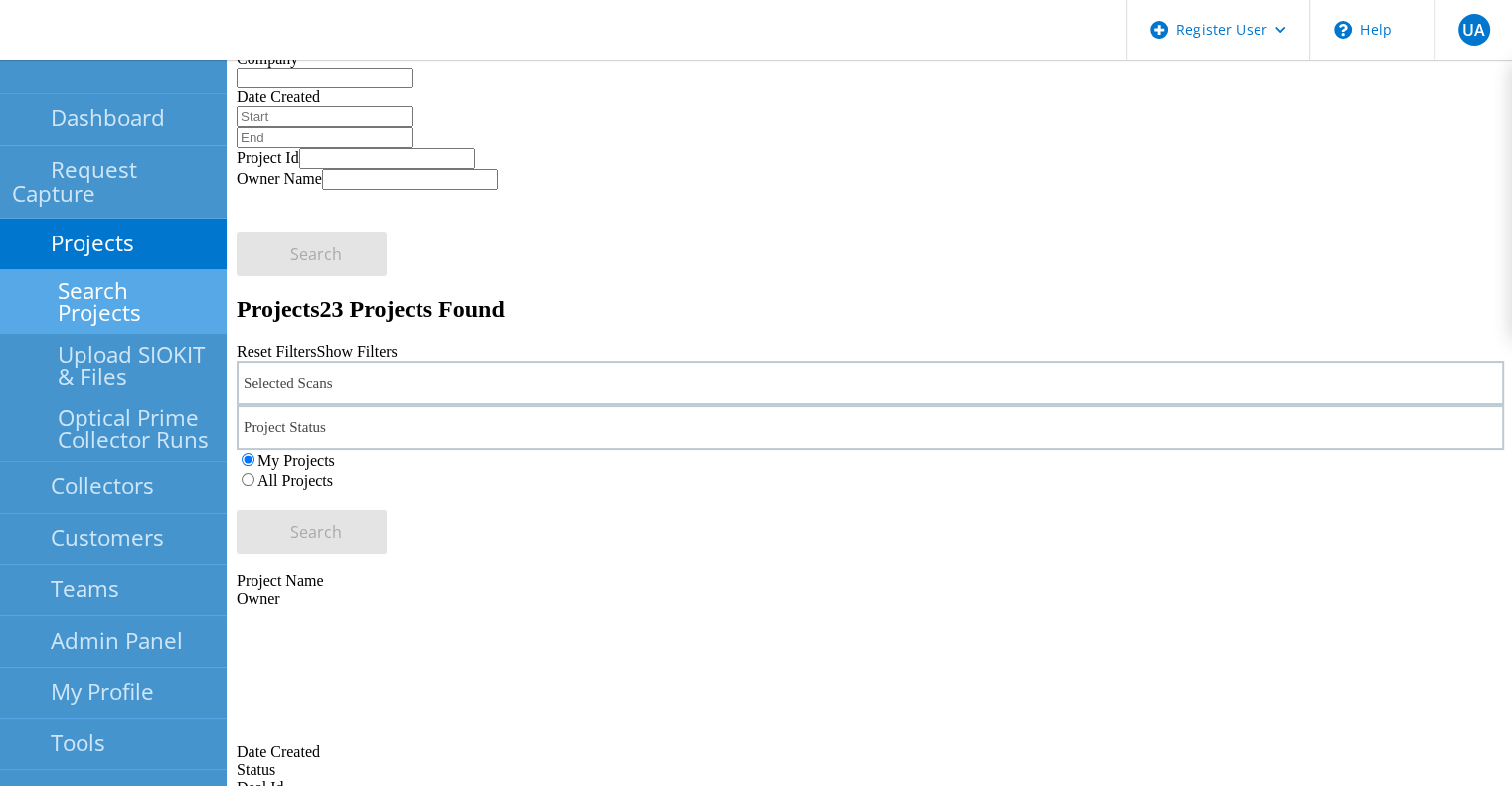 scroll, scrollTop: 0, scrollLeft: 0, axis: both 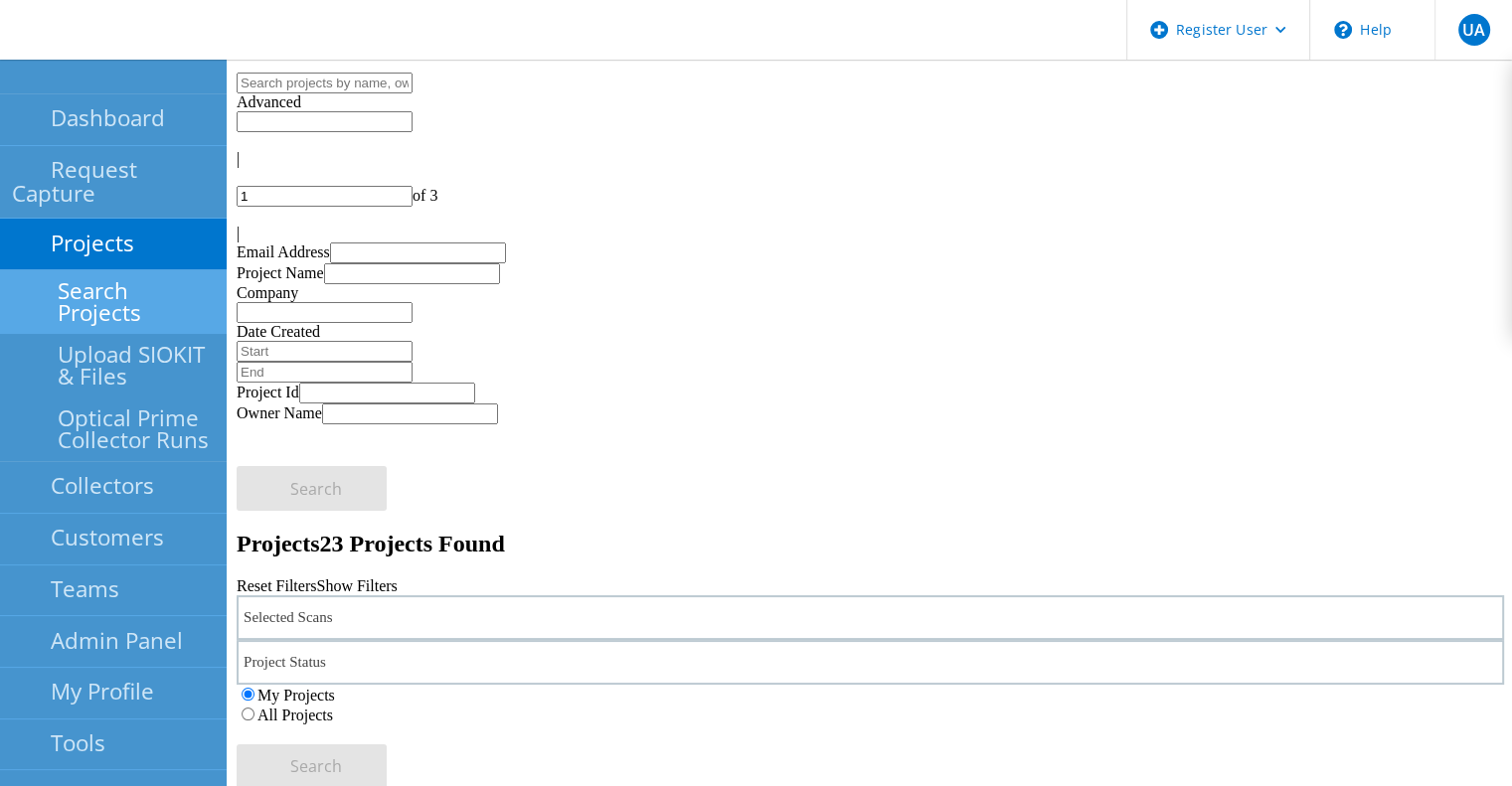 click on "All Projects" 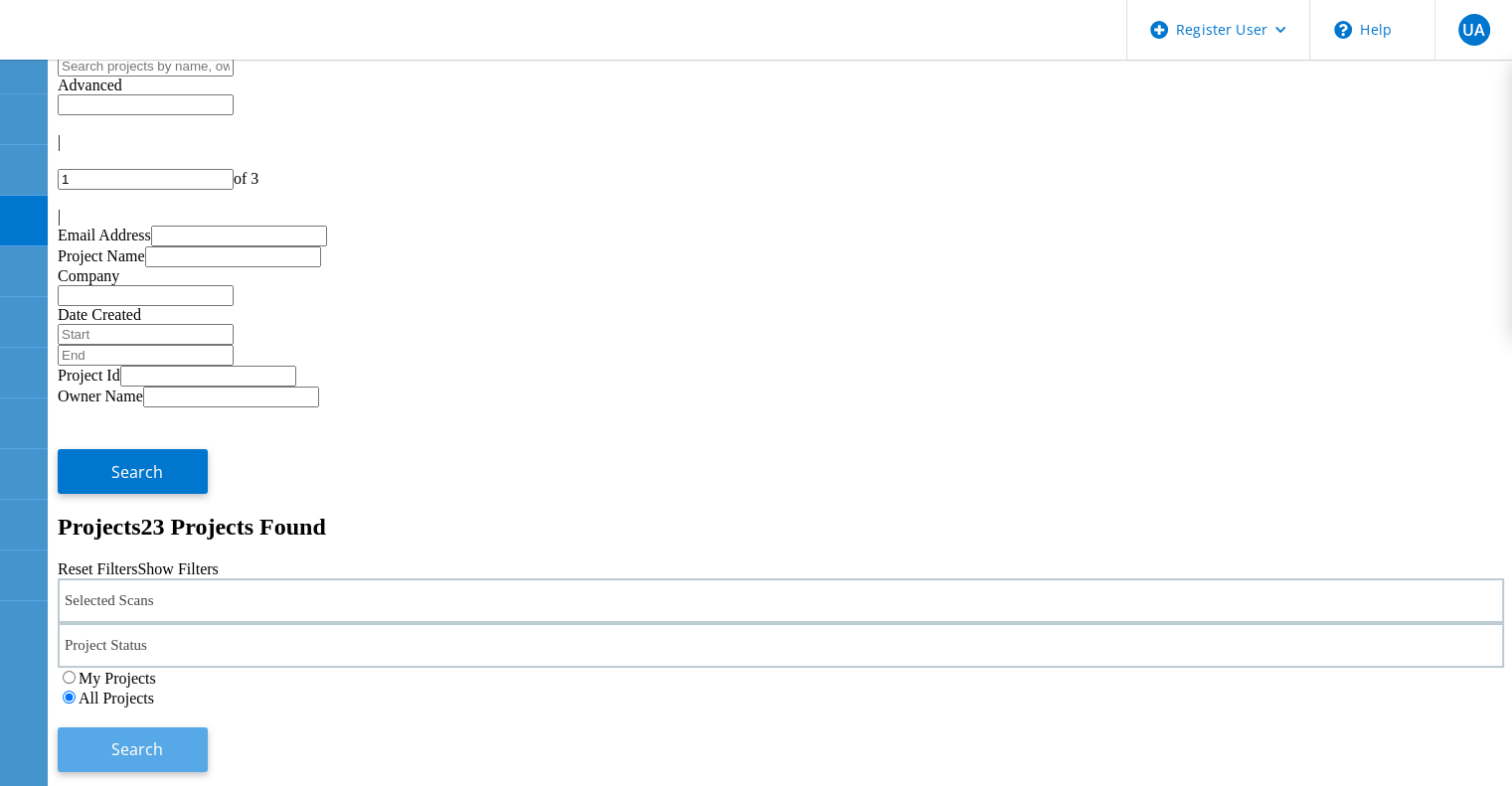 click on "Search" 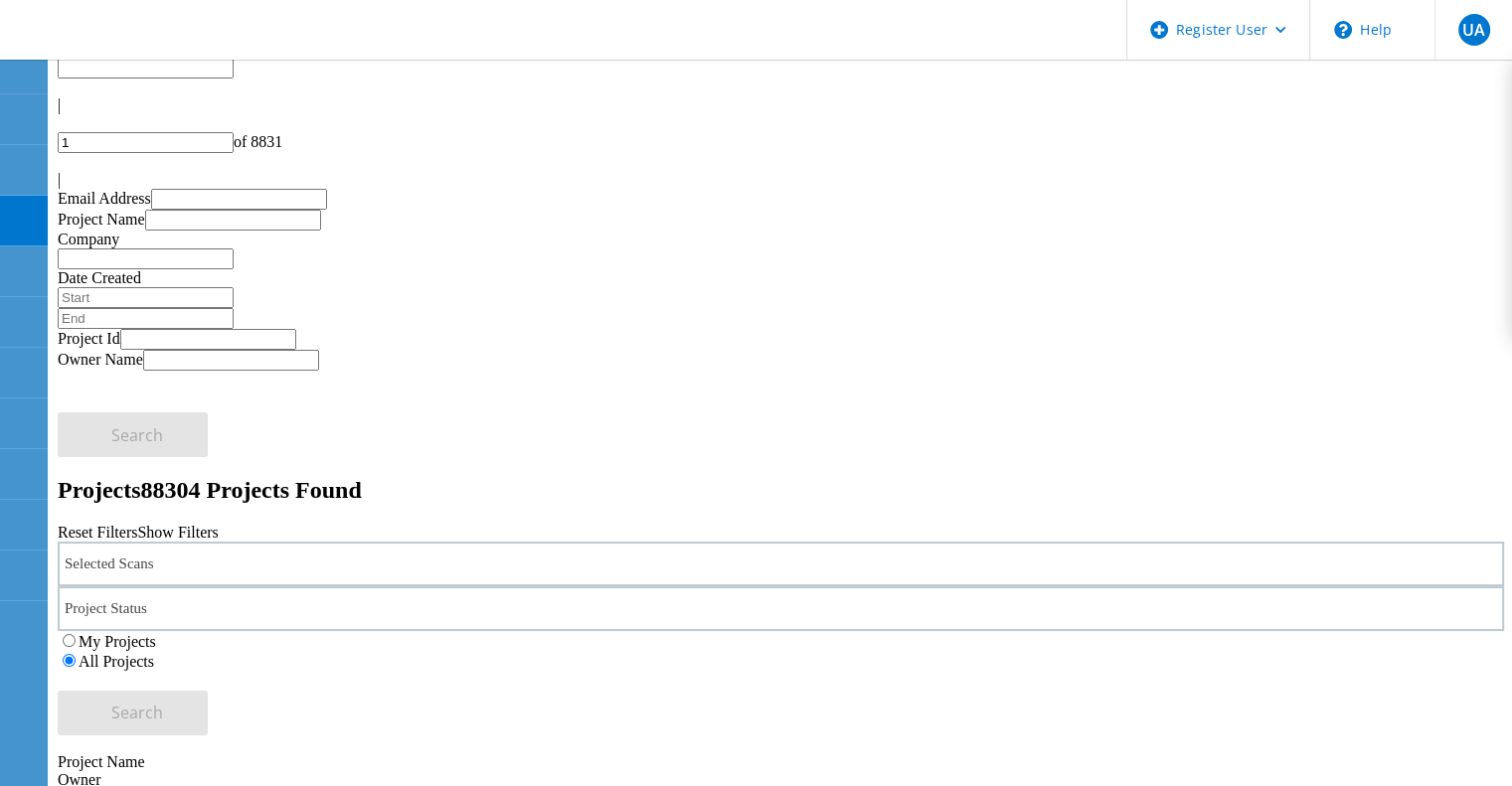 scroll, scrollTop: 0, scrollLeft: 0, axis: both 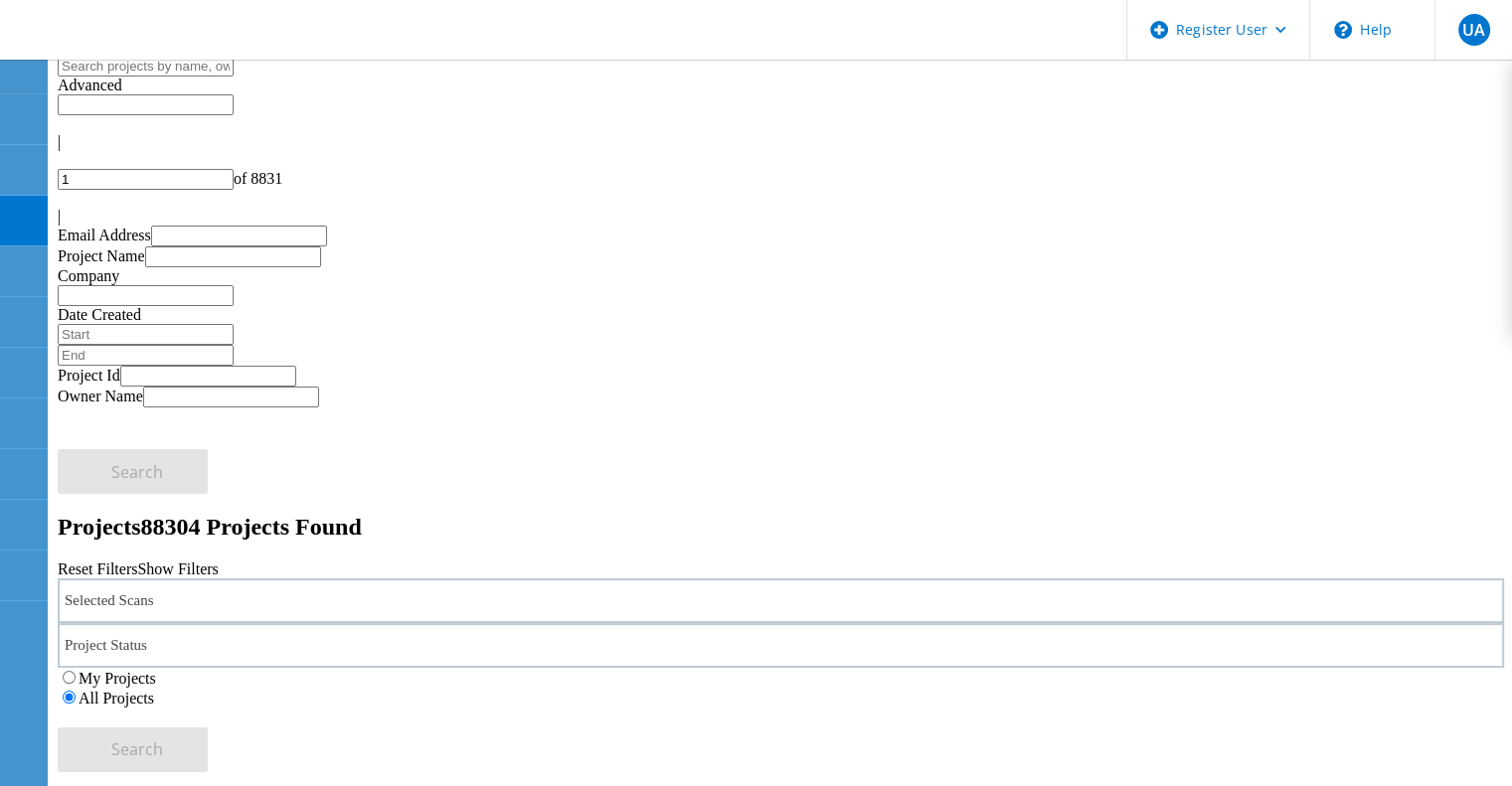 click on "Selected Scans" 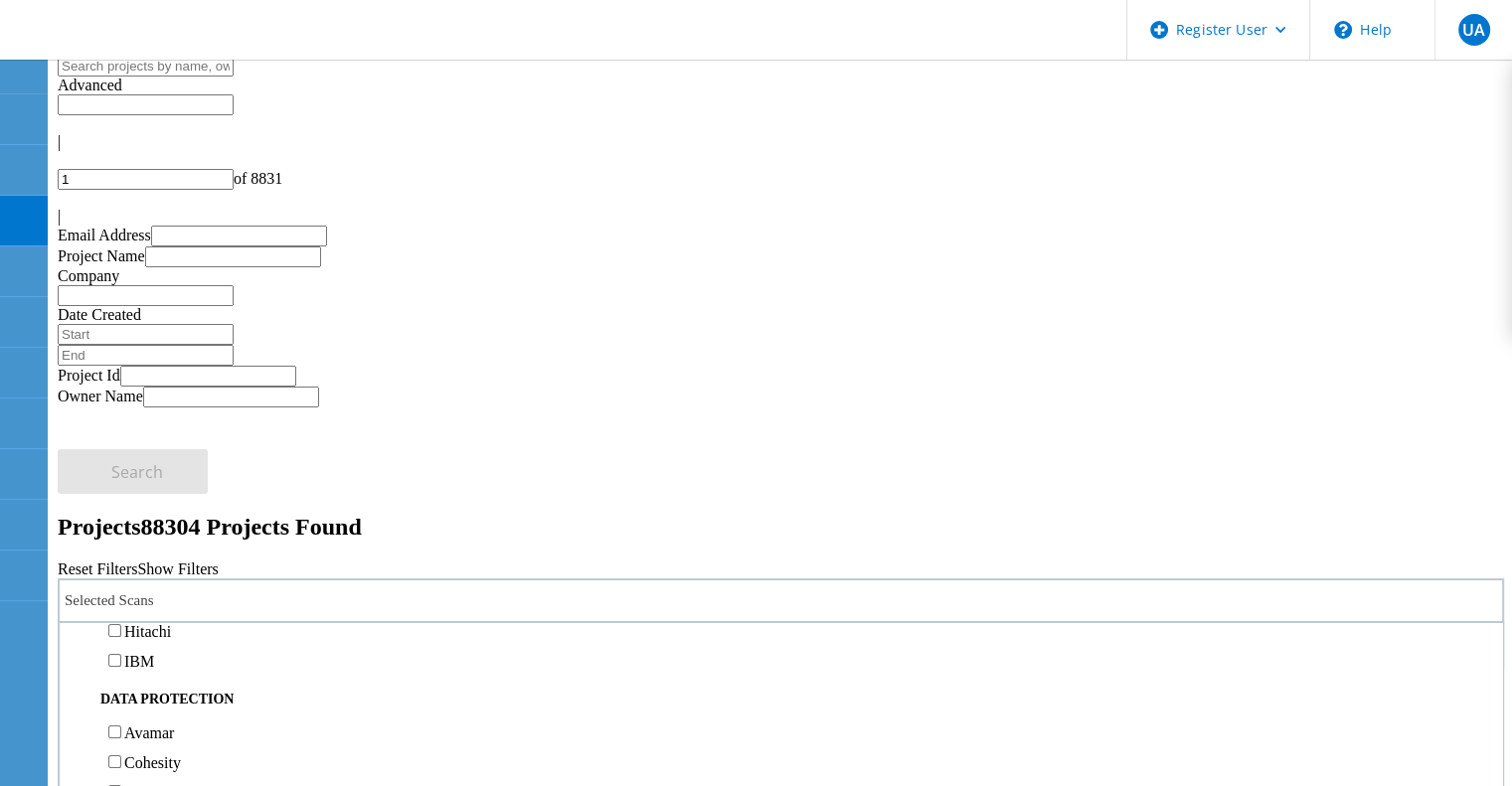 scroll, scrollTop: 739, scrollLeft: 0, axis: vertical 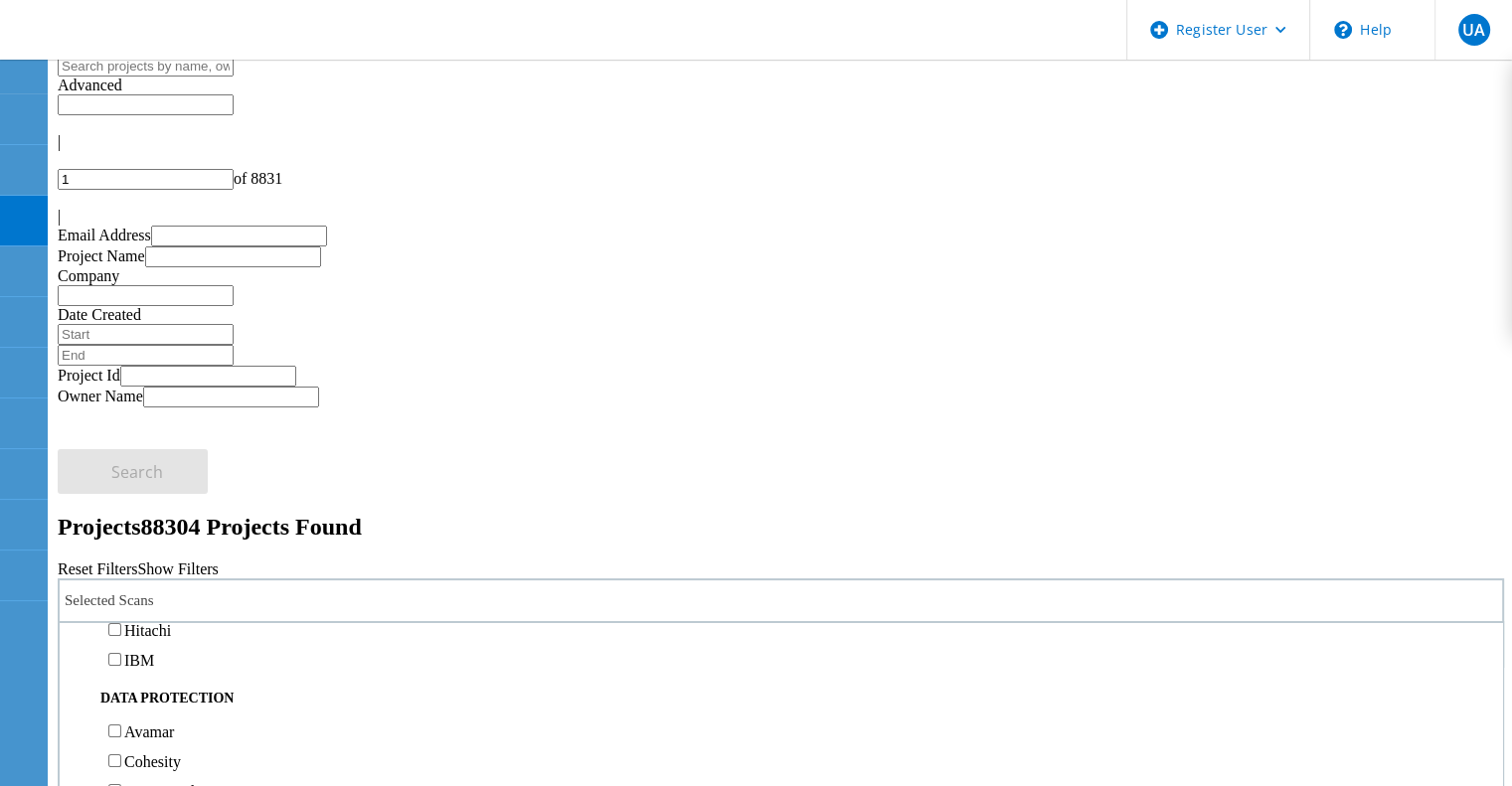 click on "NetApp" 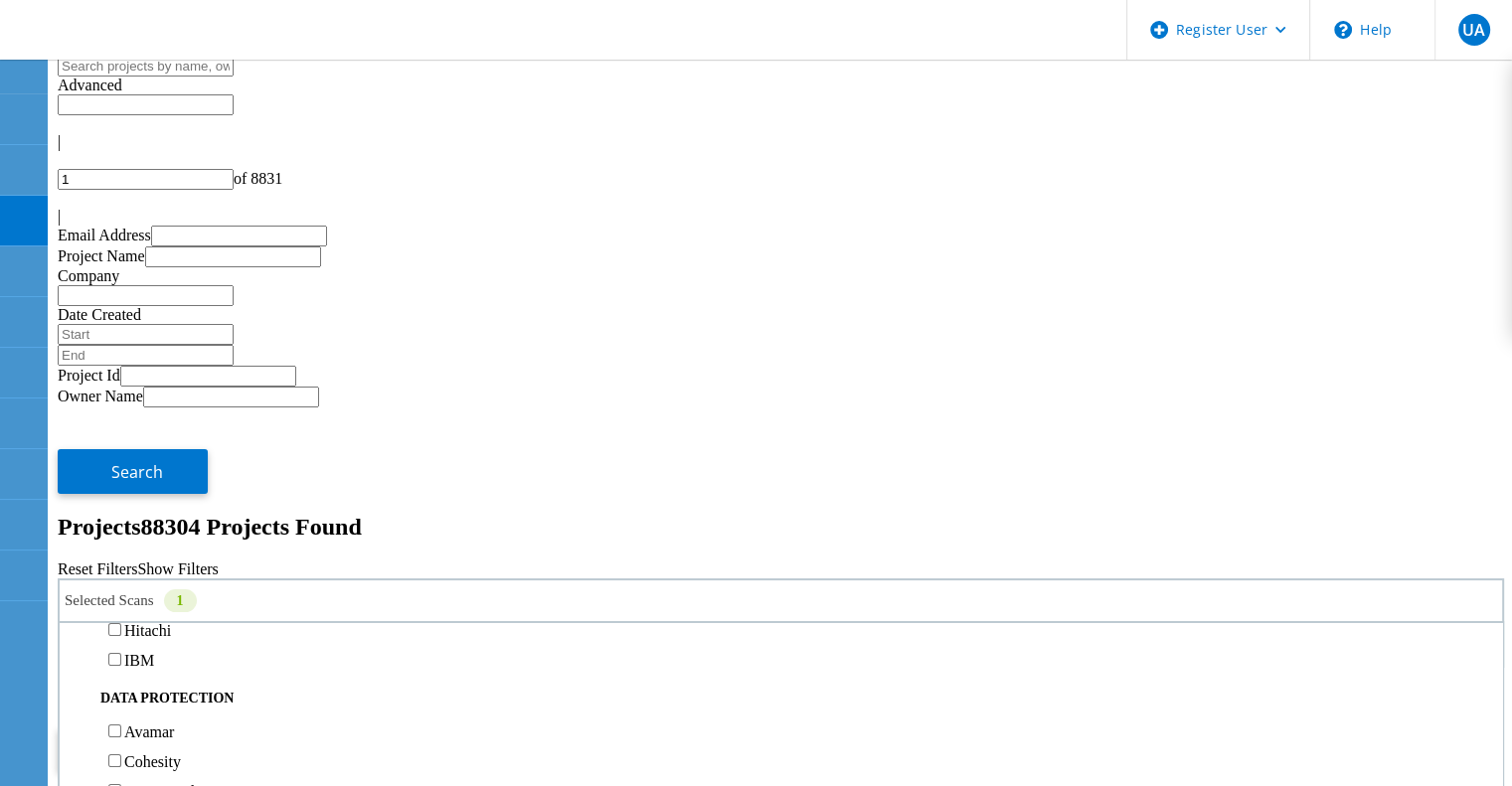 click on "Search" 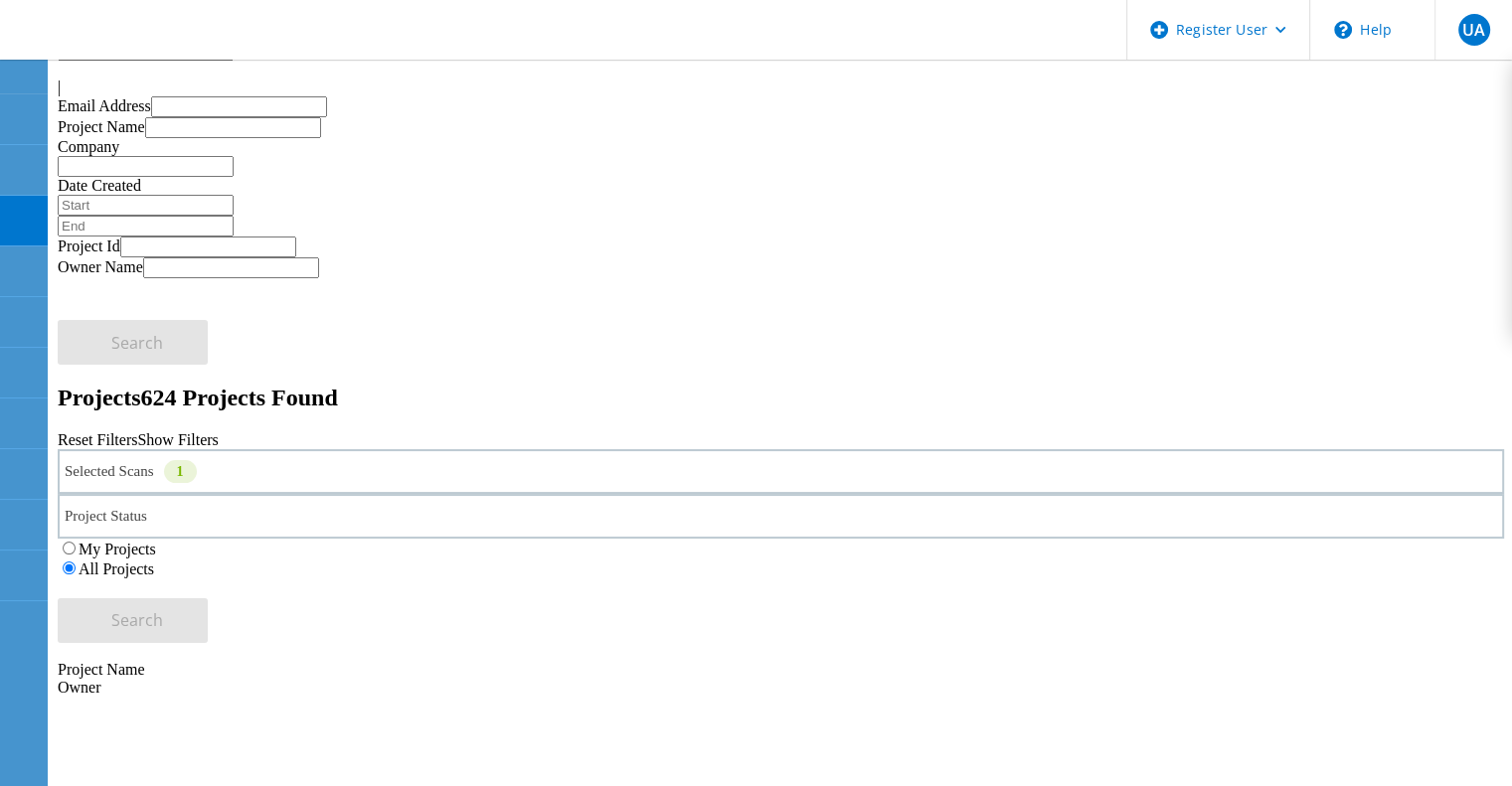 scroll, scrollTop: 130, scrollLeft: 0, axis: vertical 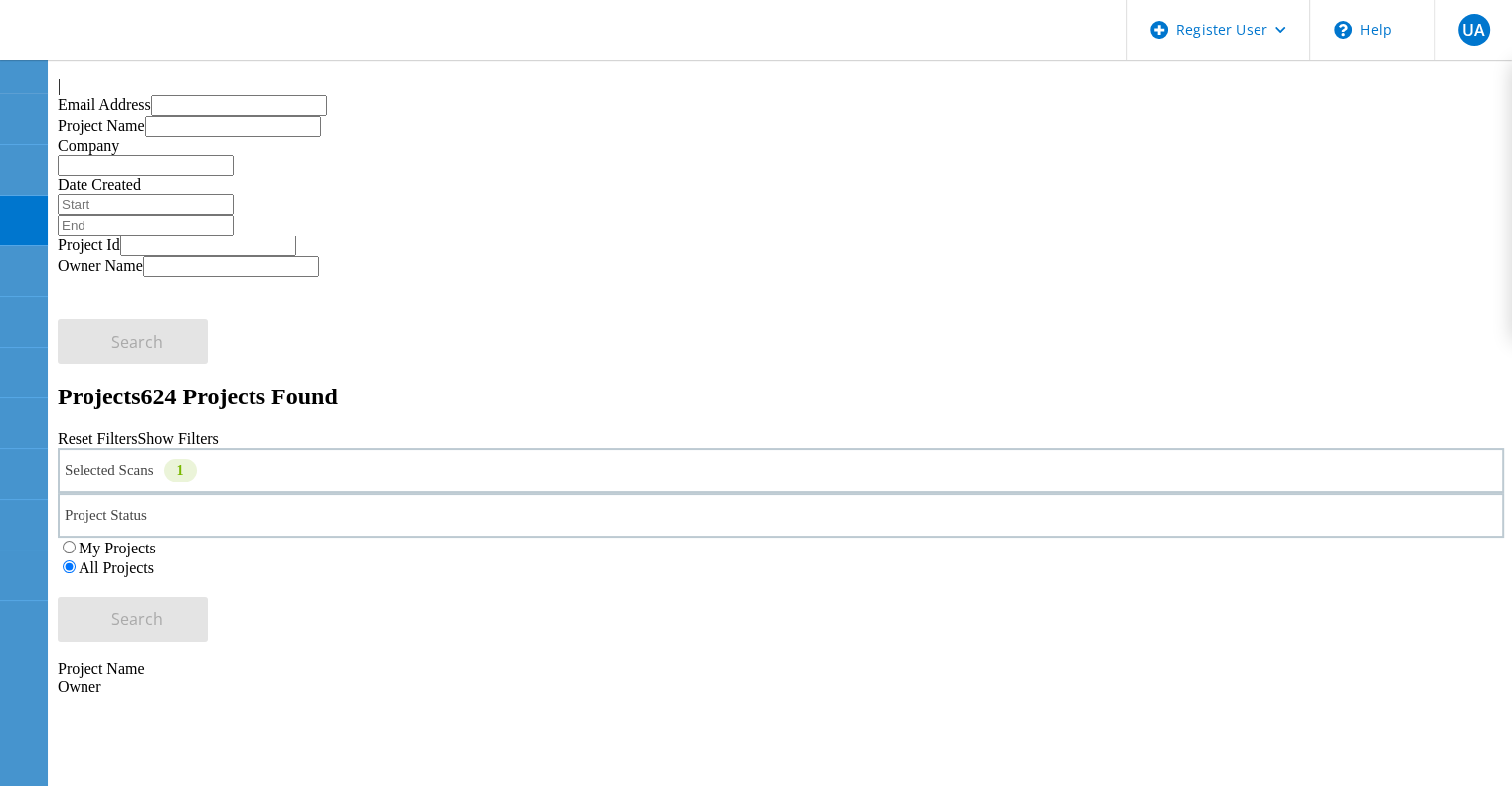 click on "Actions" 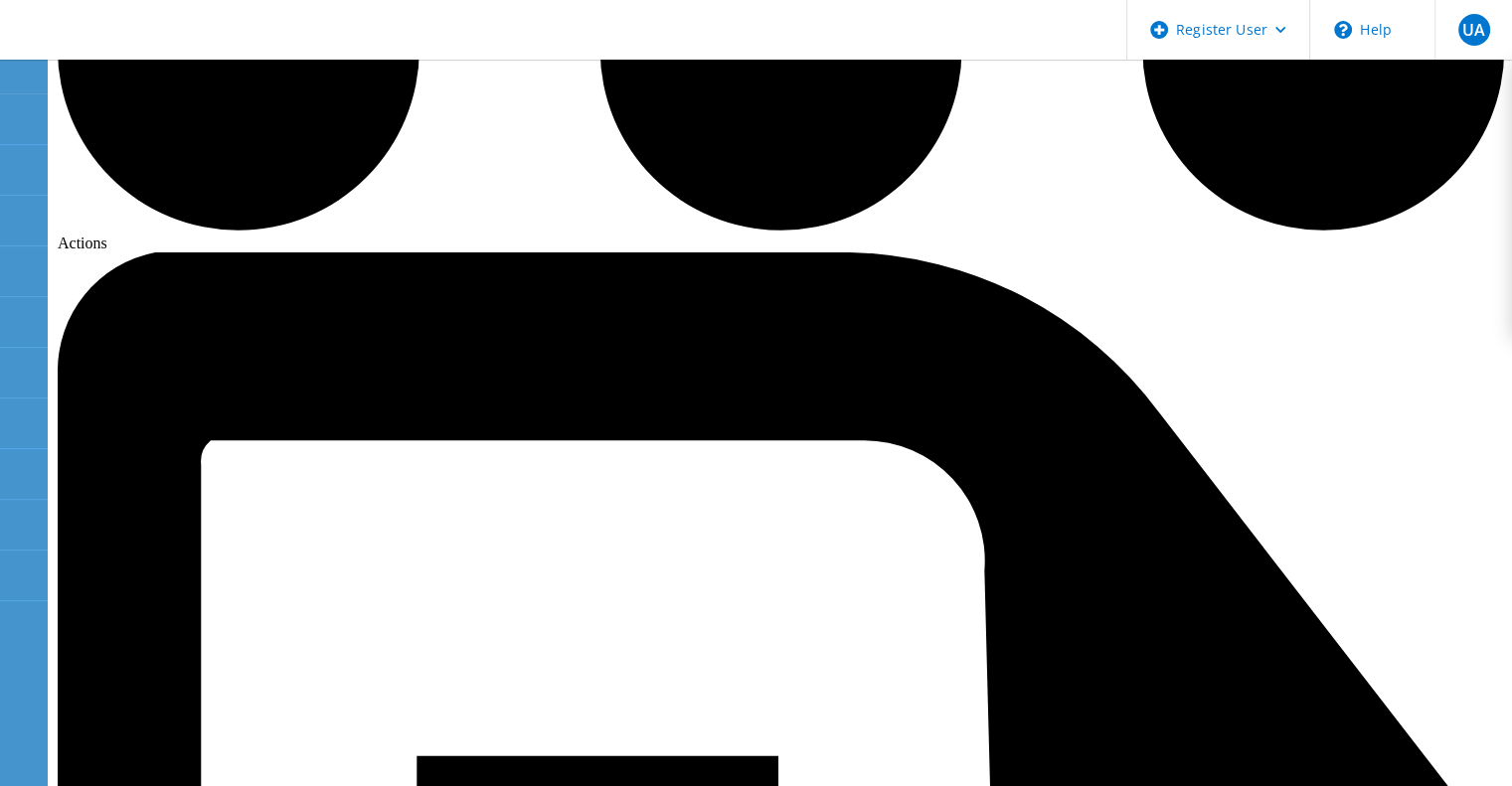 scroll, scrollTop: 0, scrollLeft: 0, axis: both 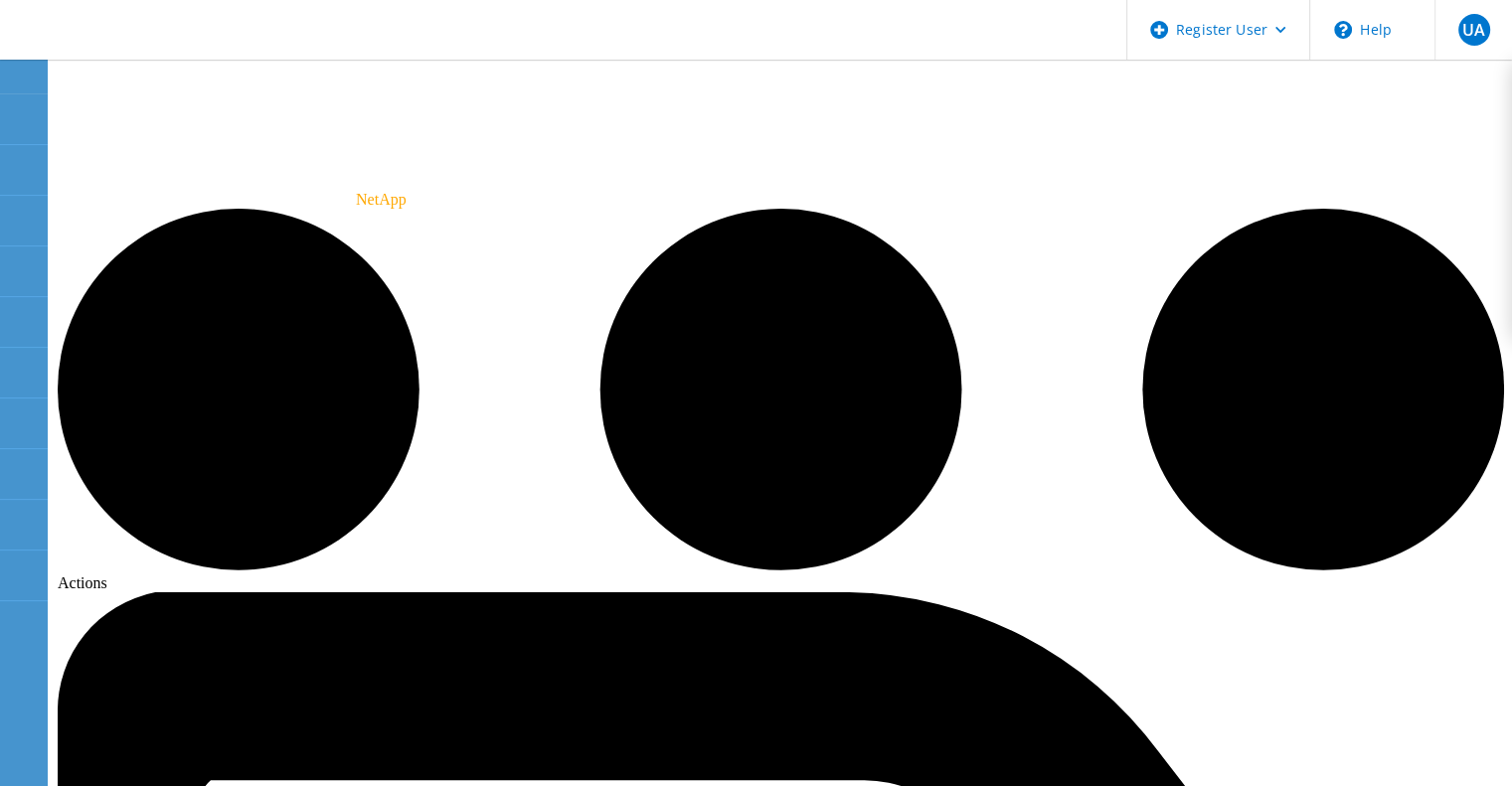 click on "Details" 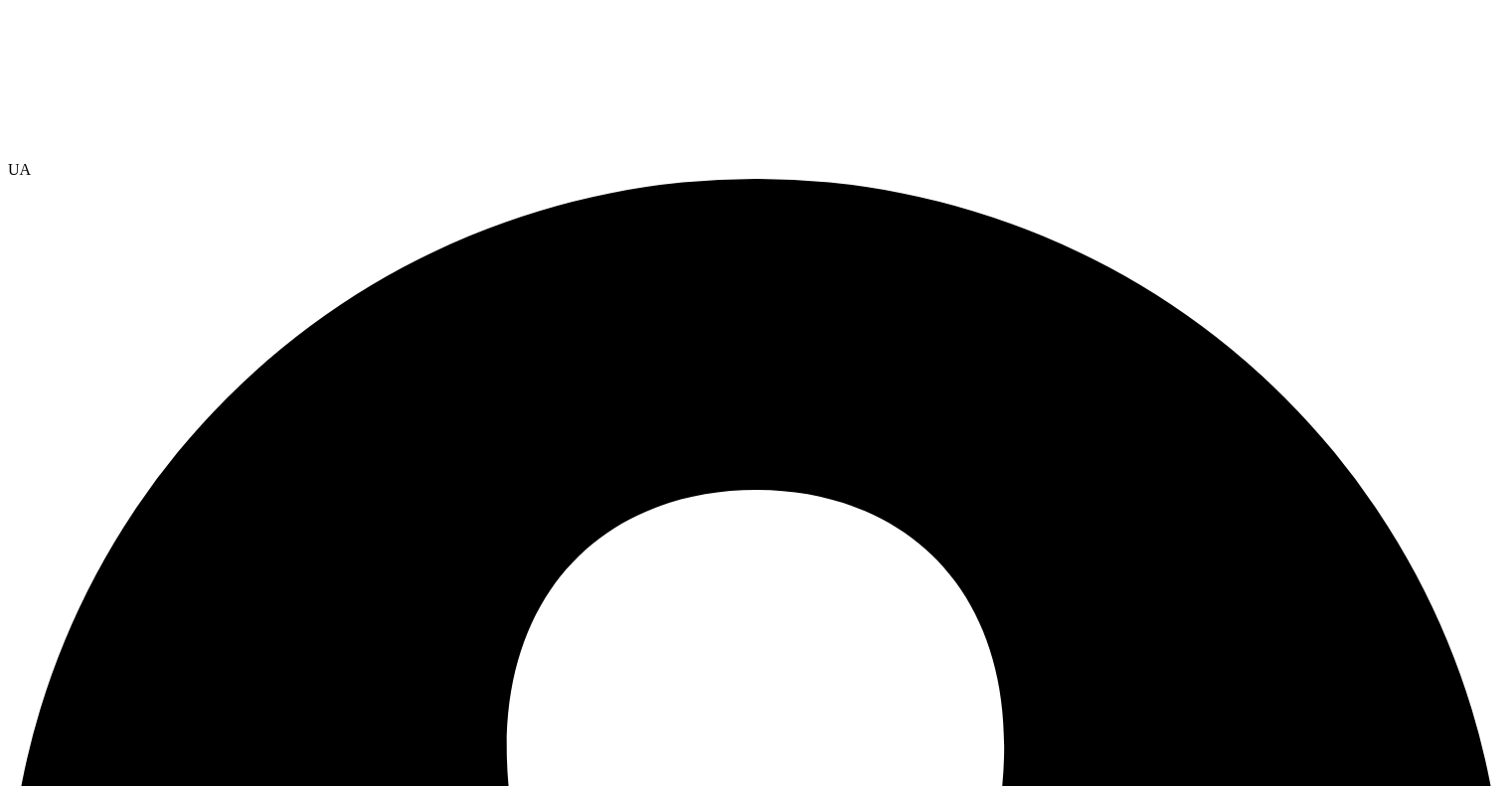 scroll, scrollTop: 0, scrollLeft: 0, axis: both 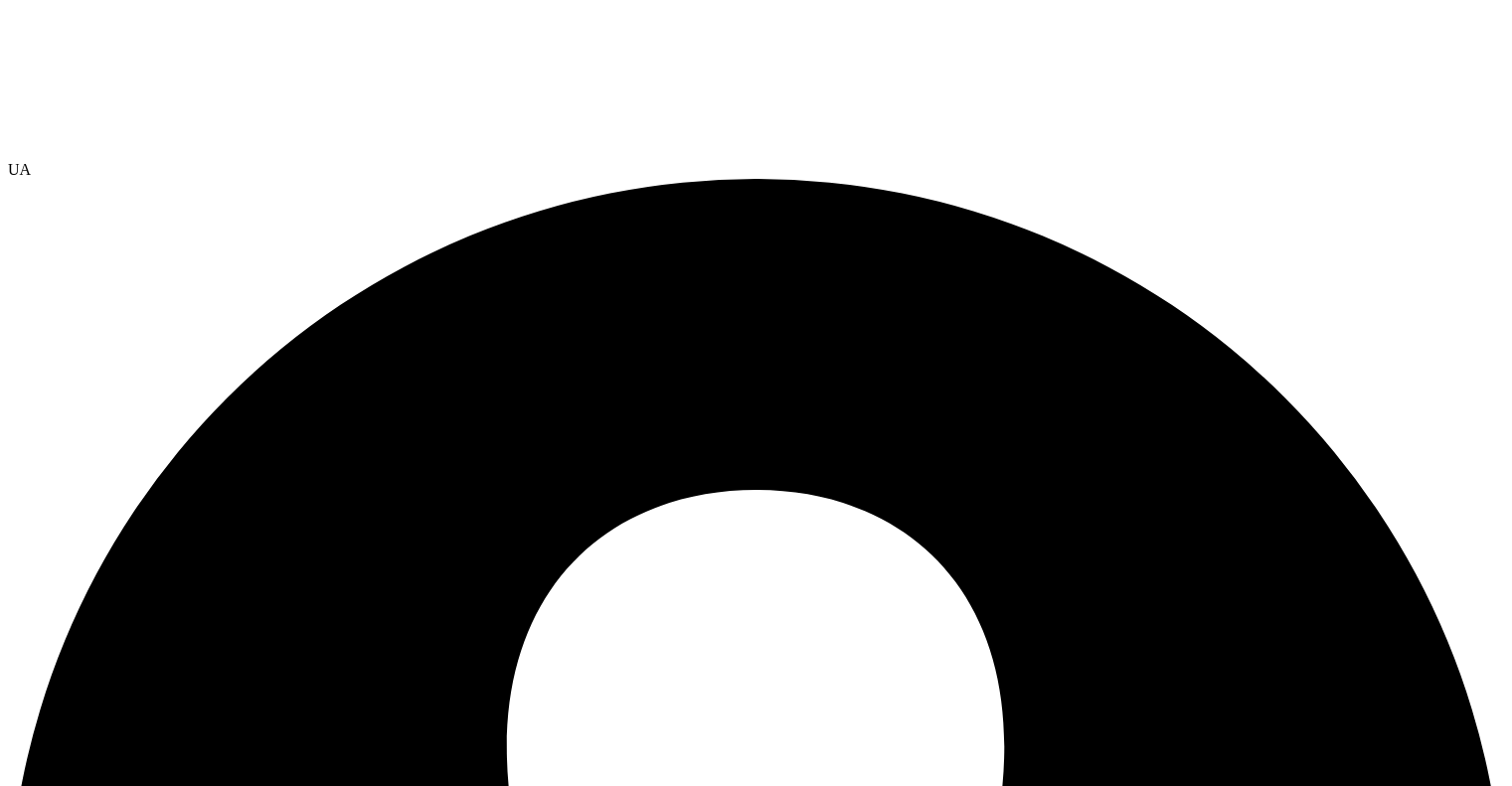 click on "Retry" at bounding box center (164, 12702) 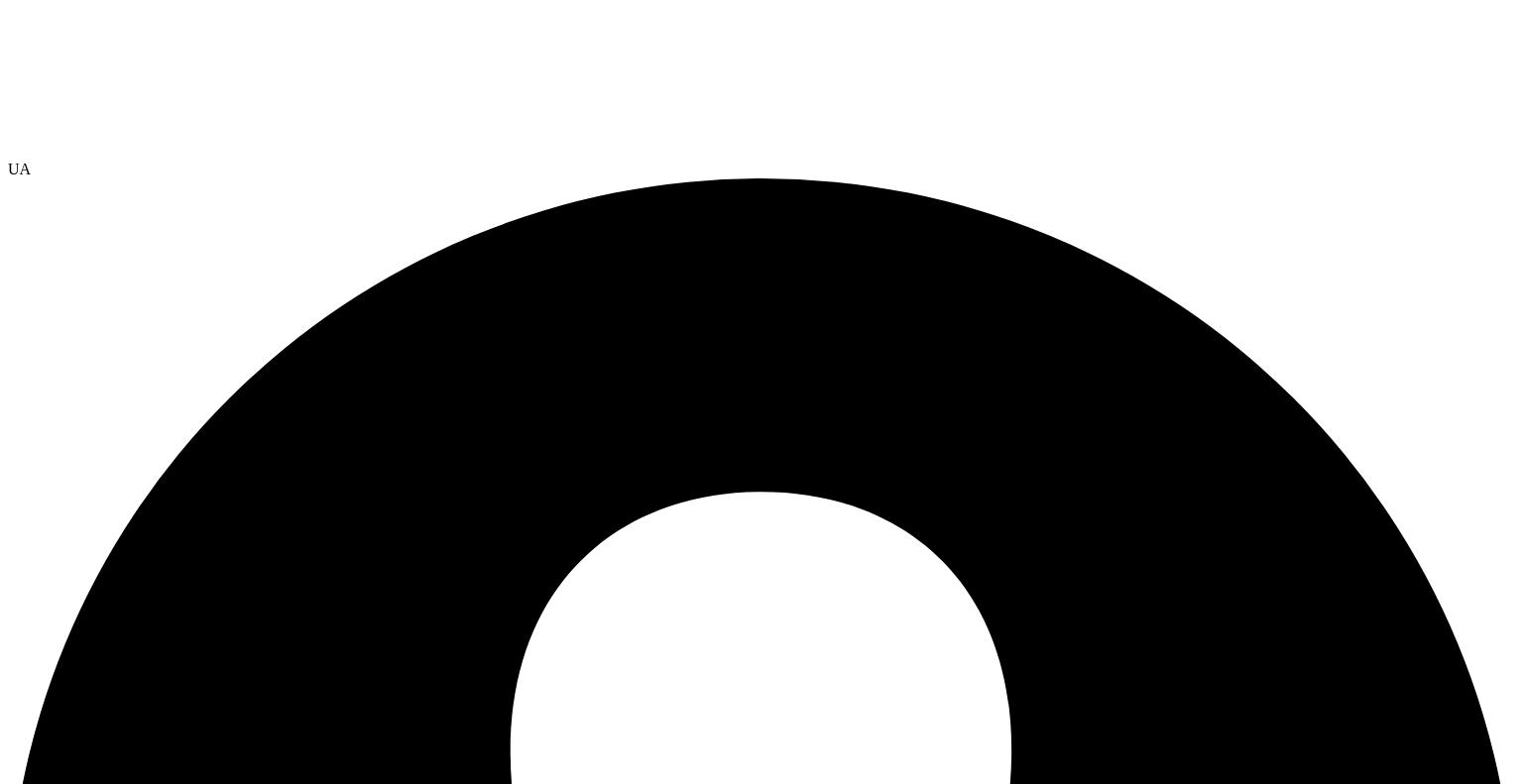 click on "Ok" at bounding box center [667, 11859] 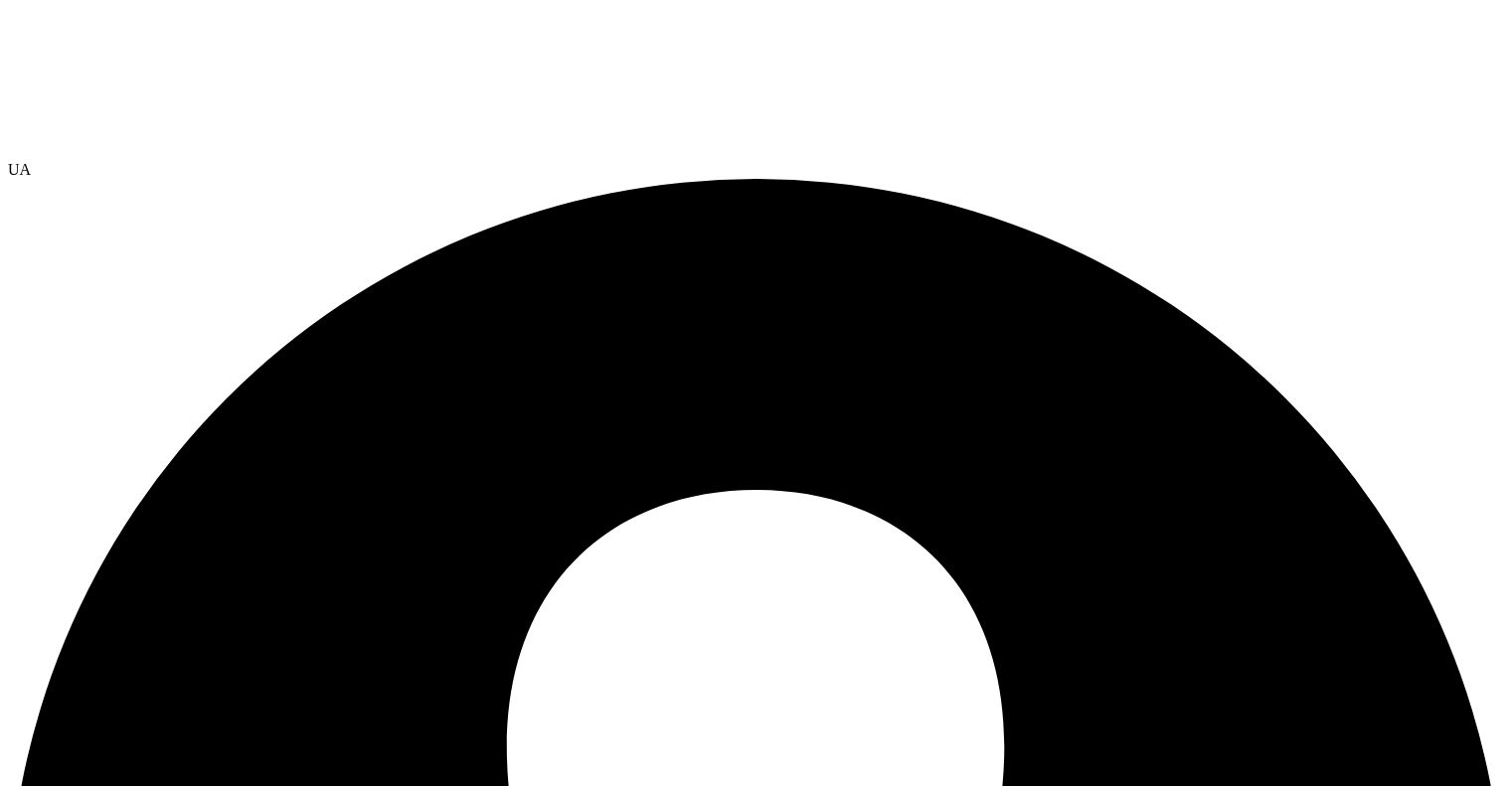 click on "216813" at bounding box center (101, 9322) 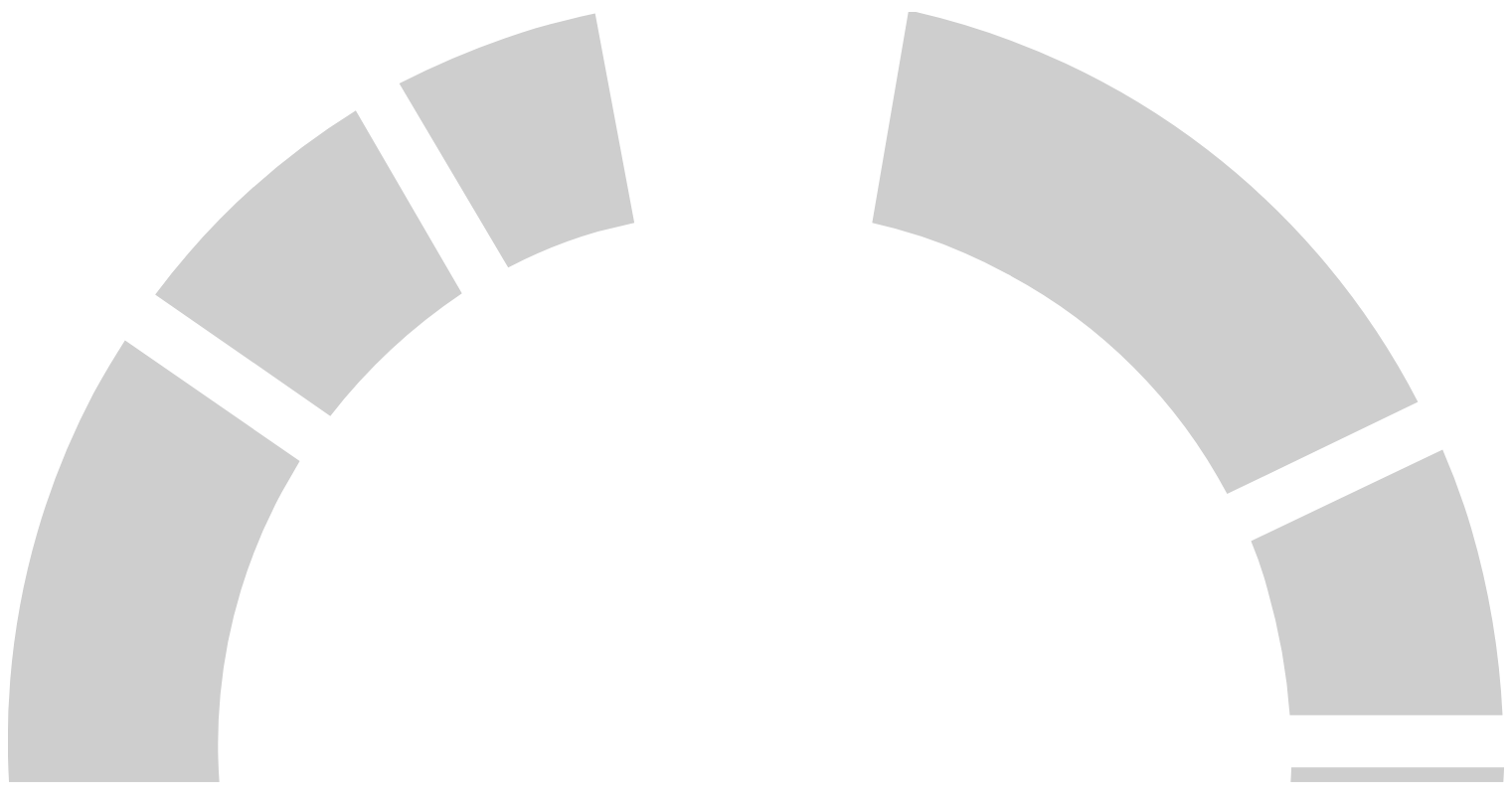 scroll, scrollTop: 0, scrollLeft: 0, axis: both 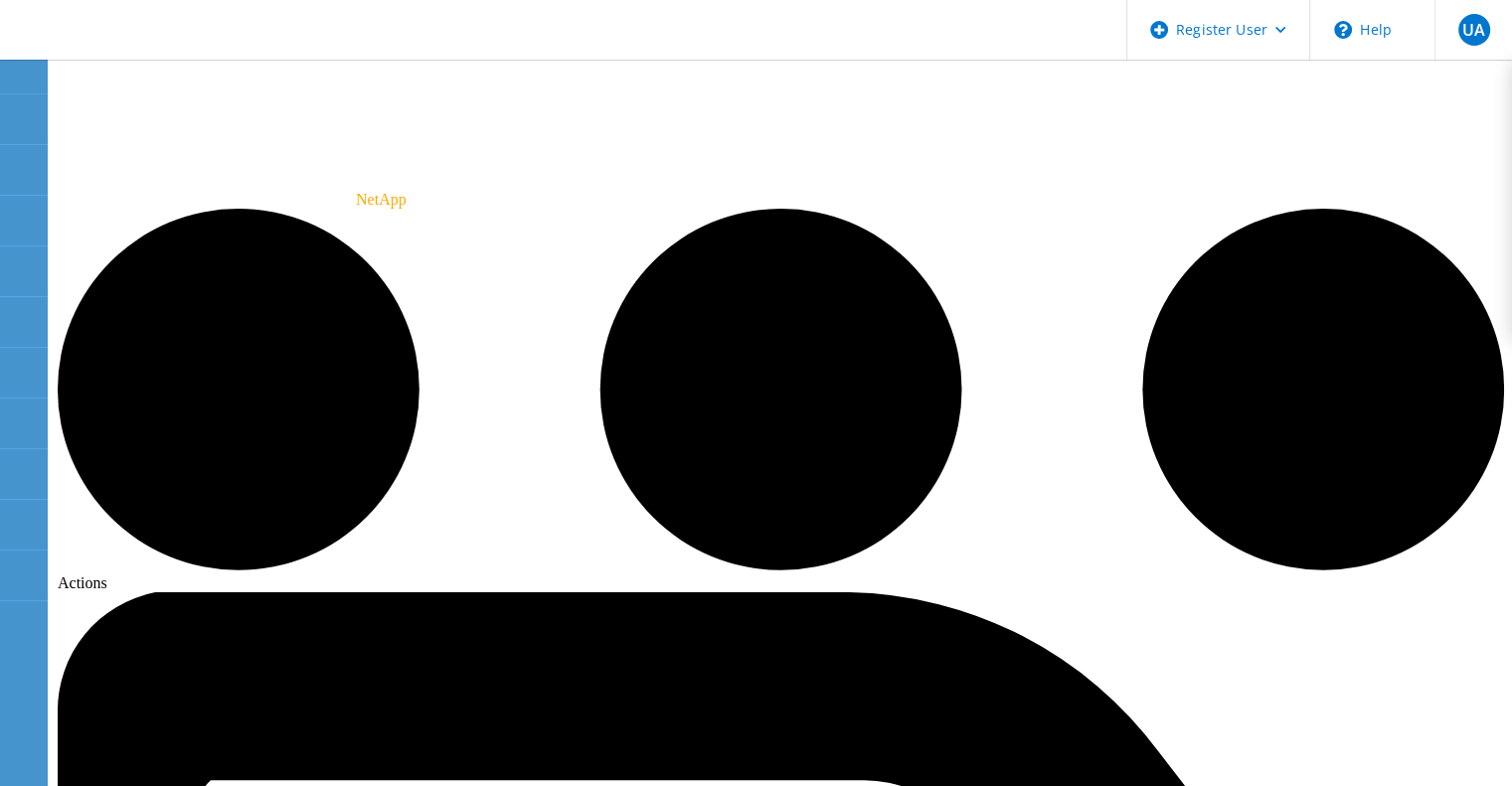 click on "Tech Refresh" at bounding box center (602, 8156) 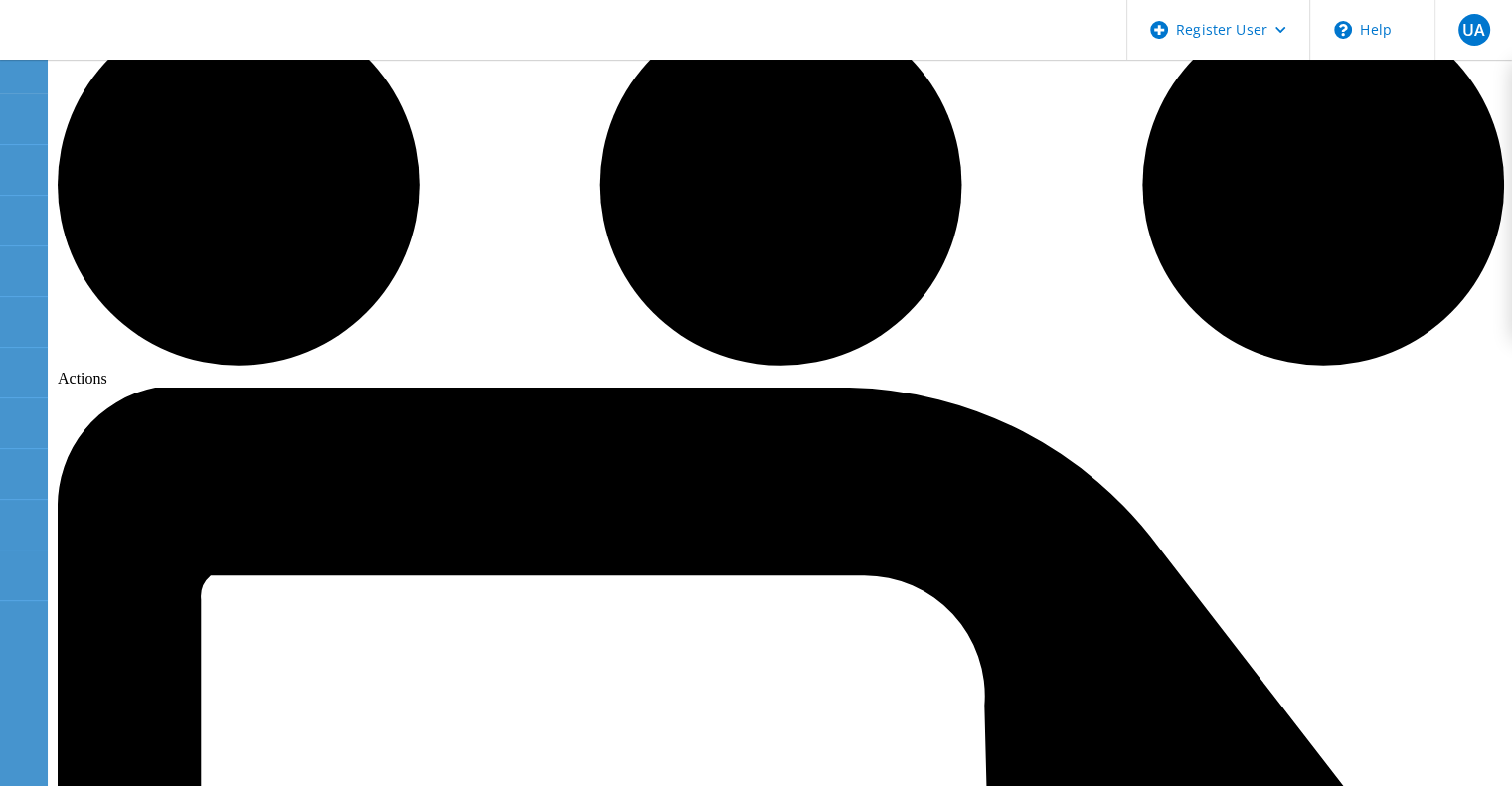 scroll, scrollTop: 0, scrollLeft: 0, axis: both 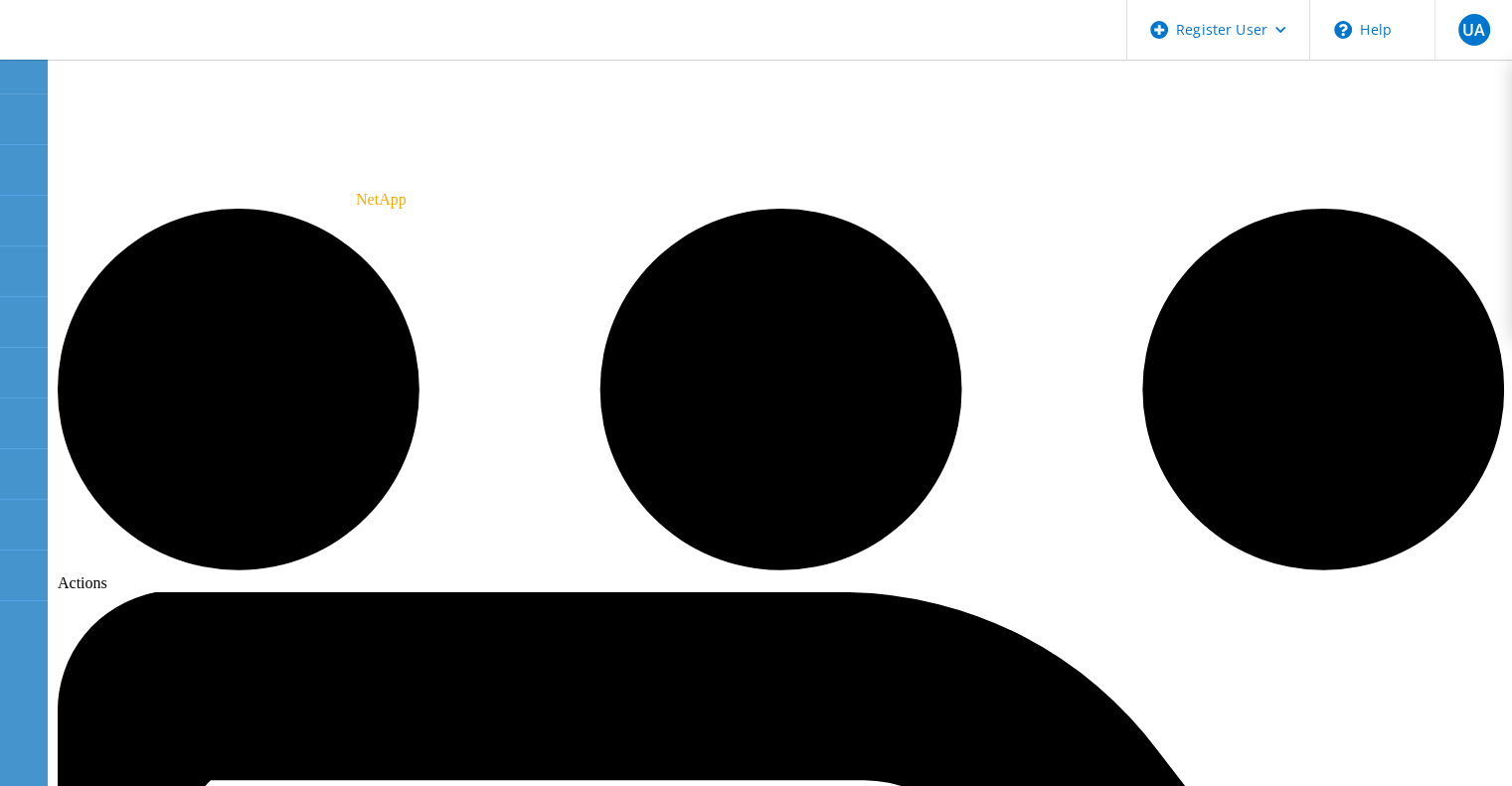 click on "Performance" 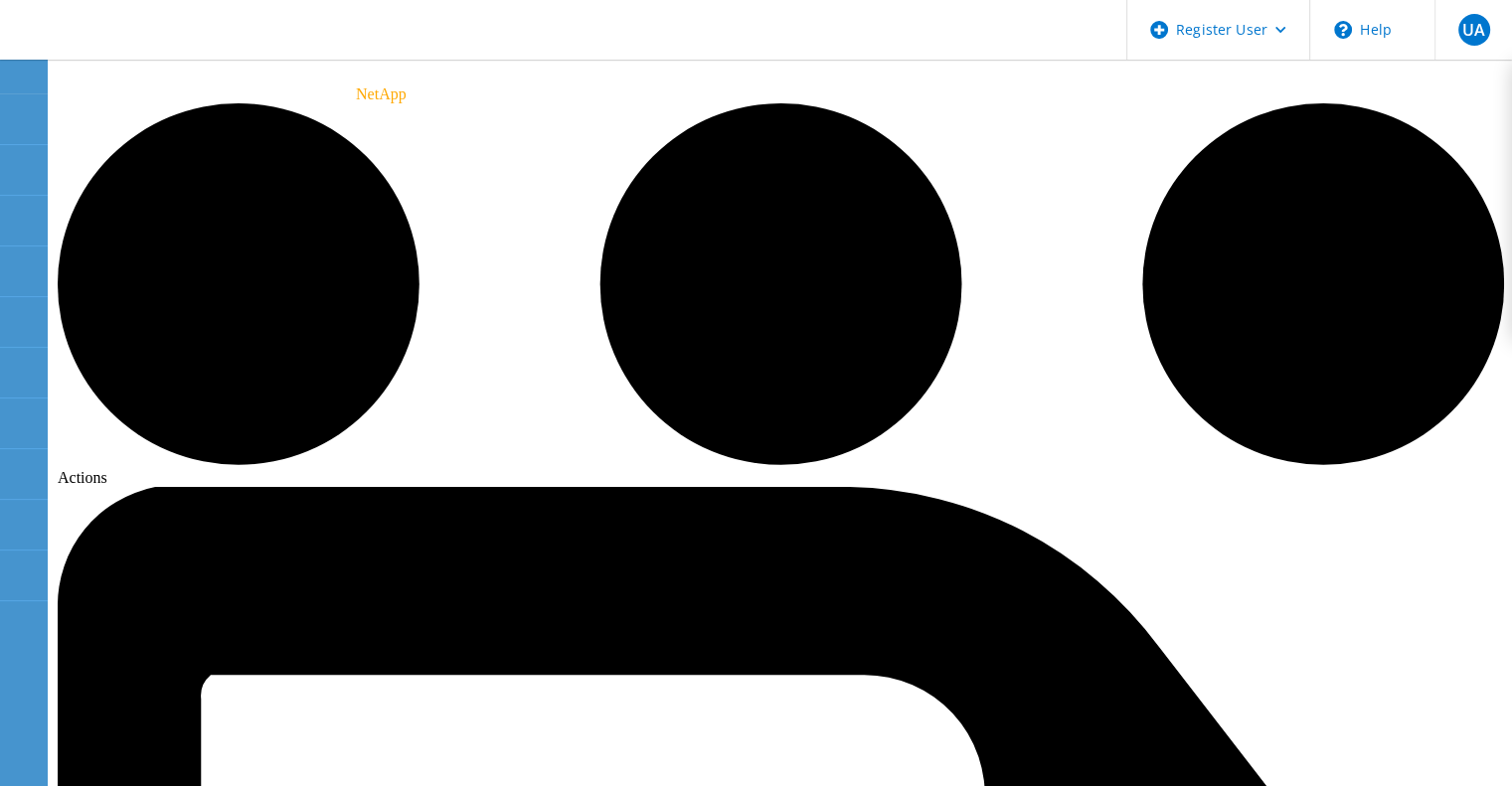 scroll, scrollTop: 0, scrollLeft: 0, axis: both 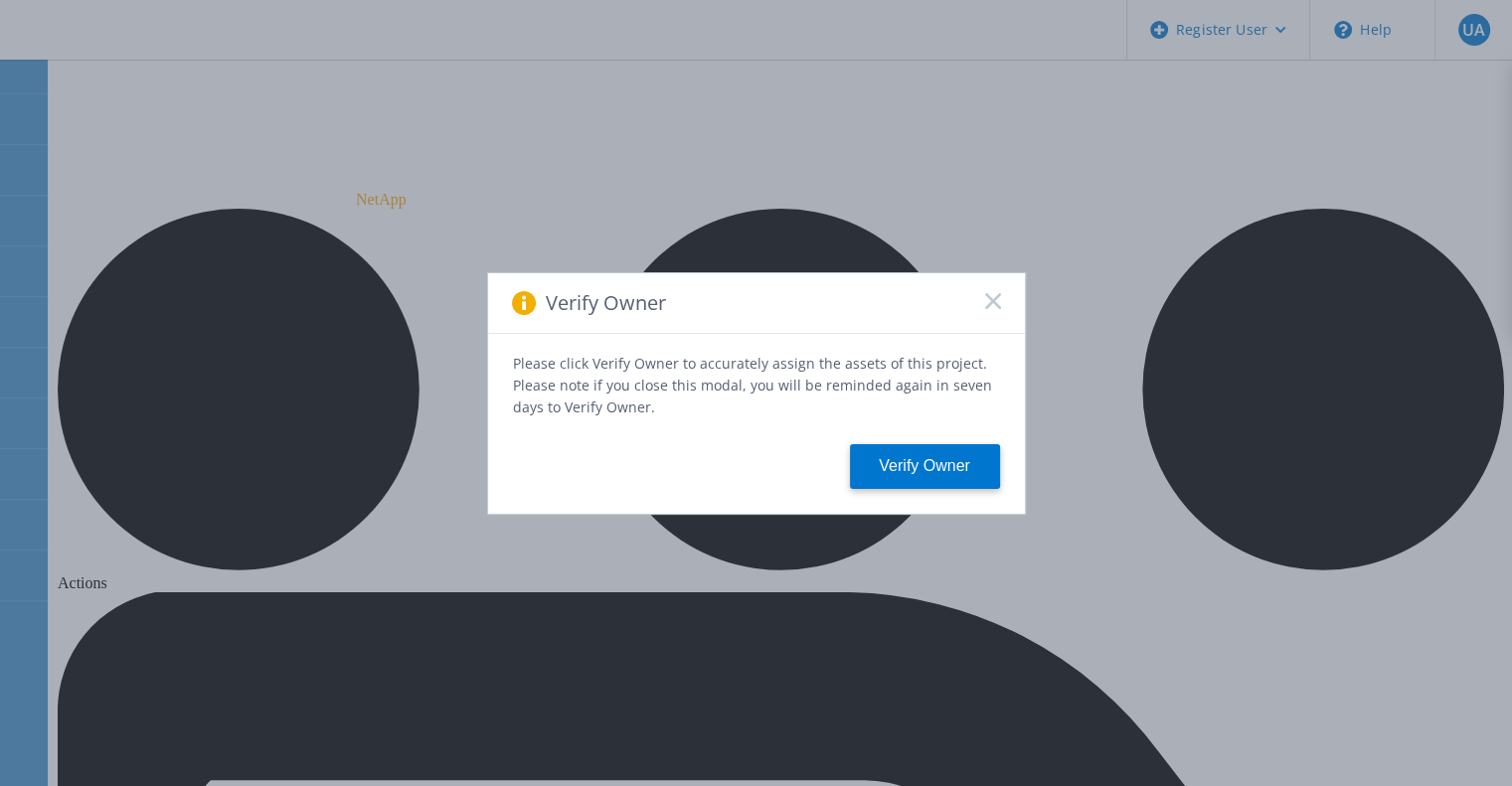 click 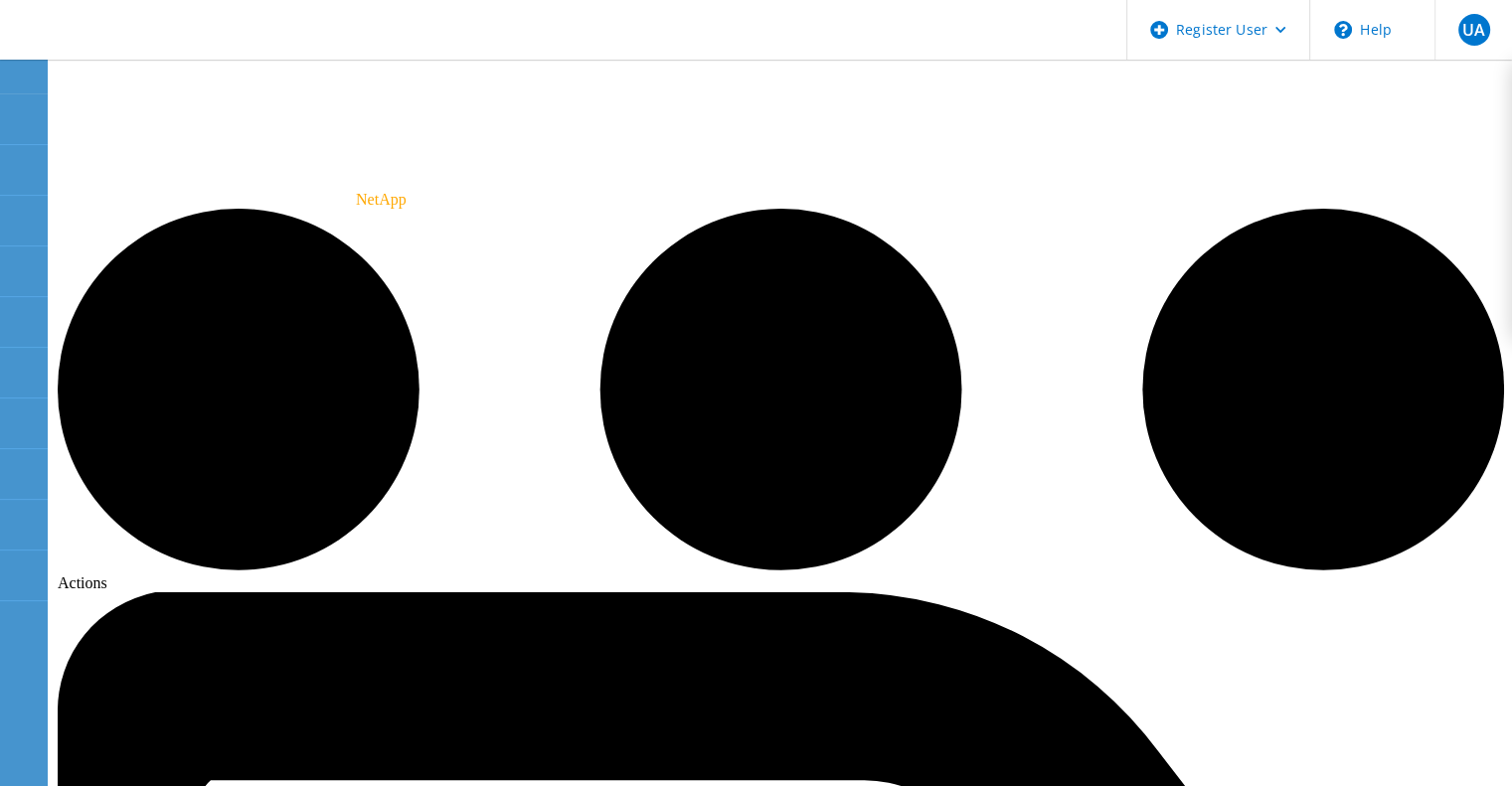 click on "Tech Refresh" at bounding box center [602, 8156] 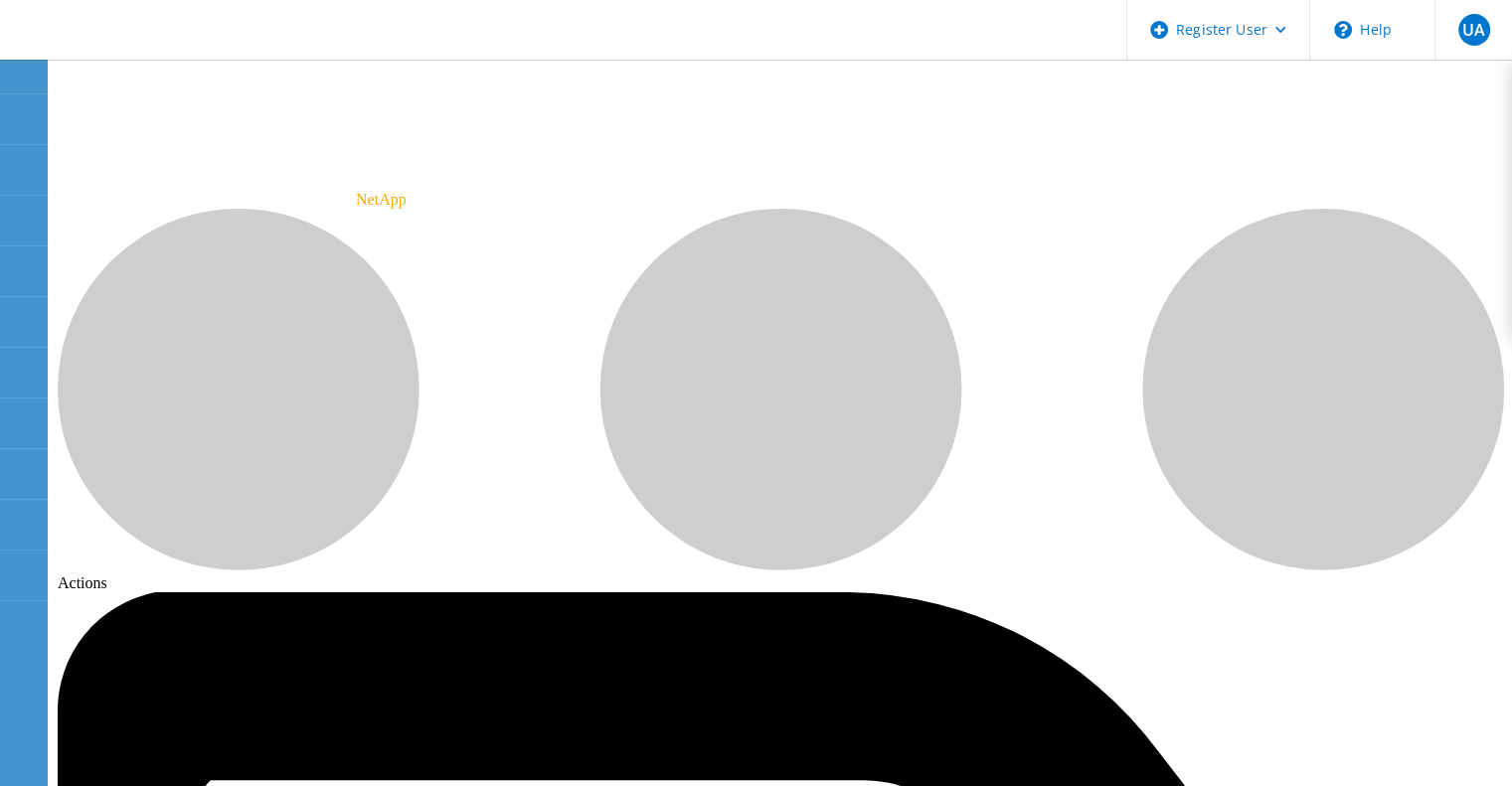 click on "Configuration" 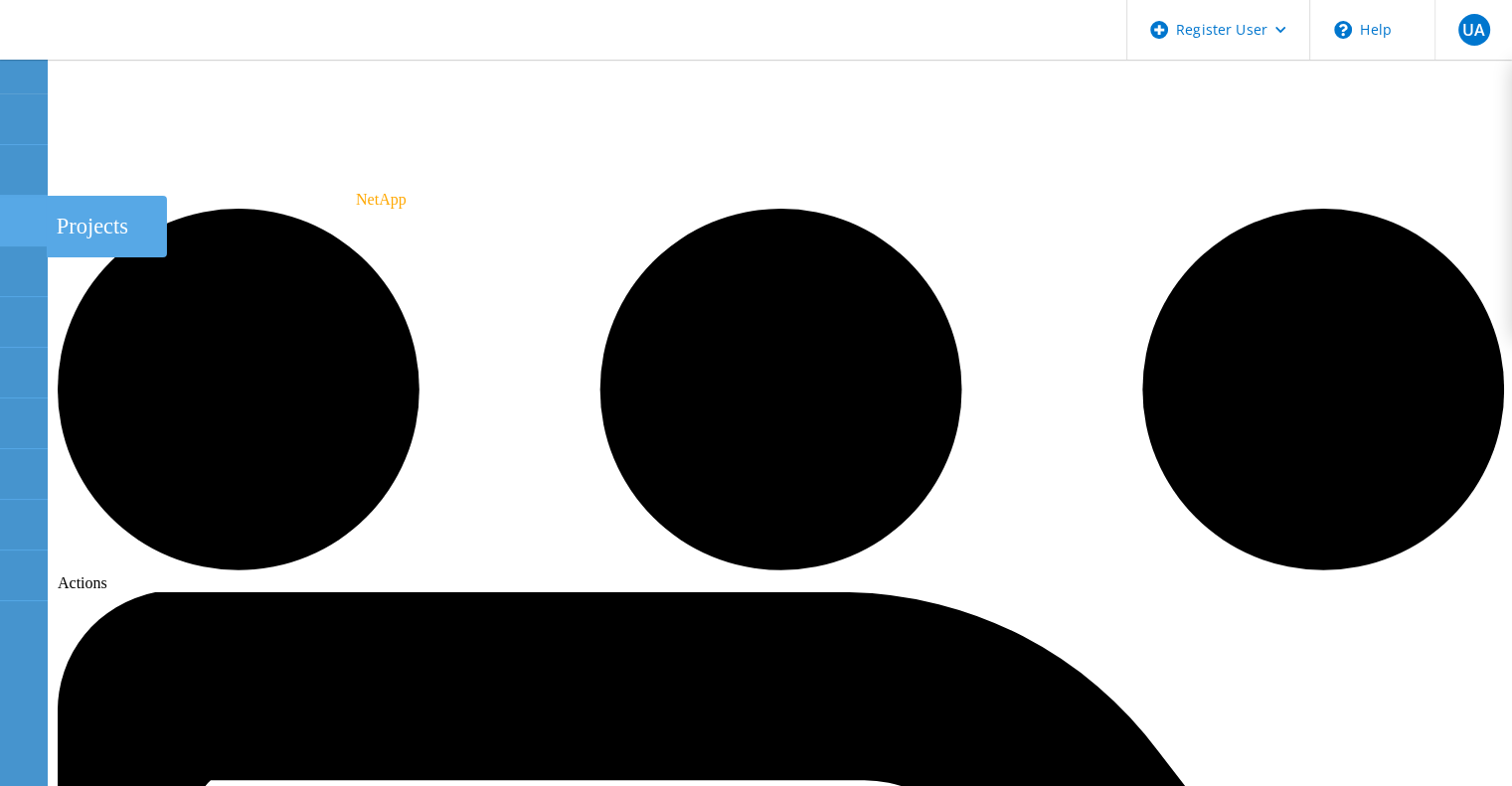 click 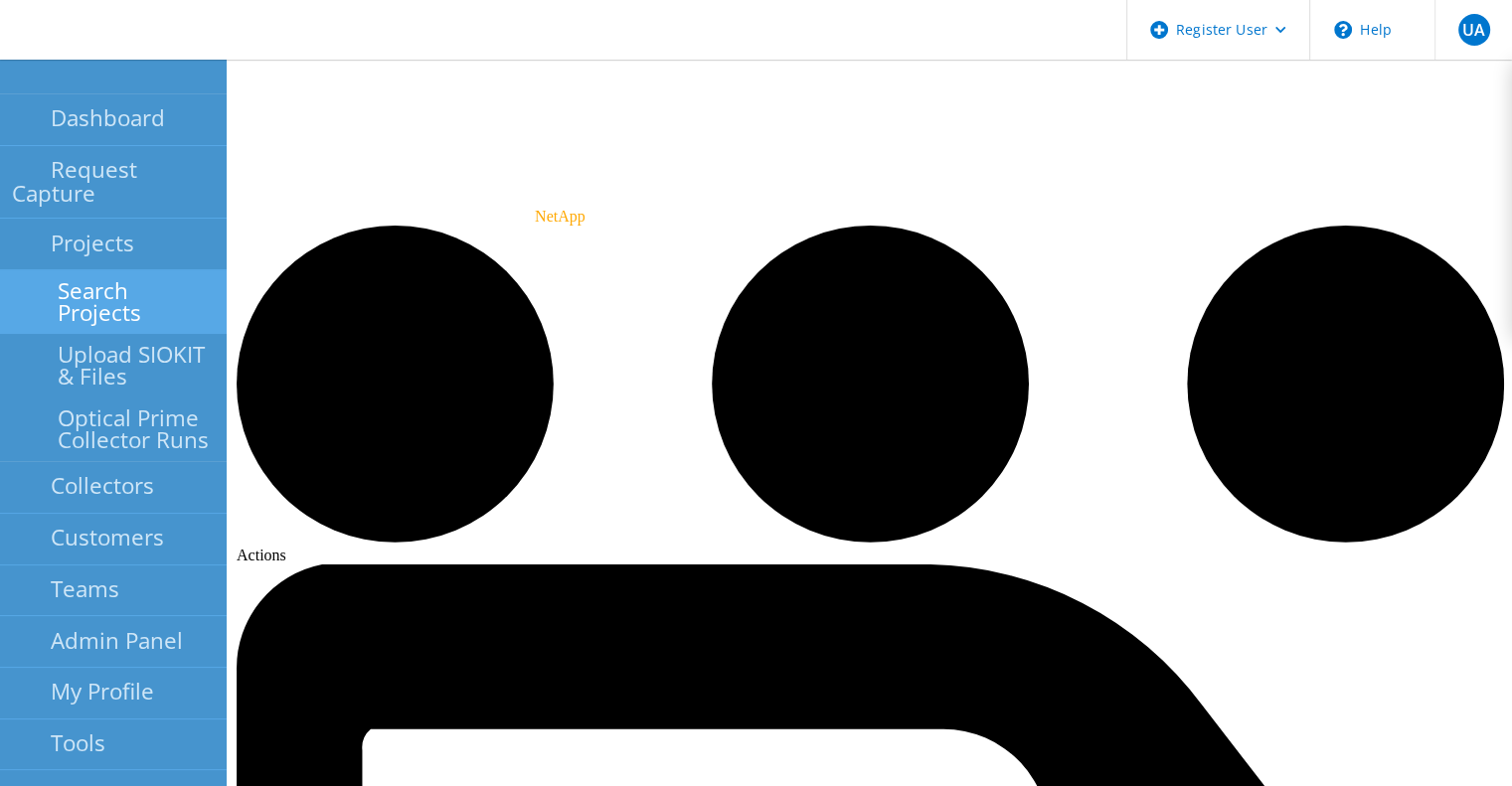 click on "Search Projects" at bounding box center (113, 302) 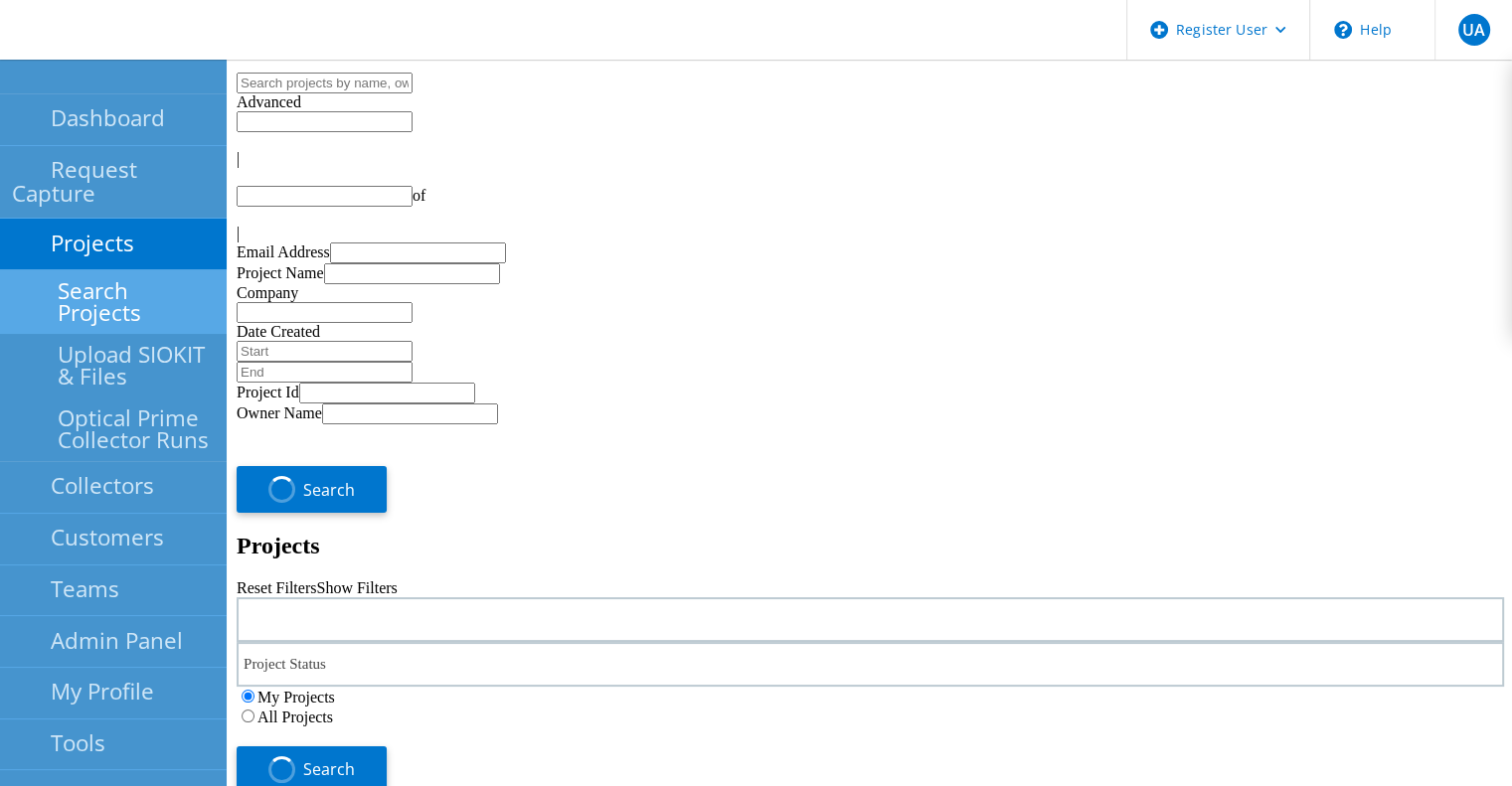 type on "1" 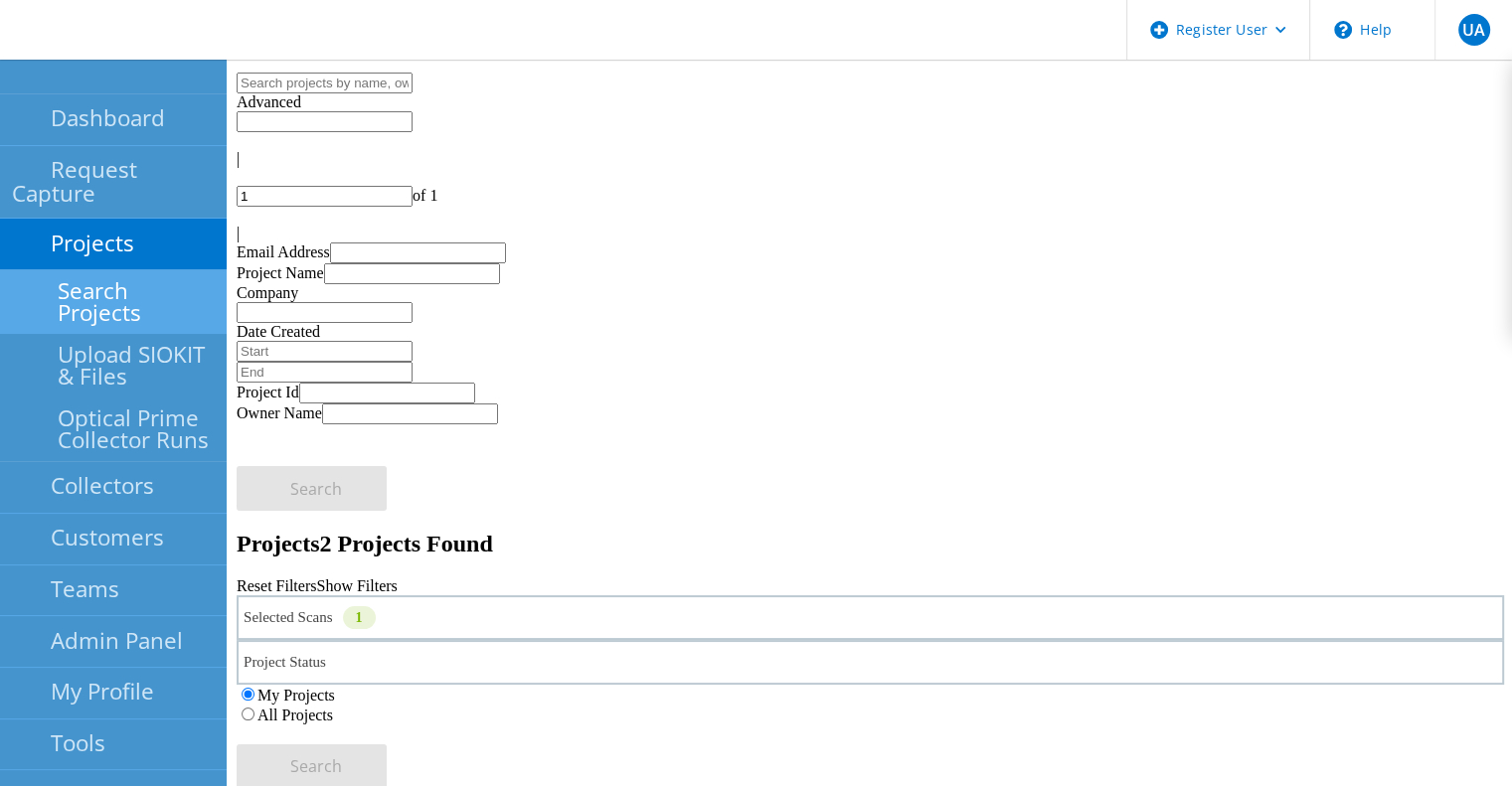 click on "All Projects" 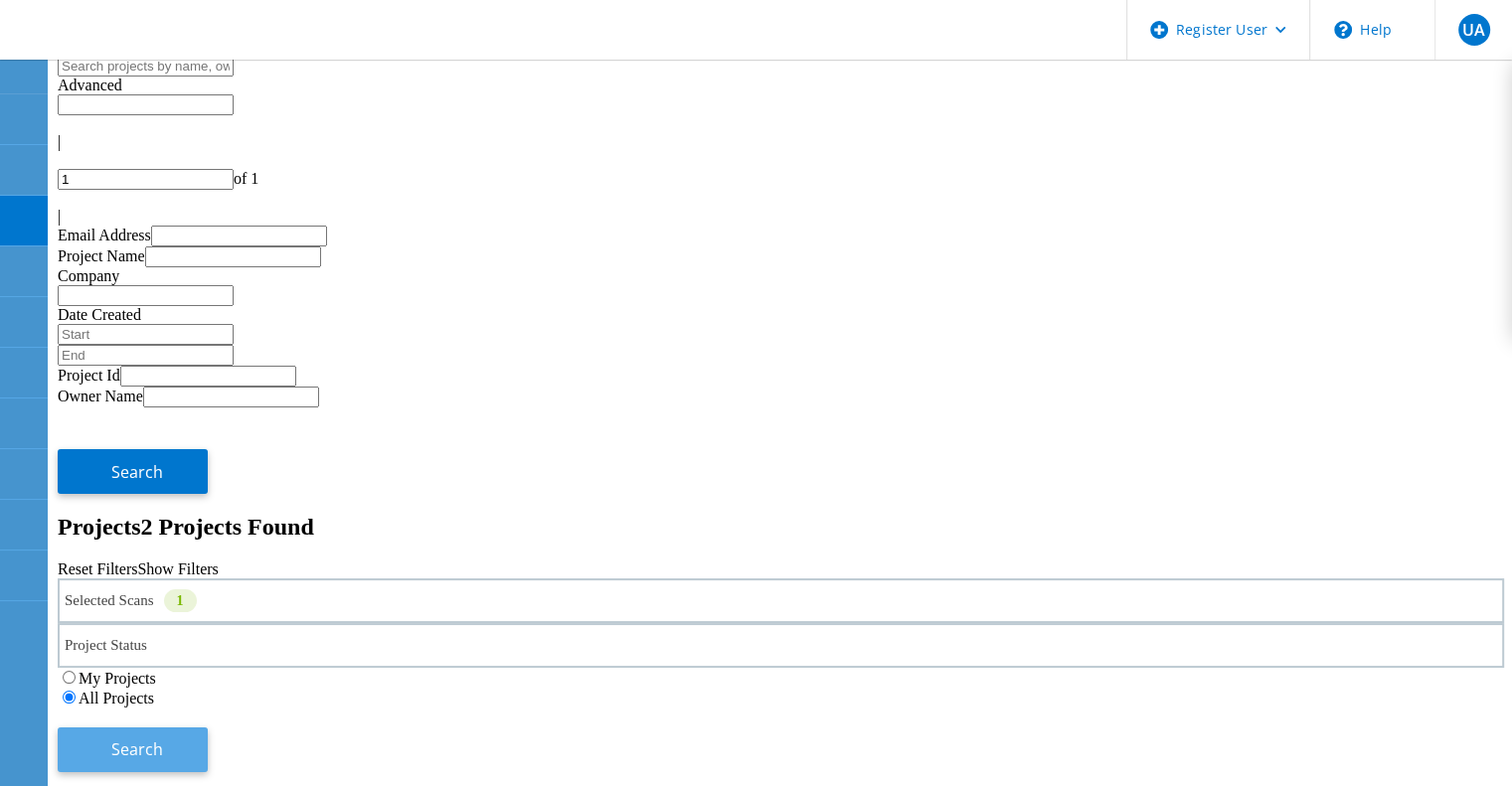 click on "Search" 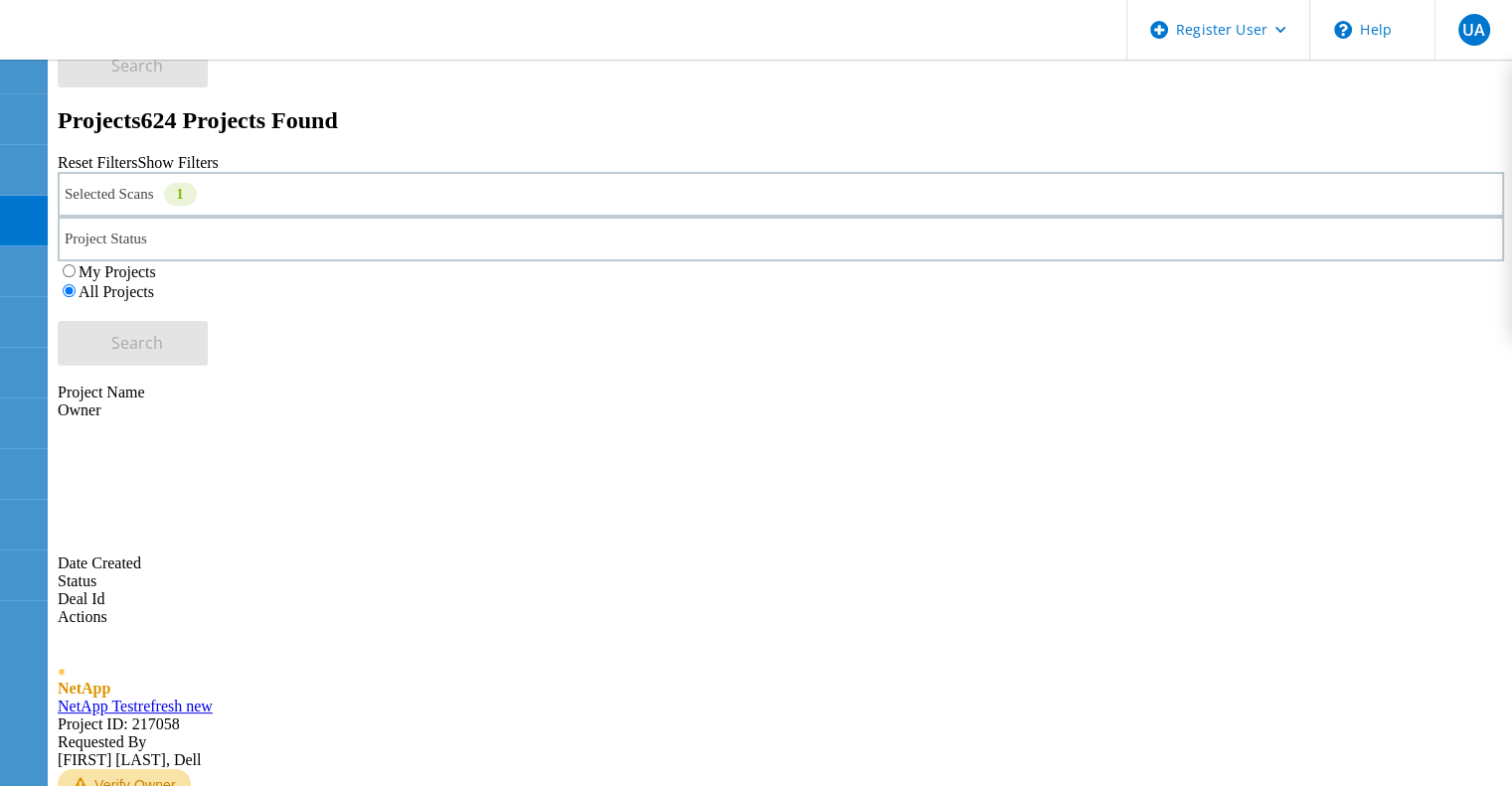 scroll, scrollTop: 411, scrollLeft: 0, axis: vertical 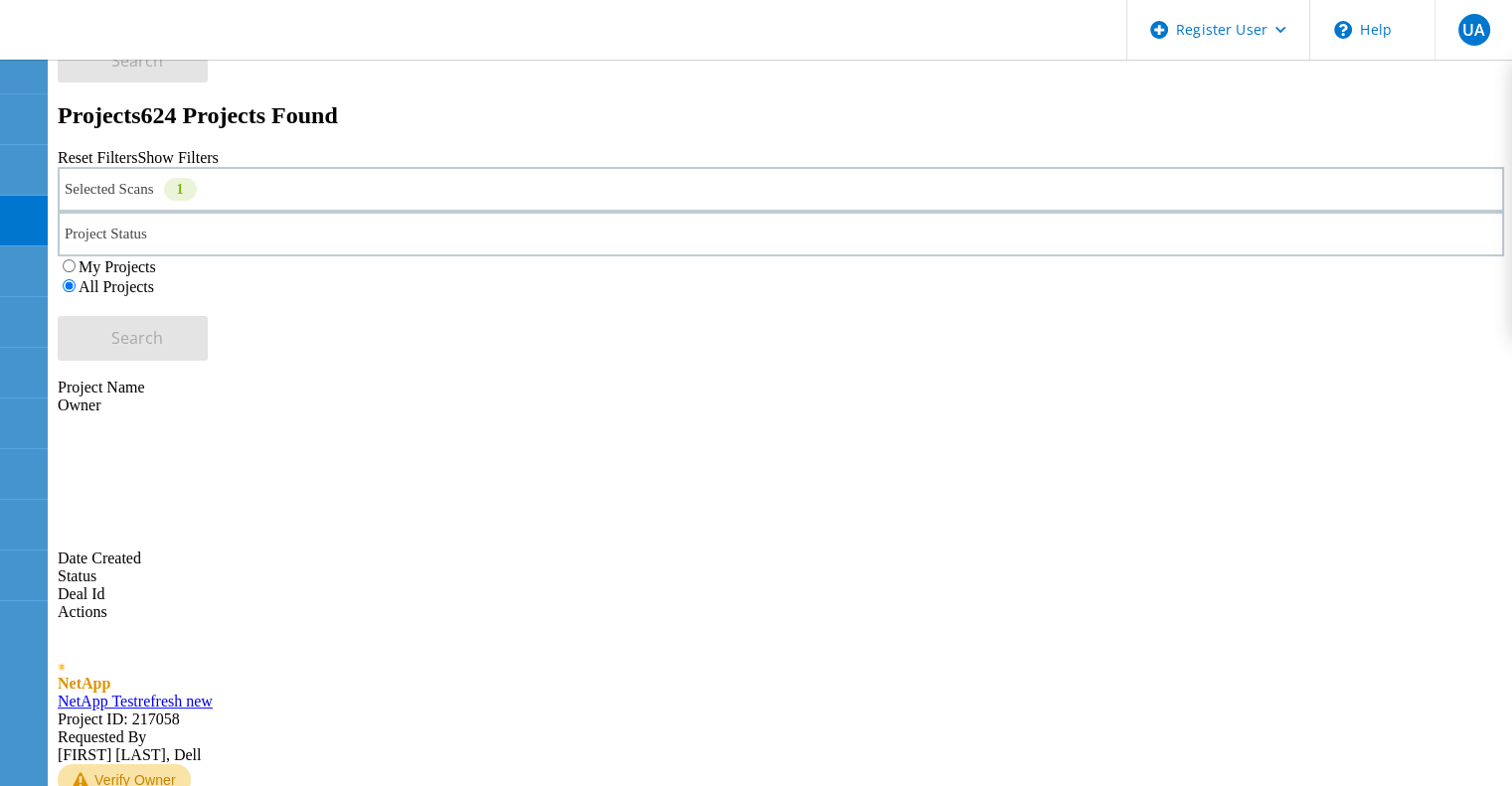 click on "Project ID: 216813" 